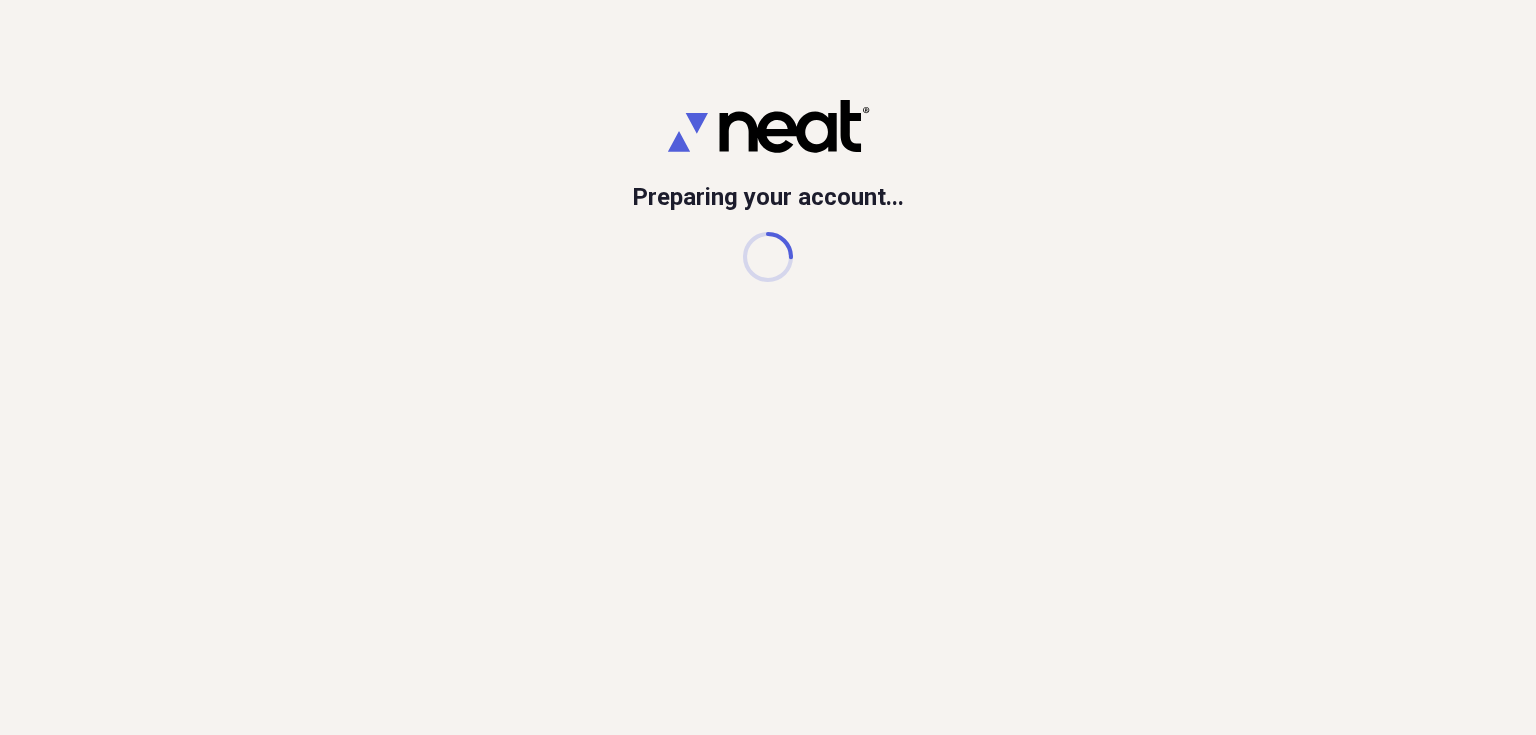 scroll, scrollTop: 0, scrollLeft: 0, axis: both 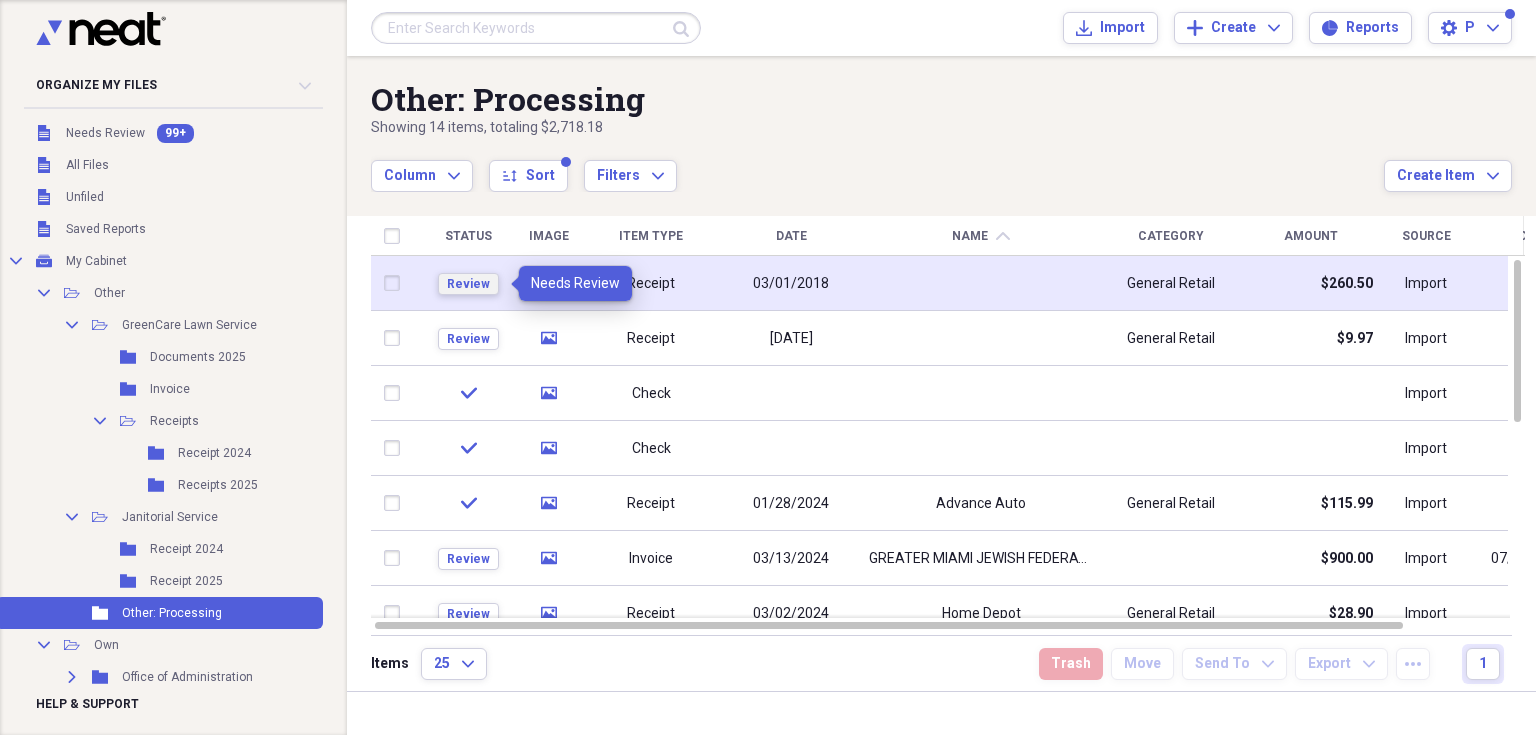 click on "Review" at bounding box center [468, 284] 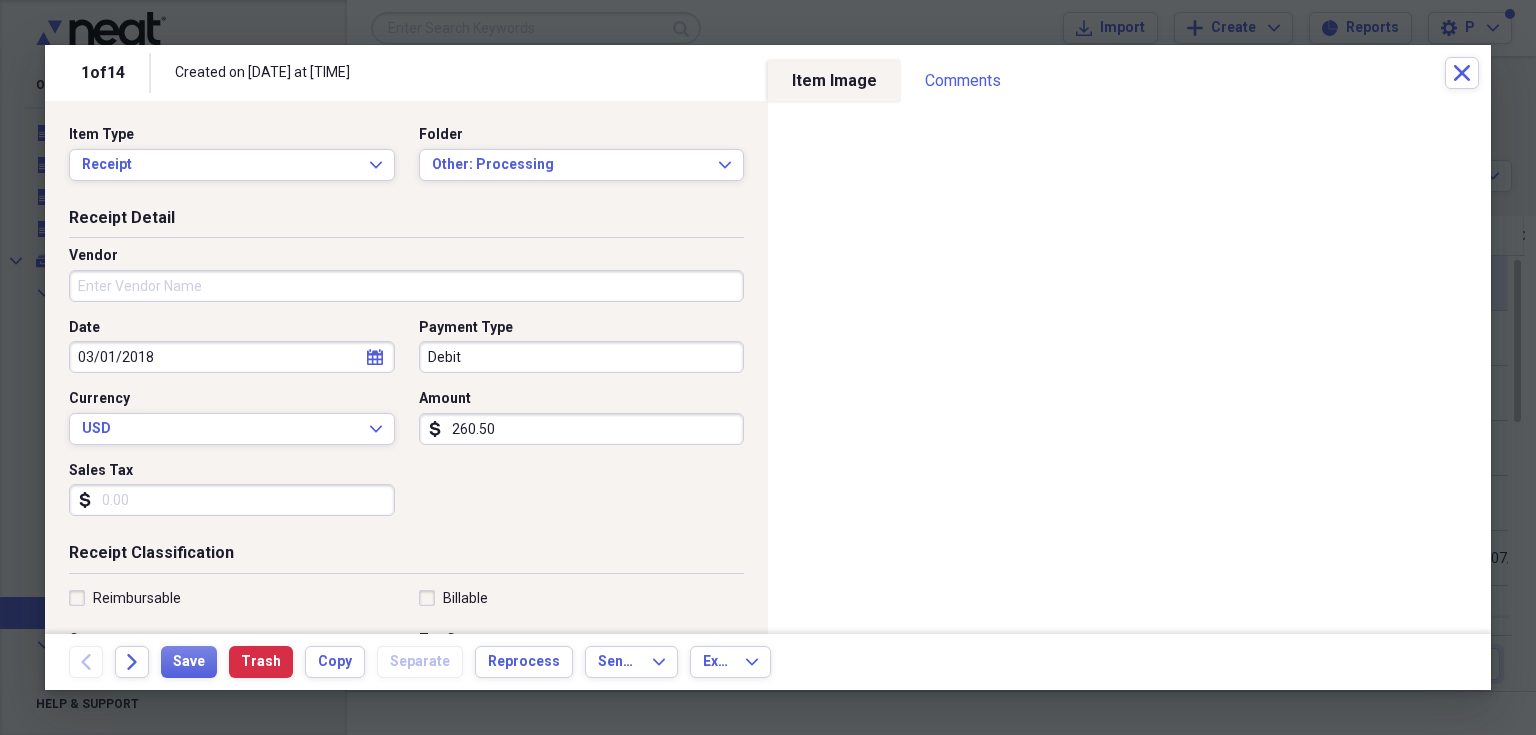 click on "Sales Tax" at bounding box center (232, 500) 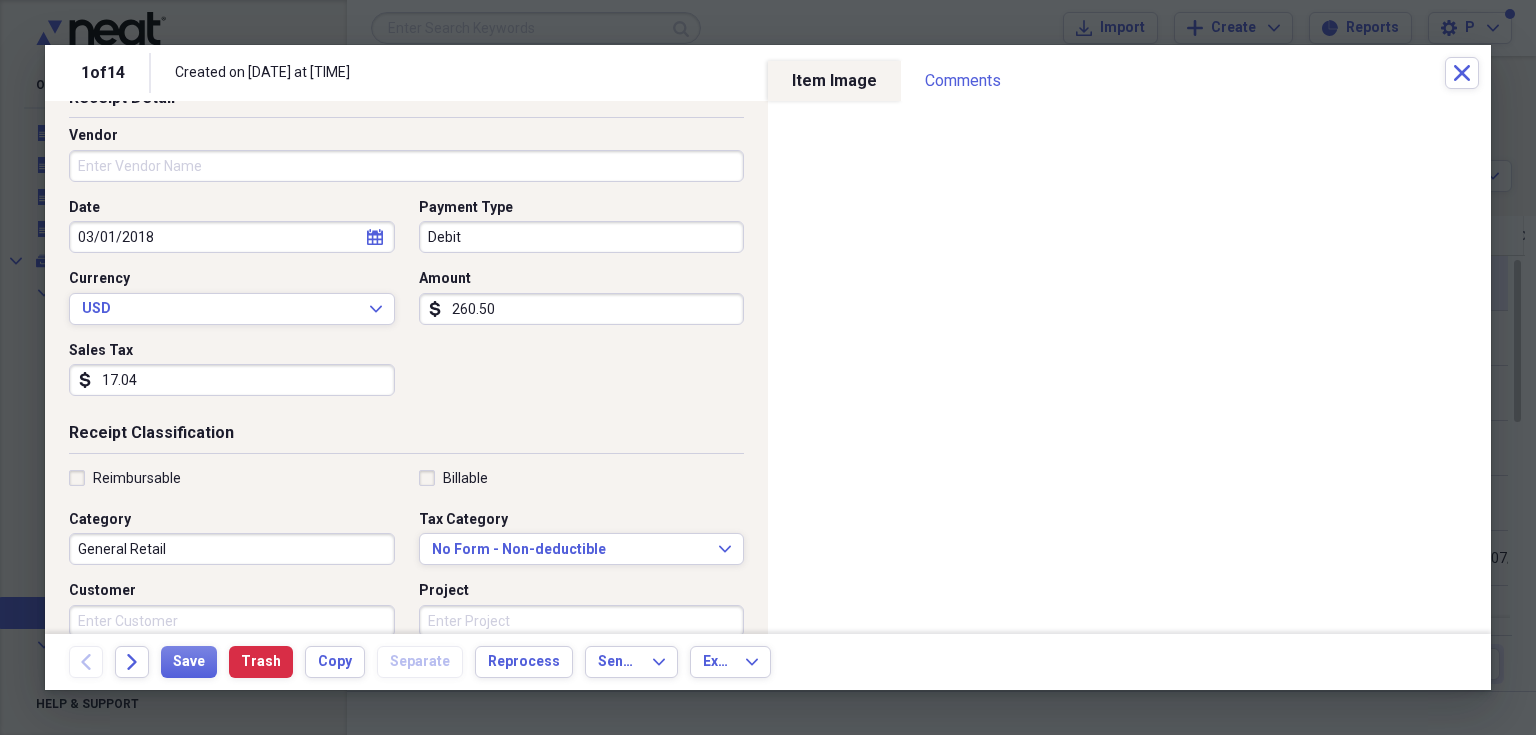 scroll, scrollTop: 160, scrollLeft: 0, axis: vertical 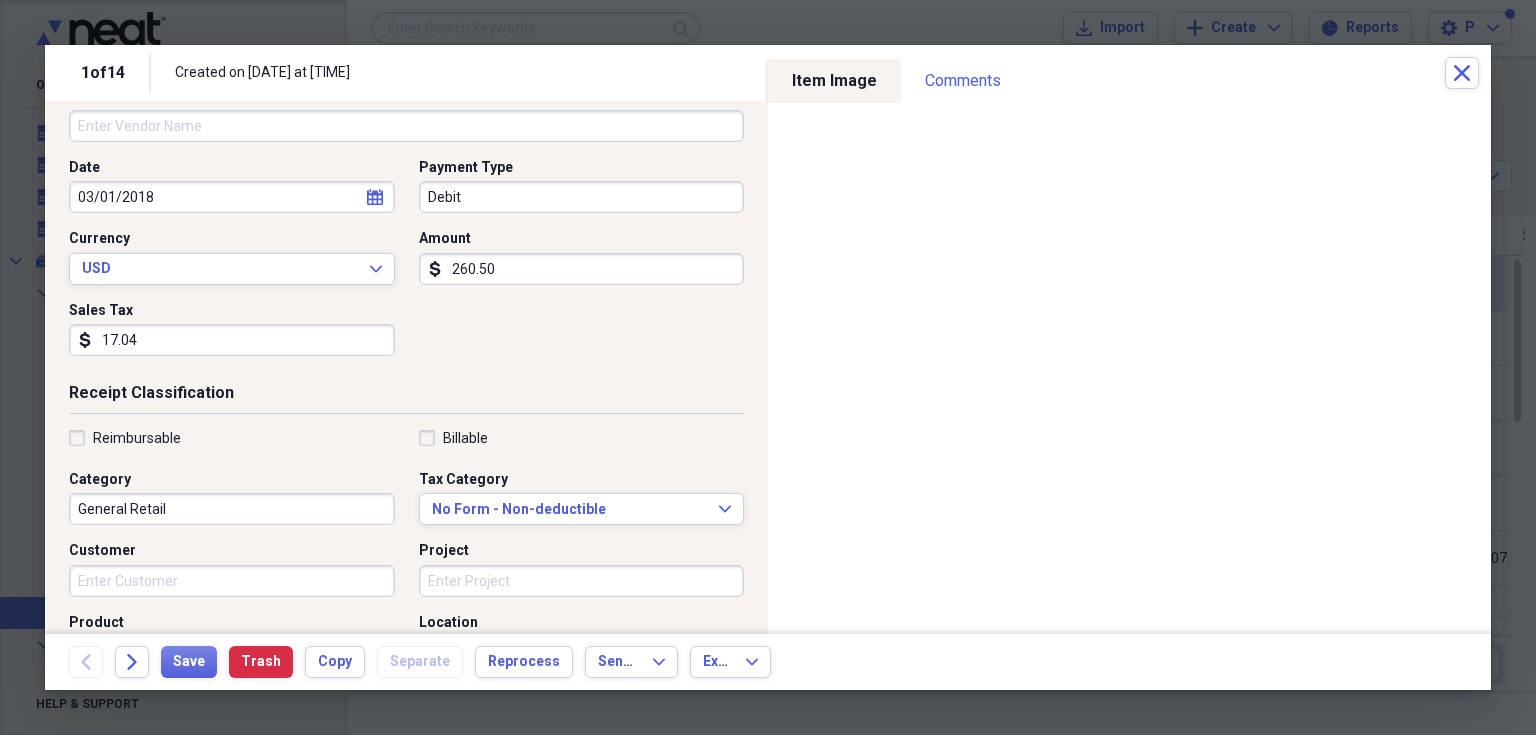 type on "17.04" 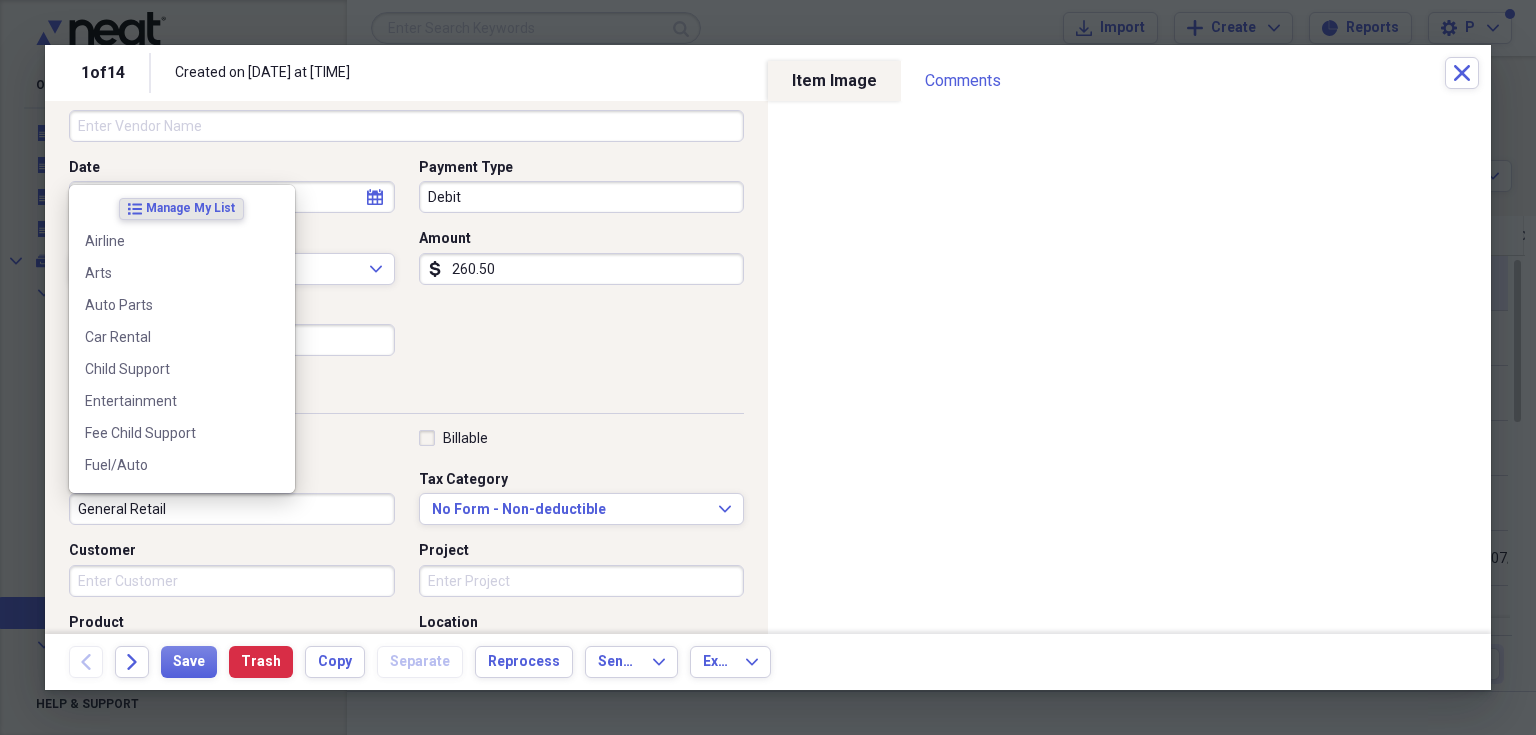 click on "General Retail" at bounding box center (232, 509) 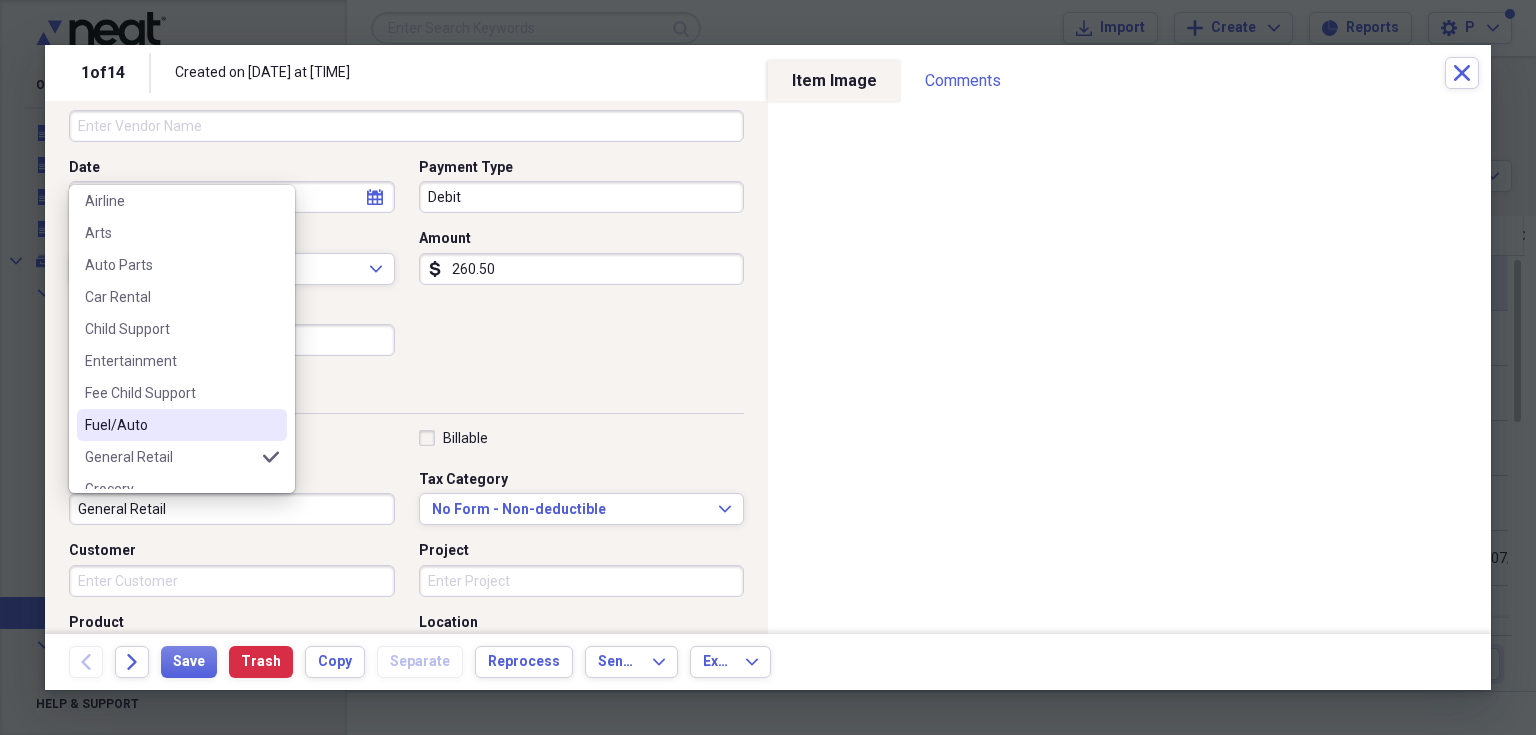 scroll, scrollTop: 186, scrollLeft: 0, axis: vertical 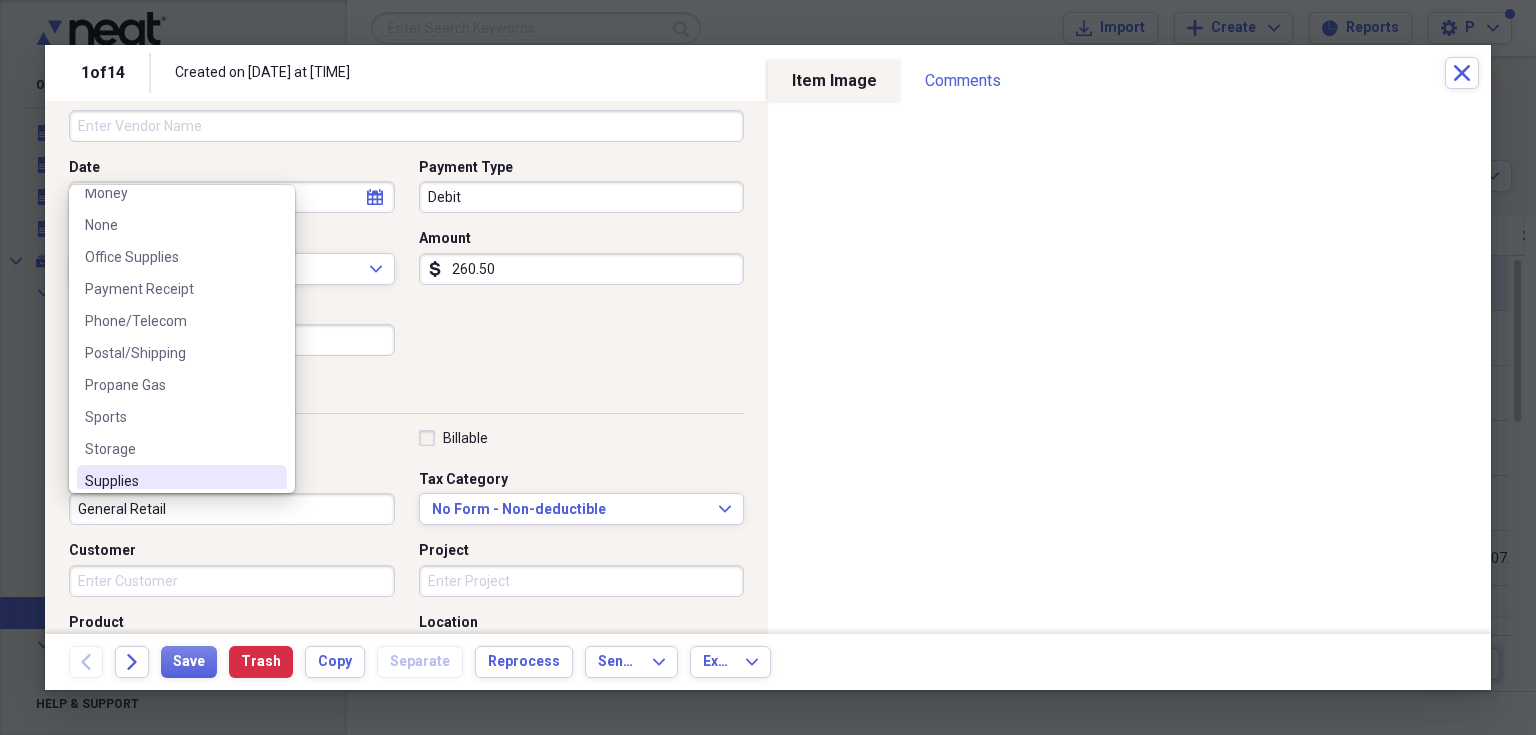 click on "Supplies" at bounding box center [170, 481] 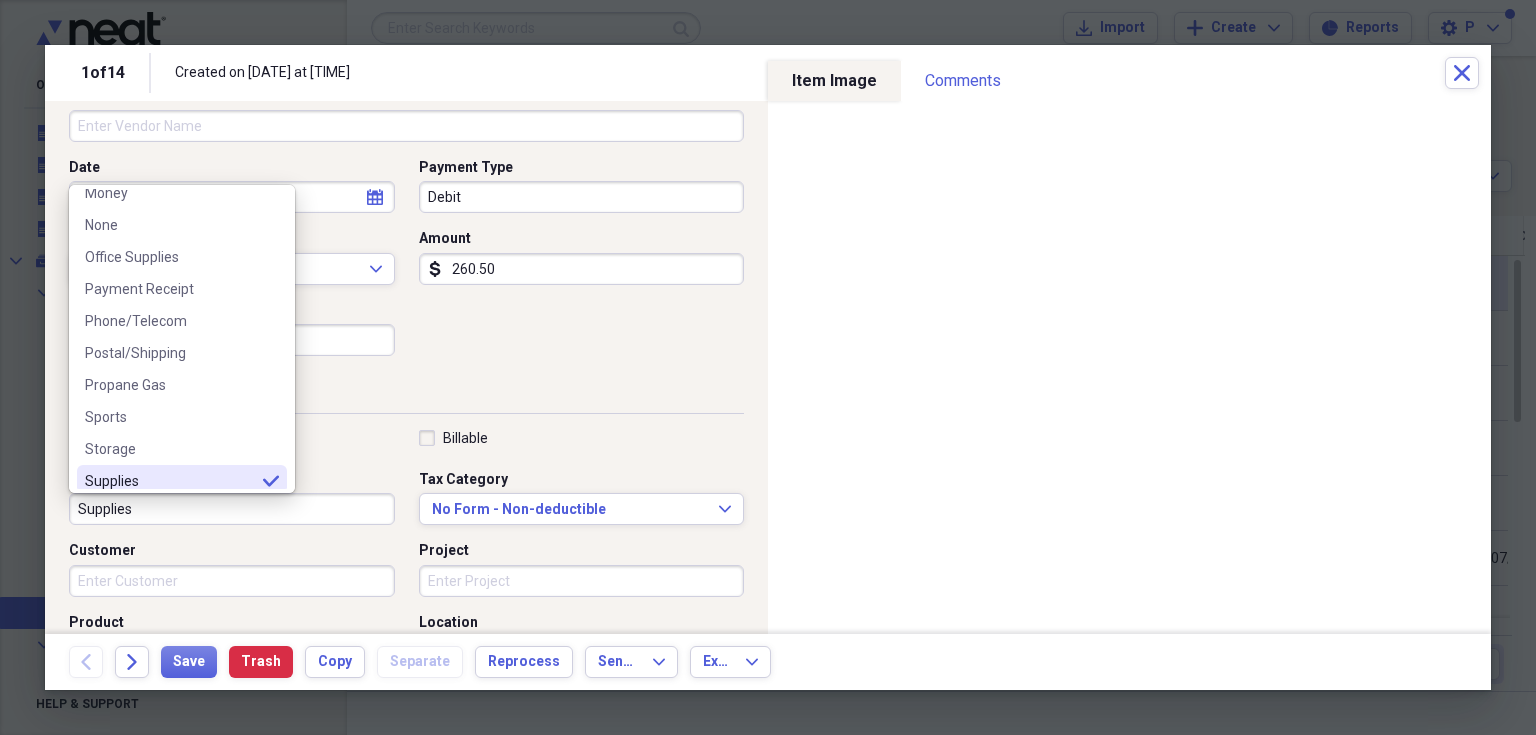 type on "Supplies" 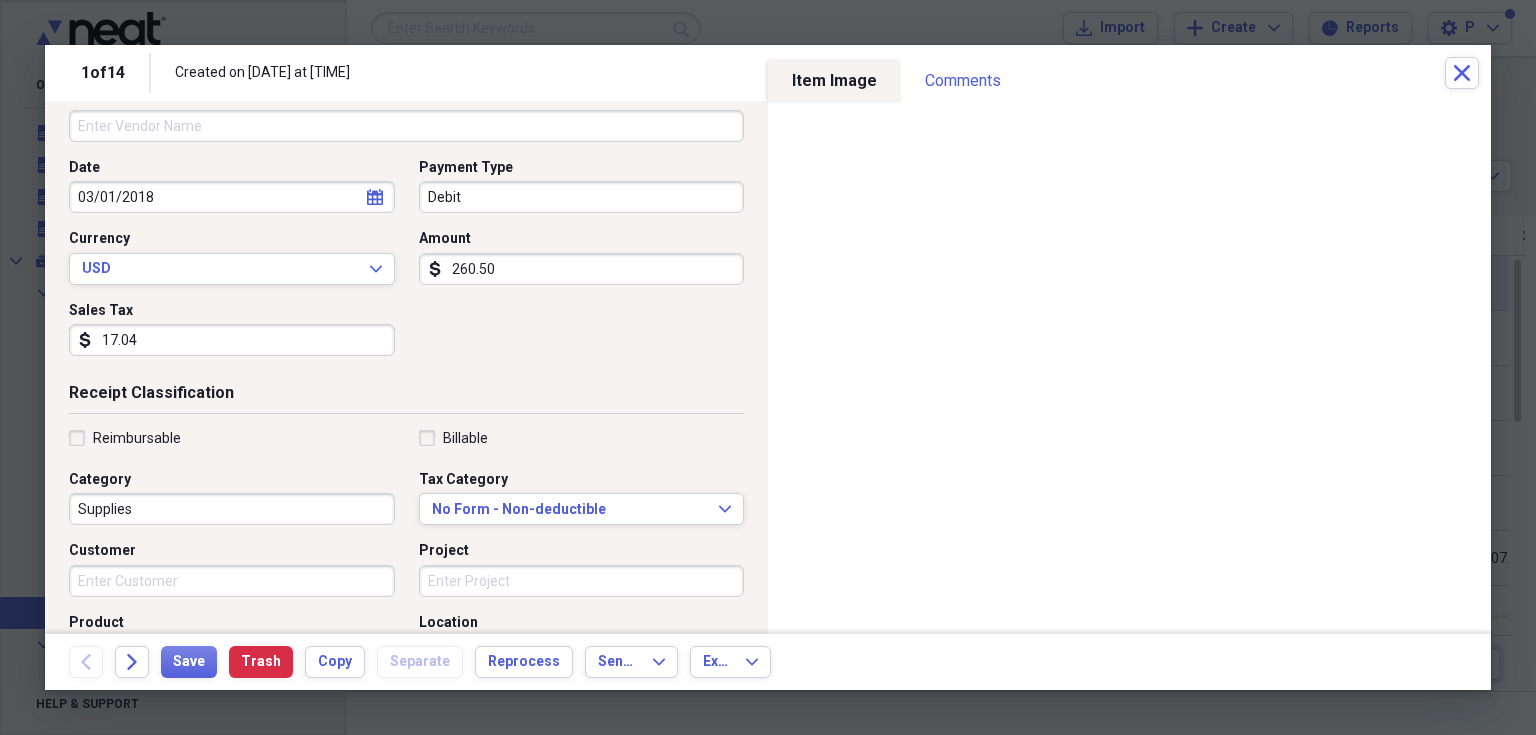 drag, startPoint x: 760, startPoint y: 632, endPoint x: 740, endPoint y: 609, distance: 30.479502 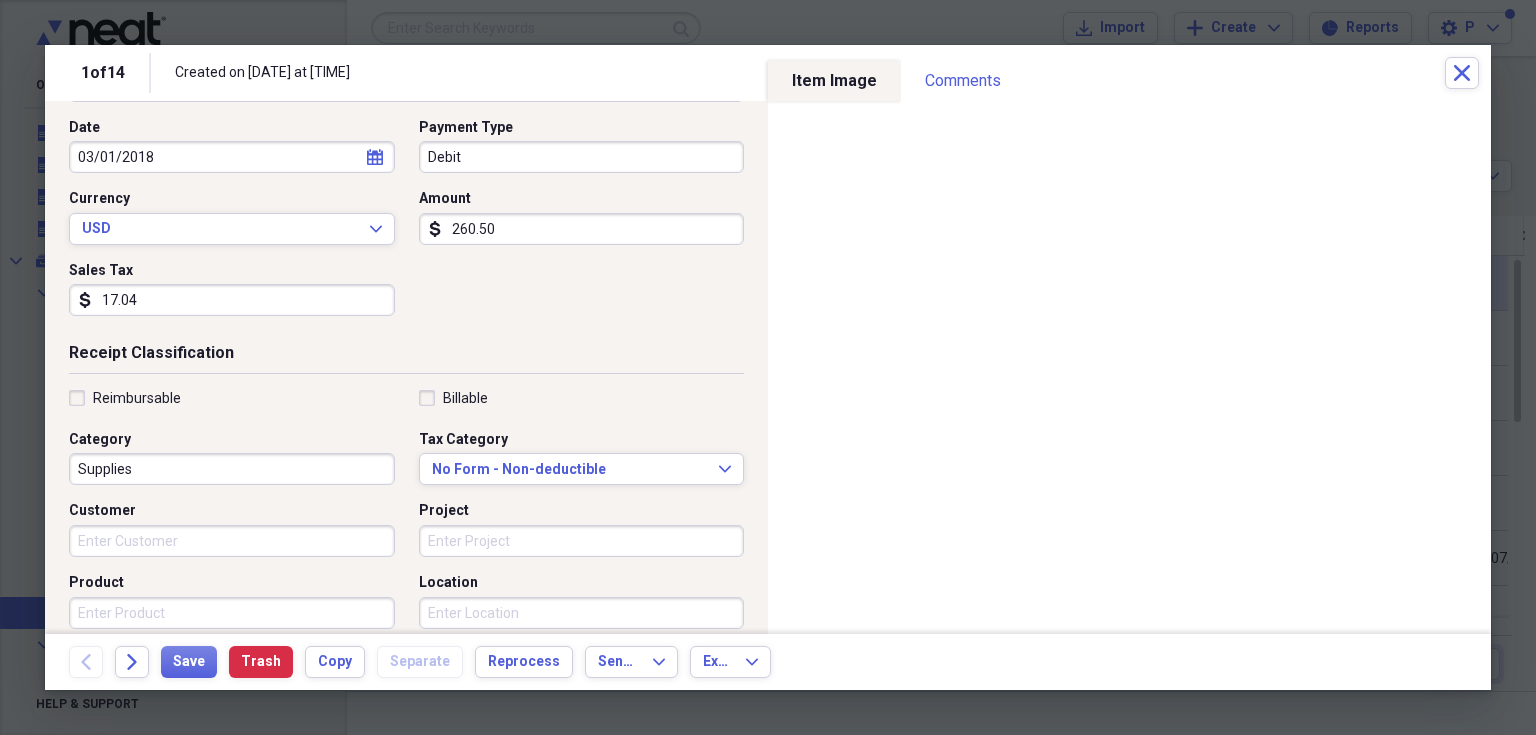 scroll, scrollTop: 266, scrollLeft: 0, axis: vertical 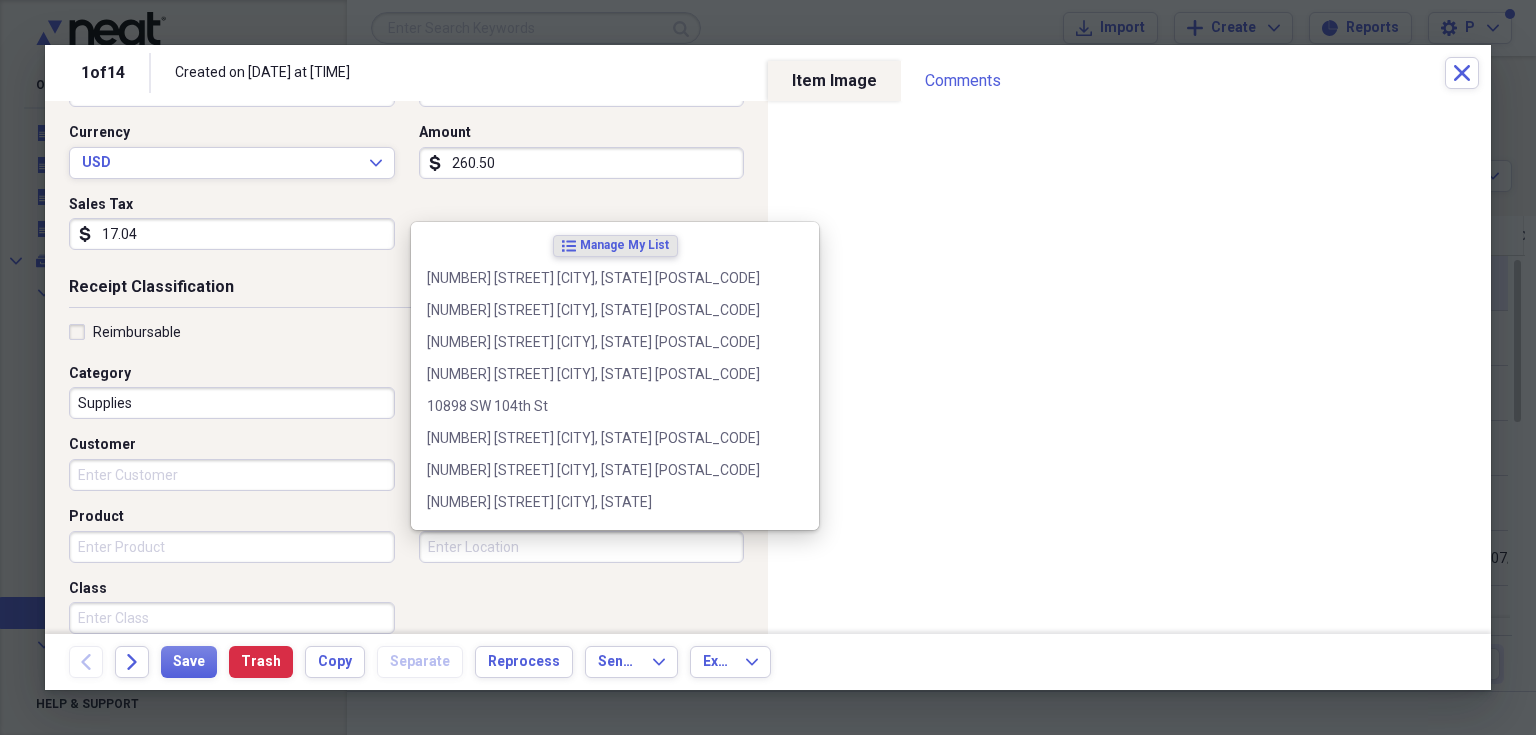 click on "Location" at bounding box center [582, 547] 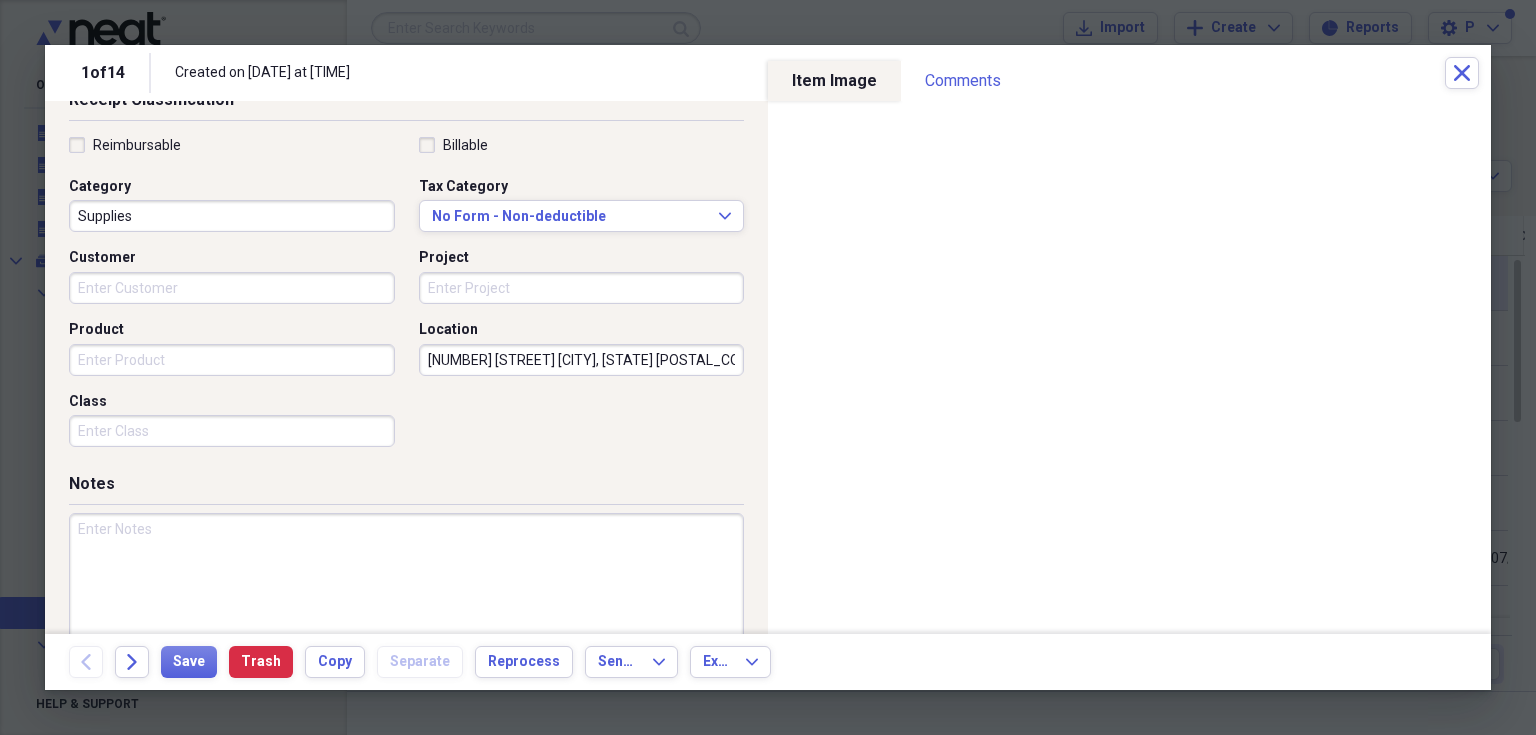 scroll, scrollTop: 486, scrollLeft: 0, axis: vertical 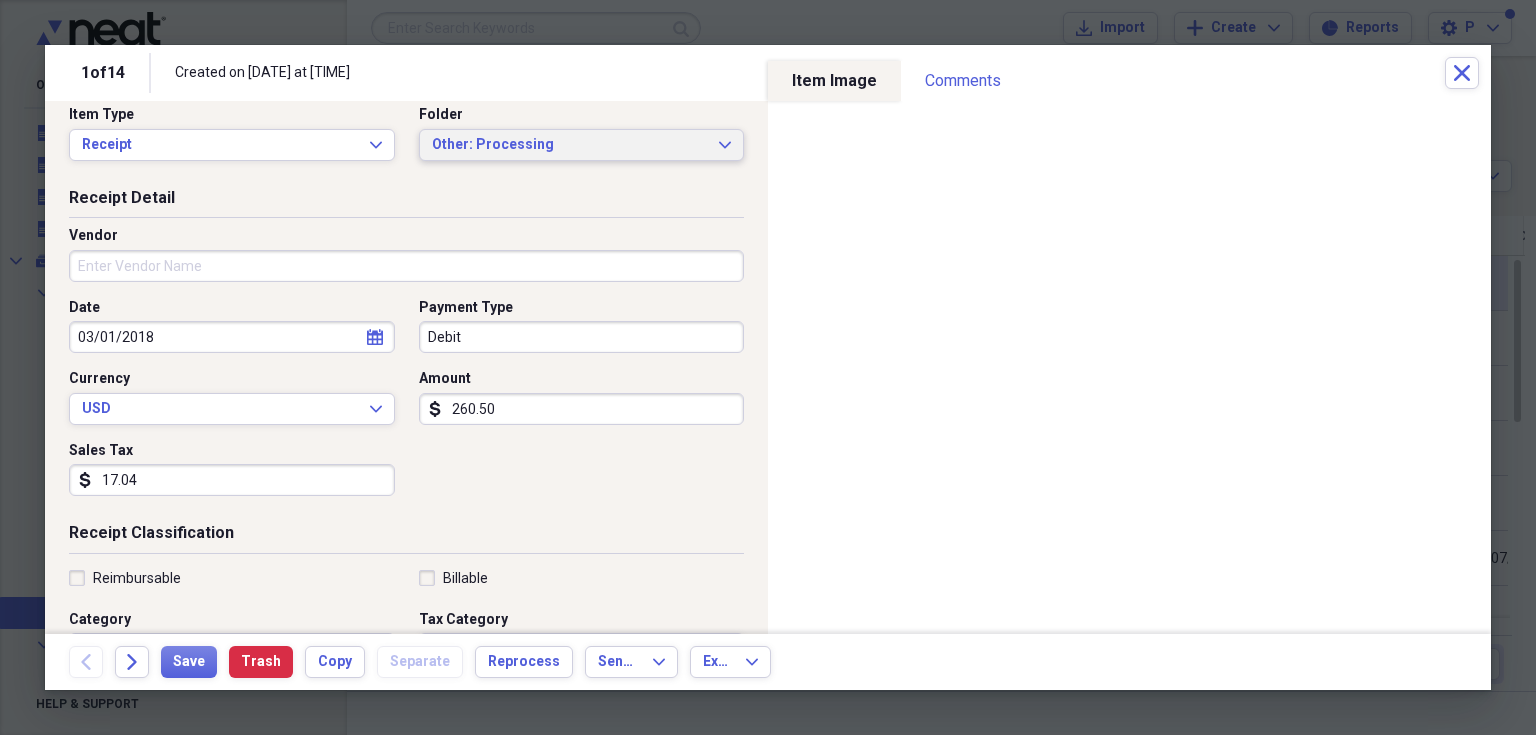 type on "[NUMBER] [STREET] [CITY], [STATE] [POSTAL_CODE]" 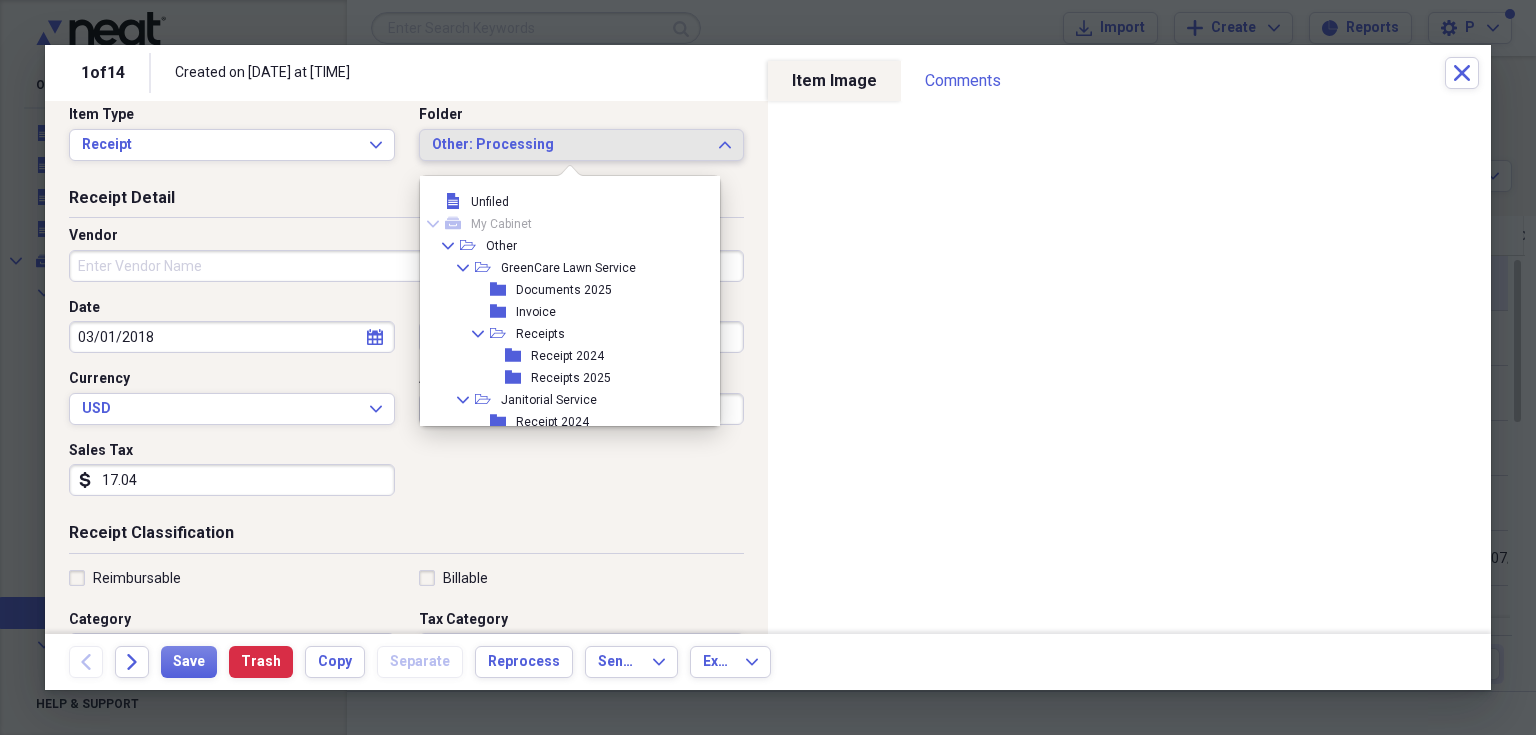 scroll, scrollTop: 94, scrollLeft: 0, axis: vertical 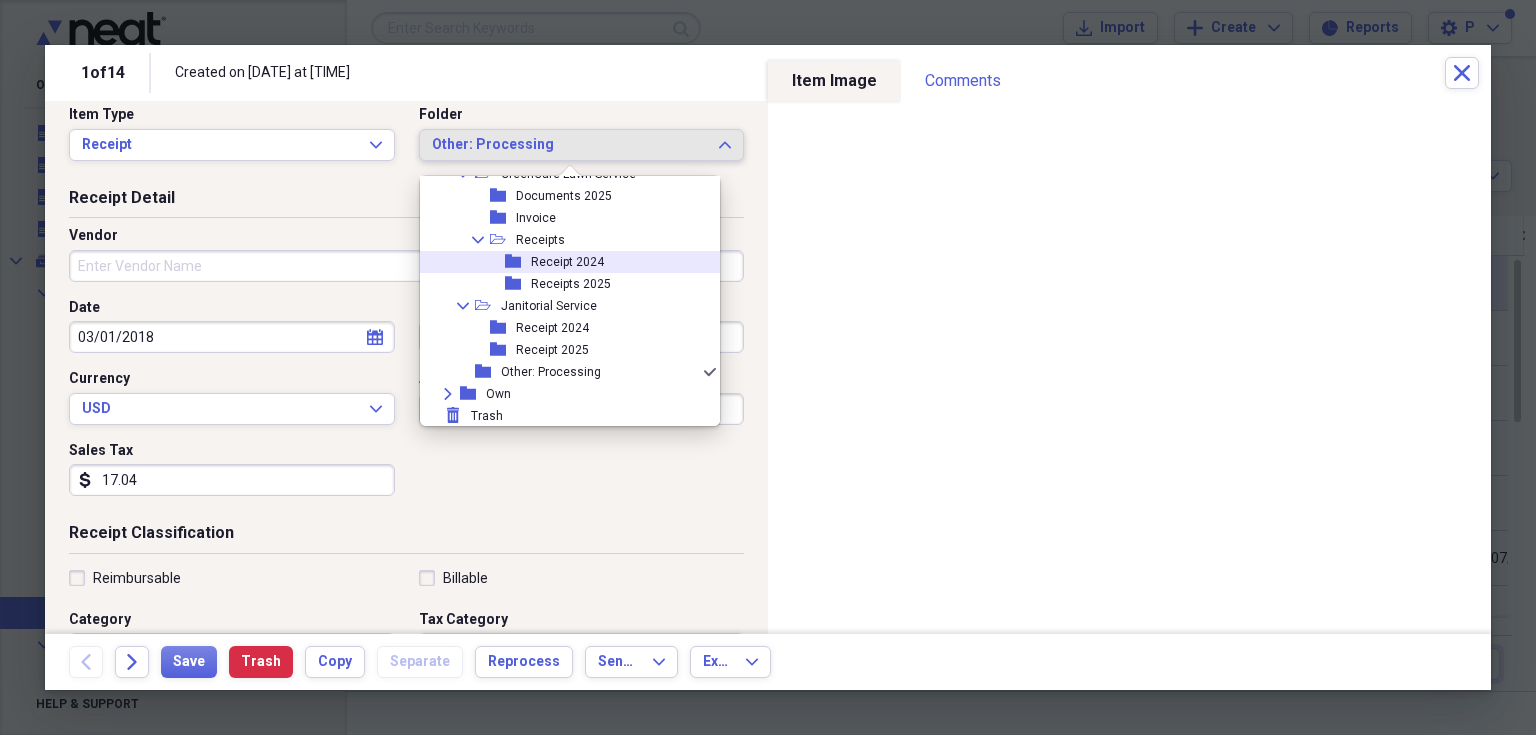 click on "folder Receipt  2024" at bounding box center [562, 262] 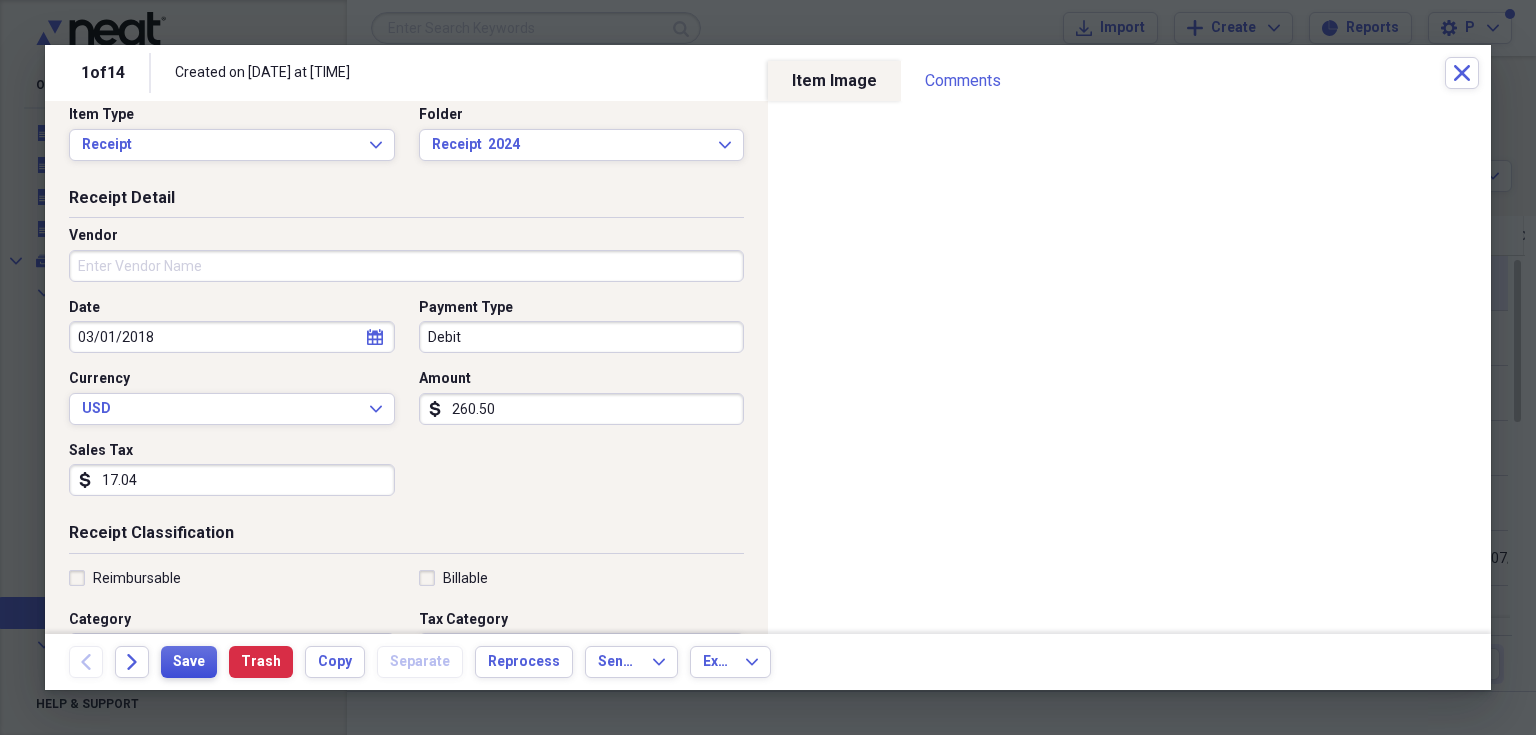 click on "Save" at bounding box center (189, 662) 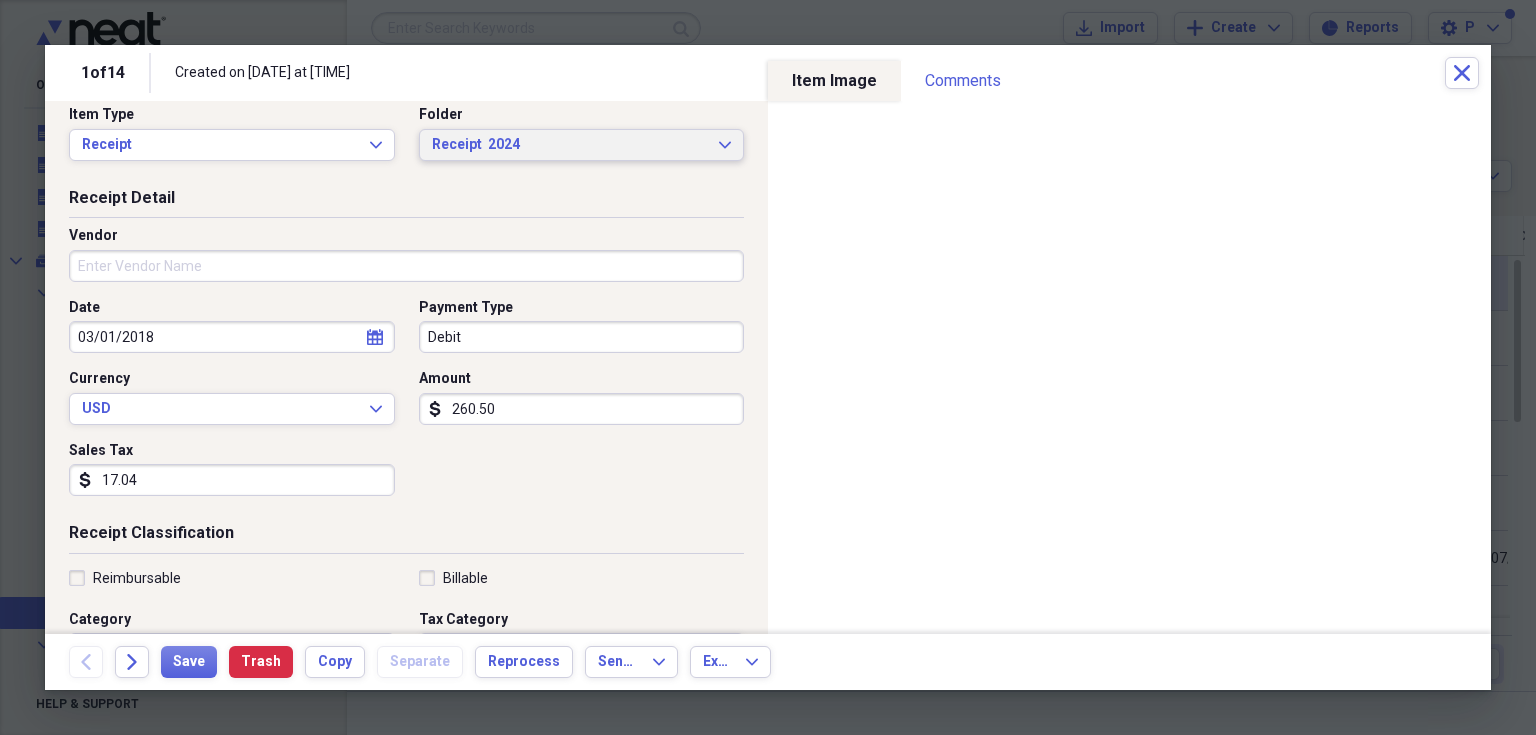 click on "Expand" 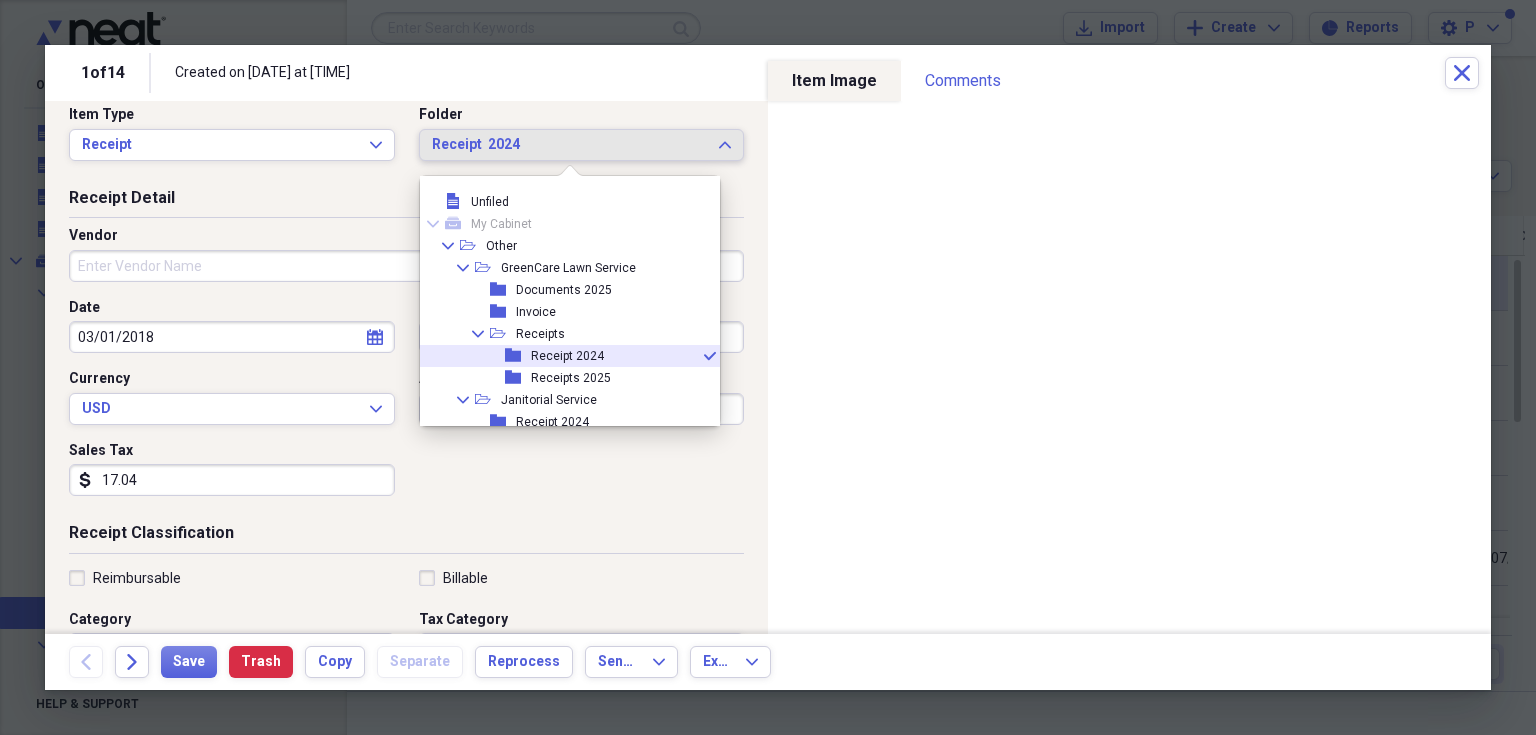 scroll, scrollTop: 55, scrollLeft: 0, axis: vertical 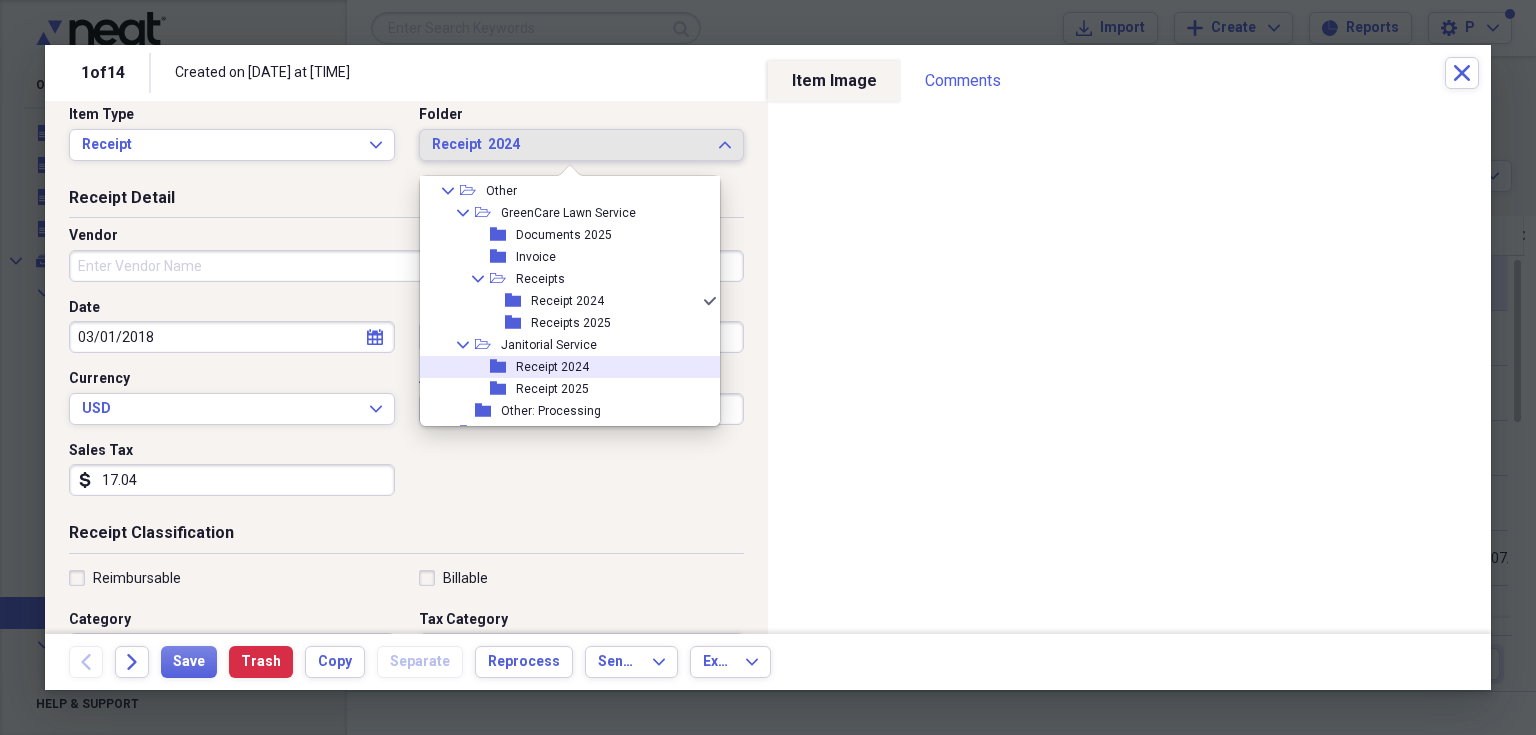 click on "Receipt 2024" at bounding box center [552, 367] 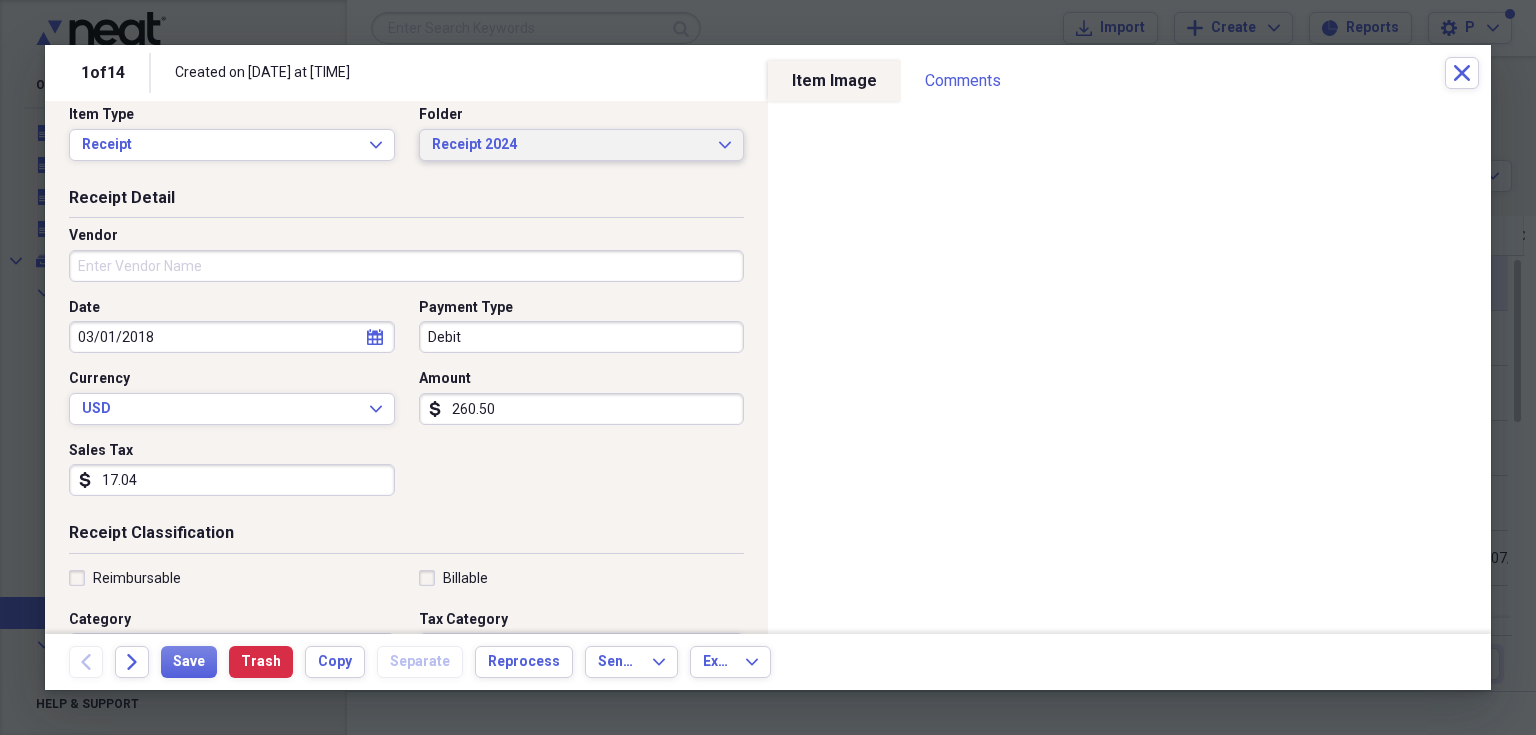 click on "Expand" 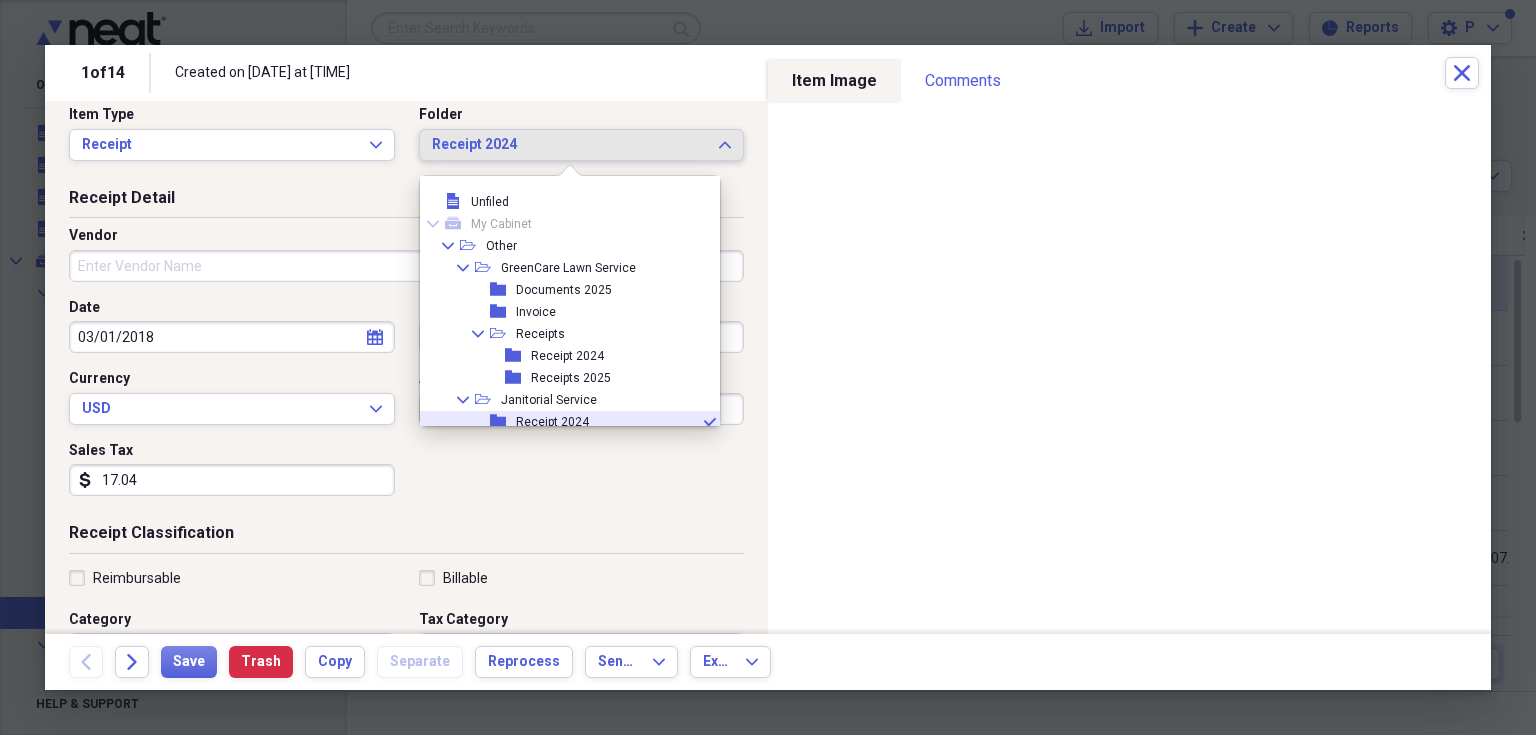 scroll, scrollTop: 94, scrollLeft: 0, axis: vertical 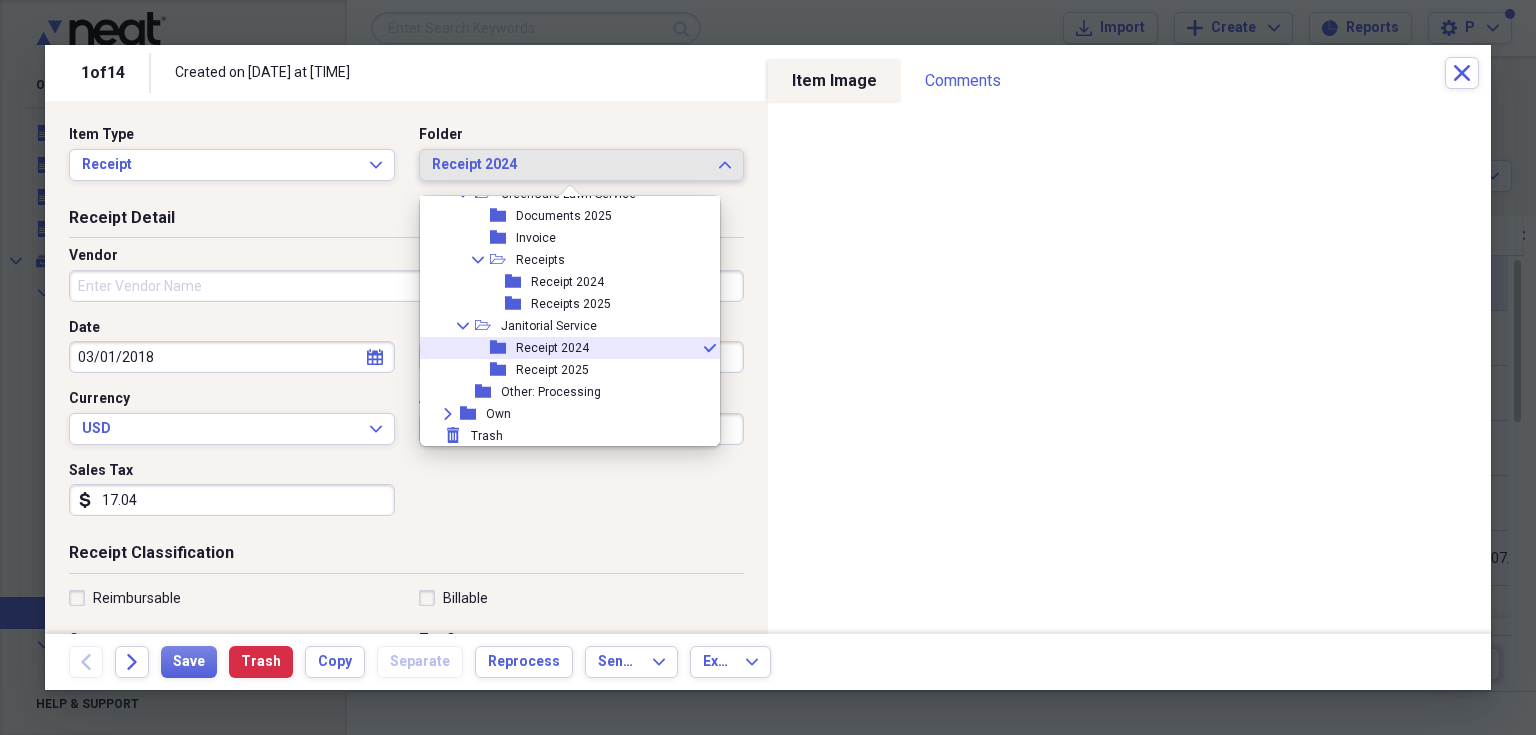 click on "Receipt 2024" at bounding box center (552, 348) 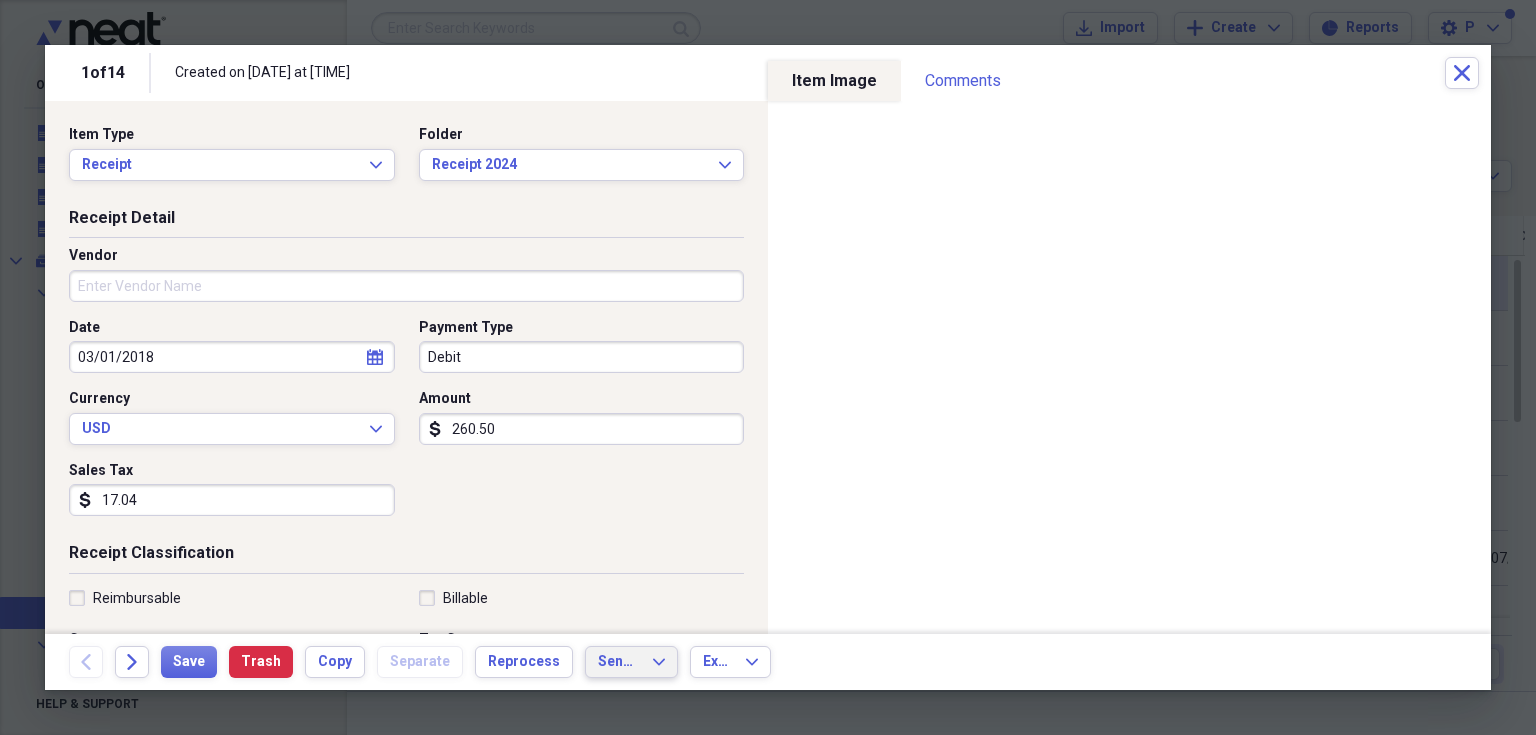 click on "Expand" 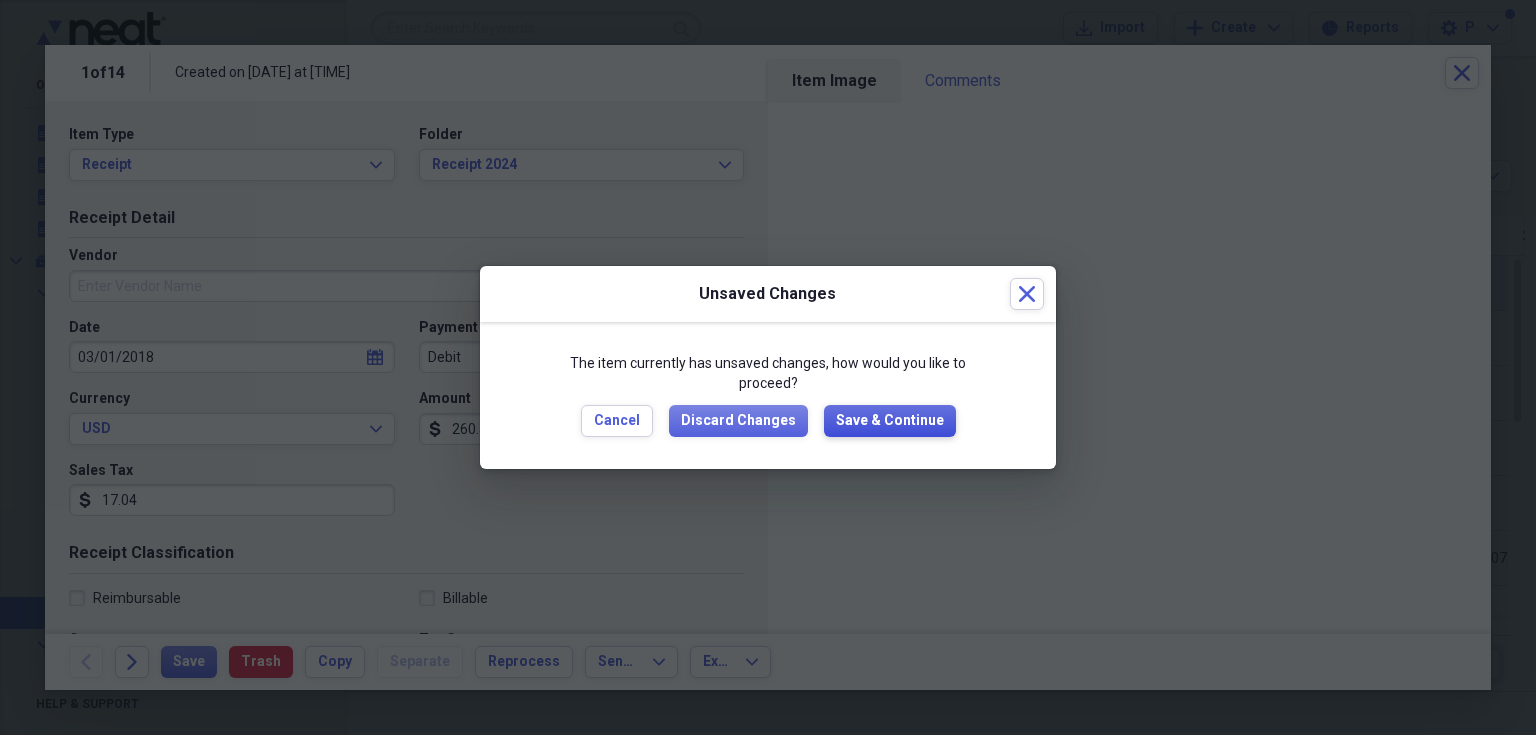 click on "Save & Continue" at bounding box center (890, 421) 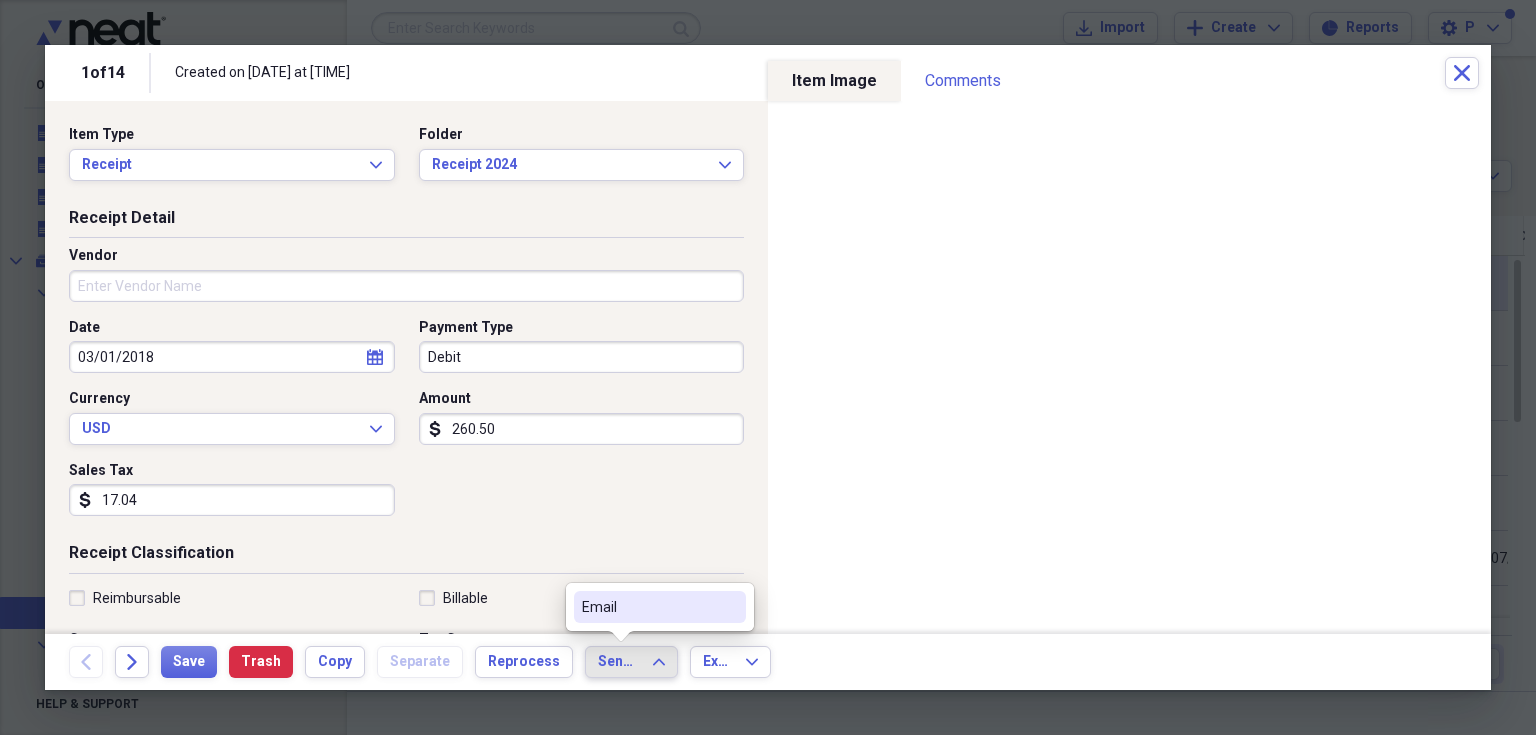 click on "Send To Expand" at bounding box center (631, 662) 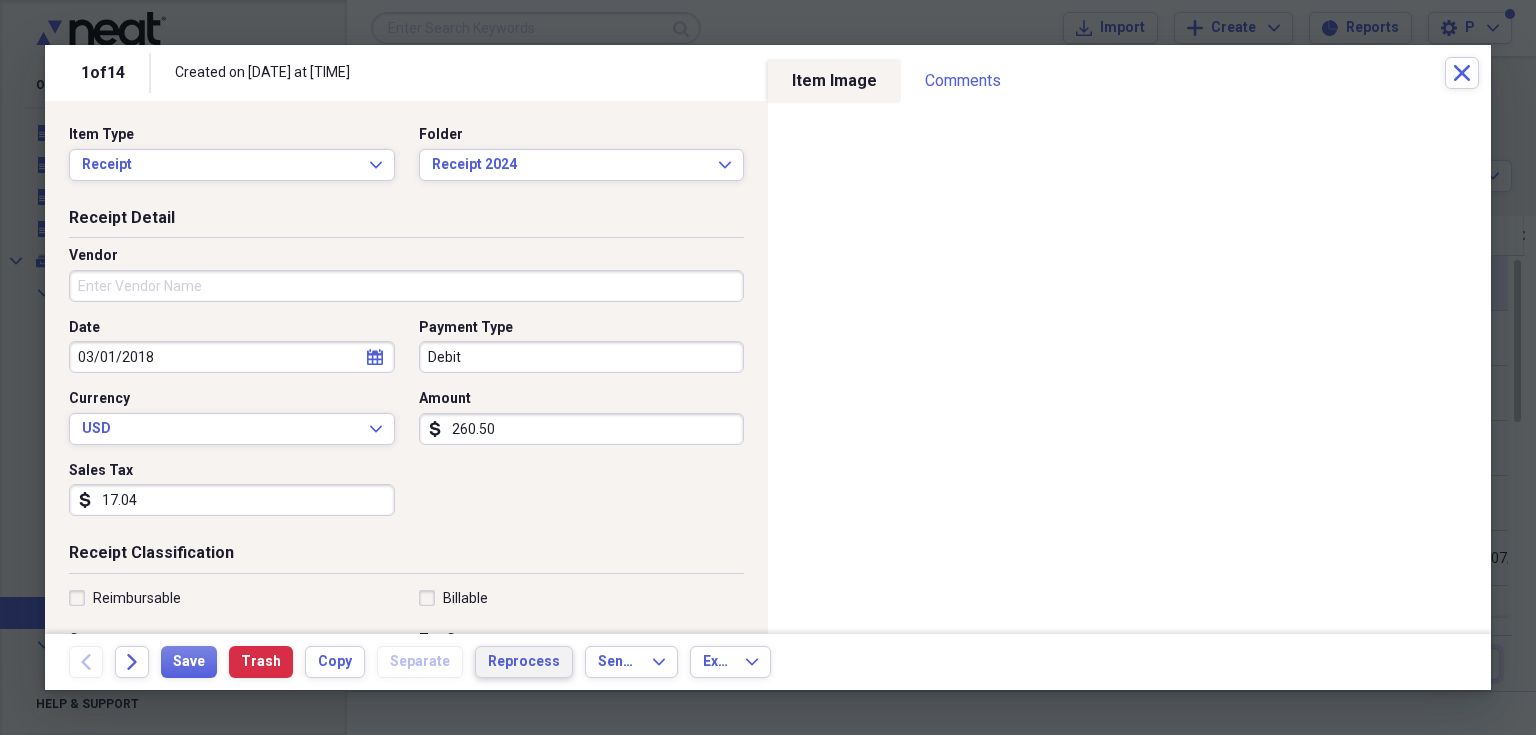 click on "Reprocess" at bounding box center (524, 662) 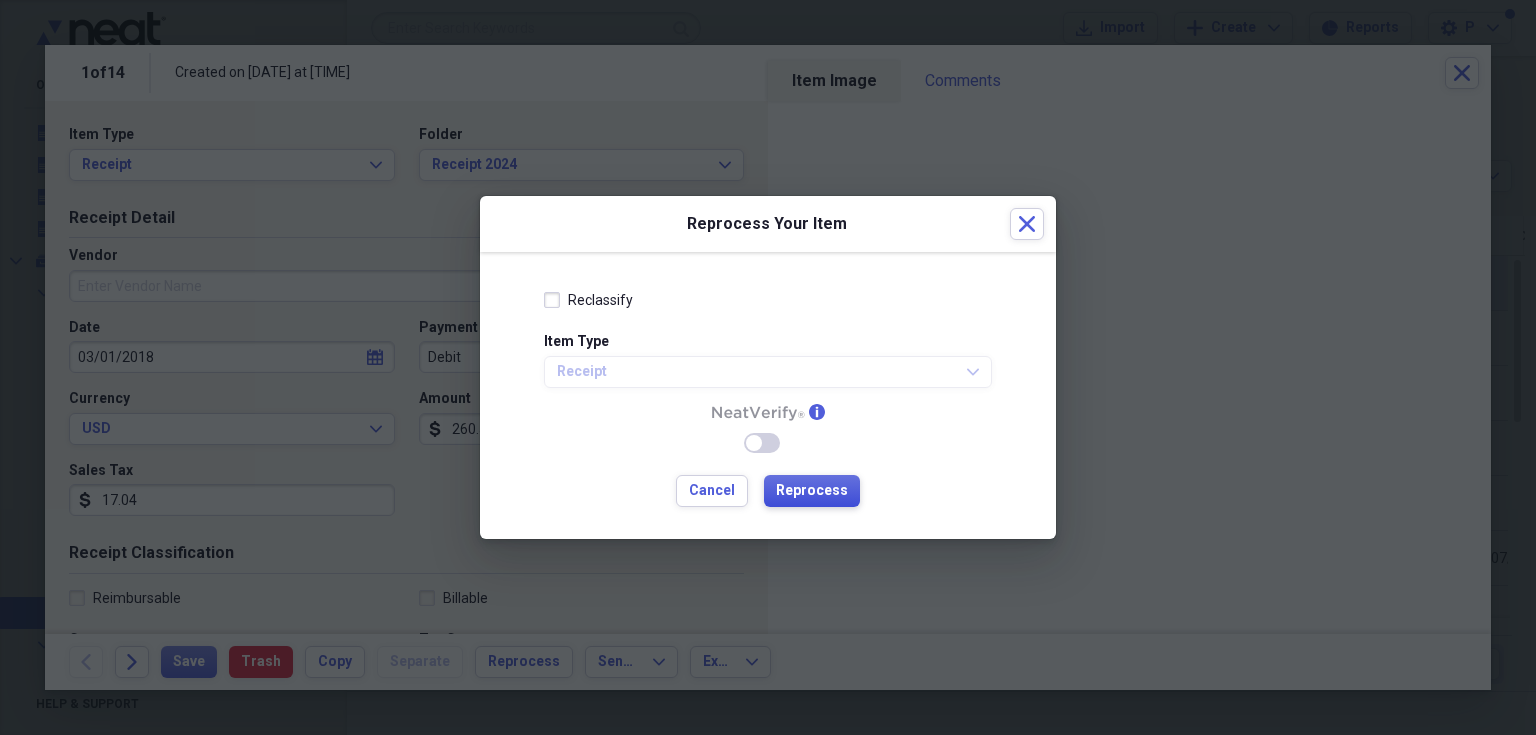 click on "Reprocess" at bounding box center (812, 491) 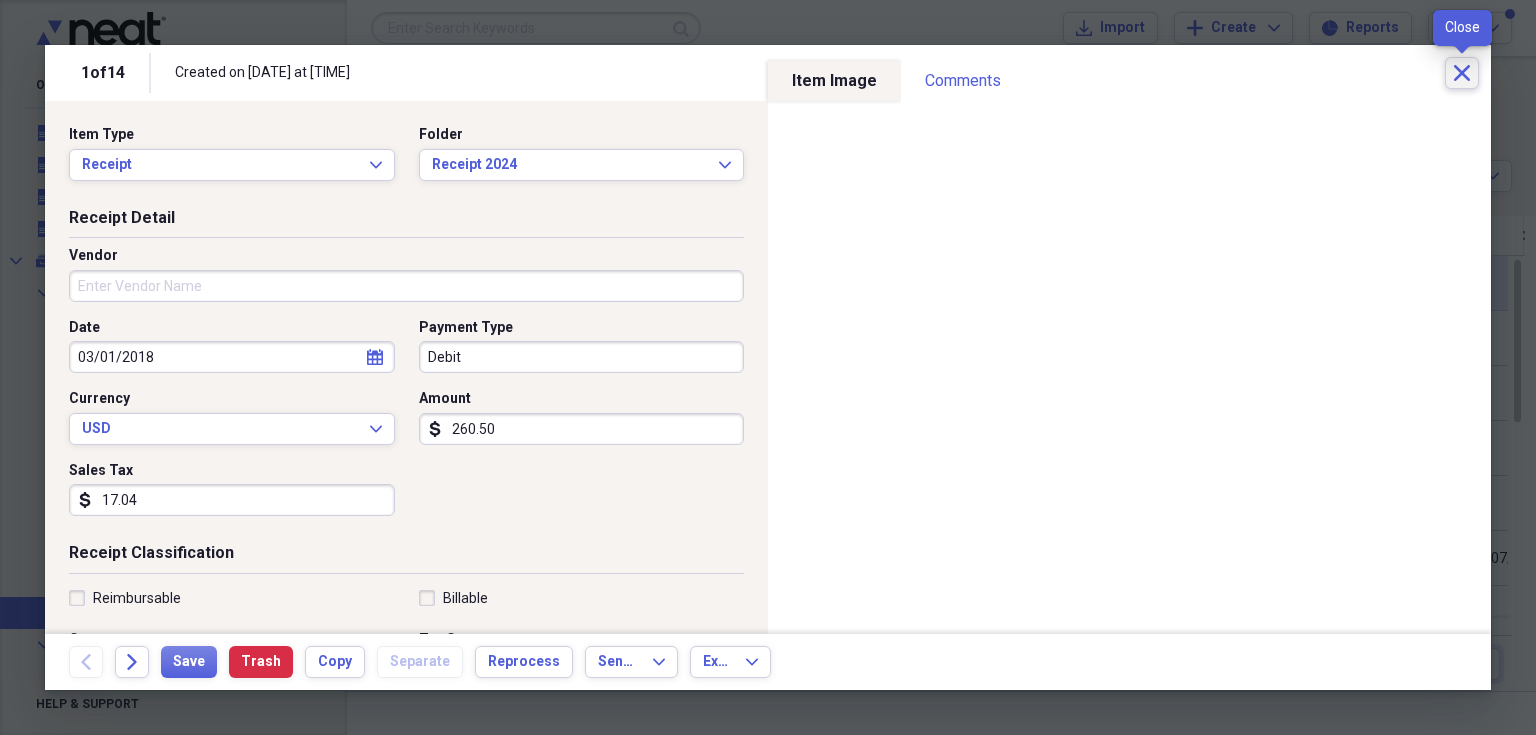 click 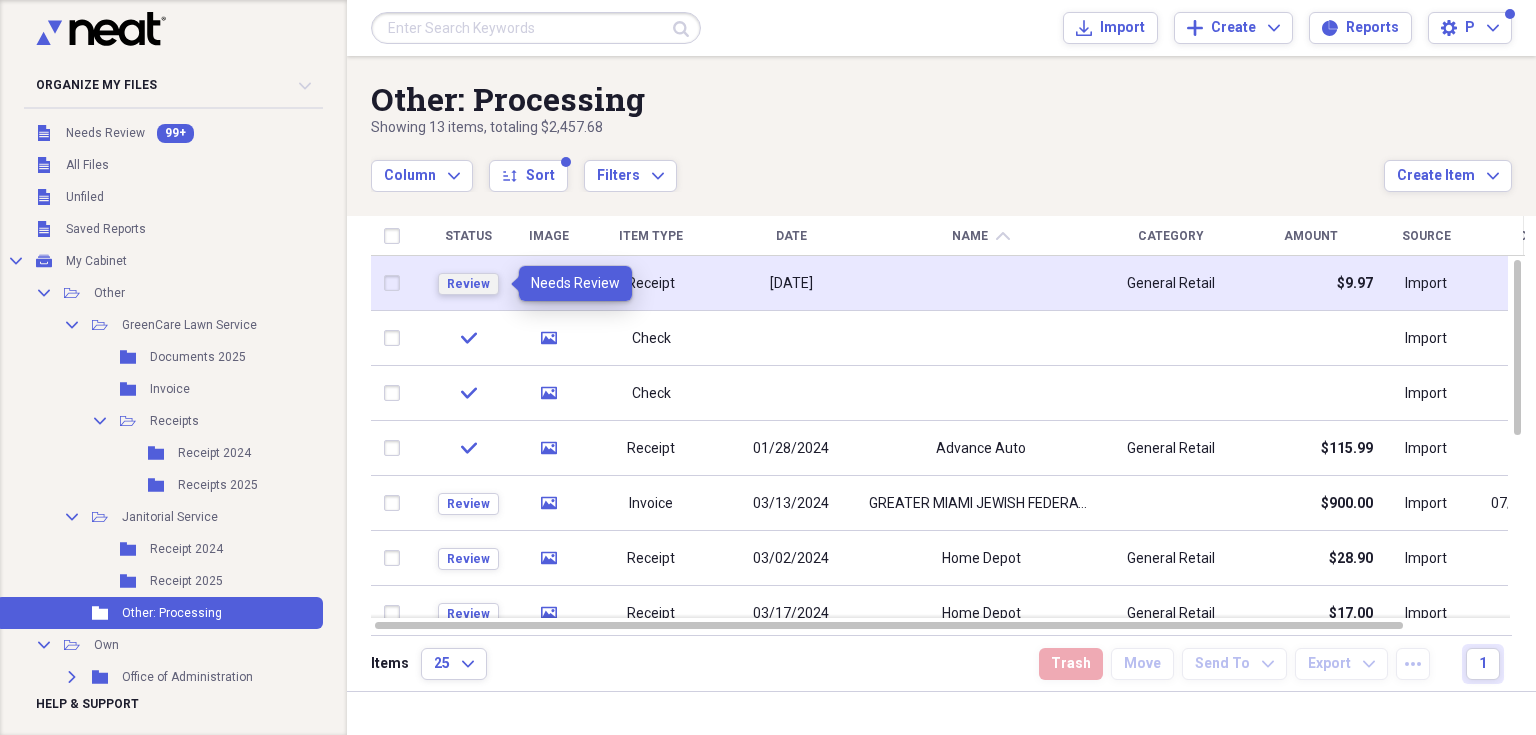 click on "Review" at bounding box center (468, 284) 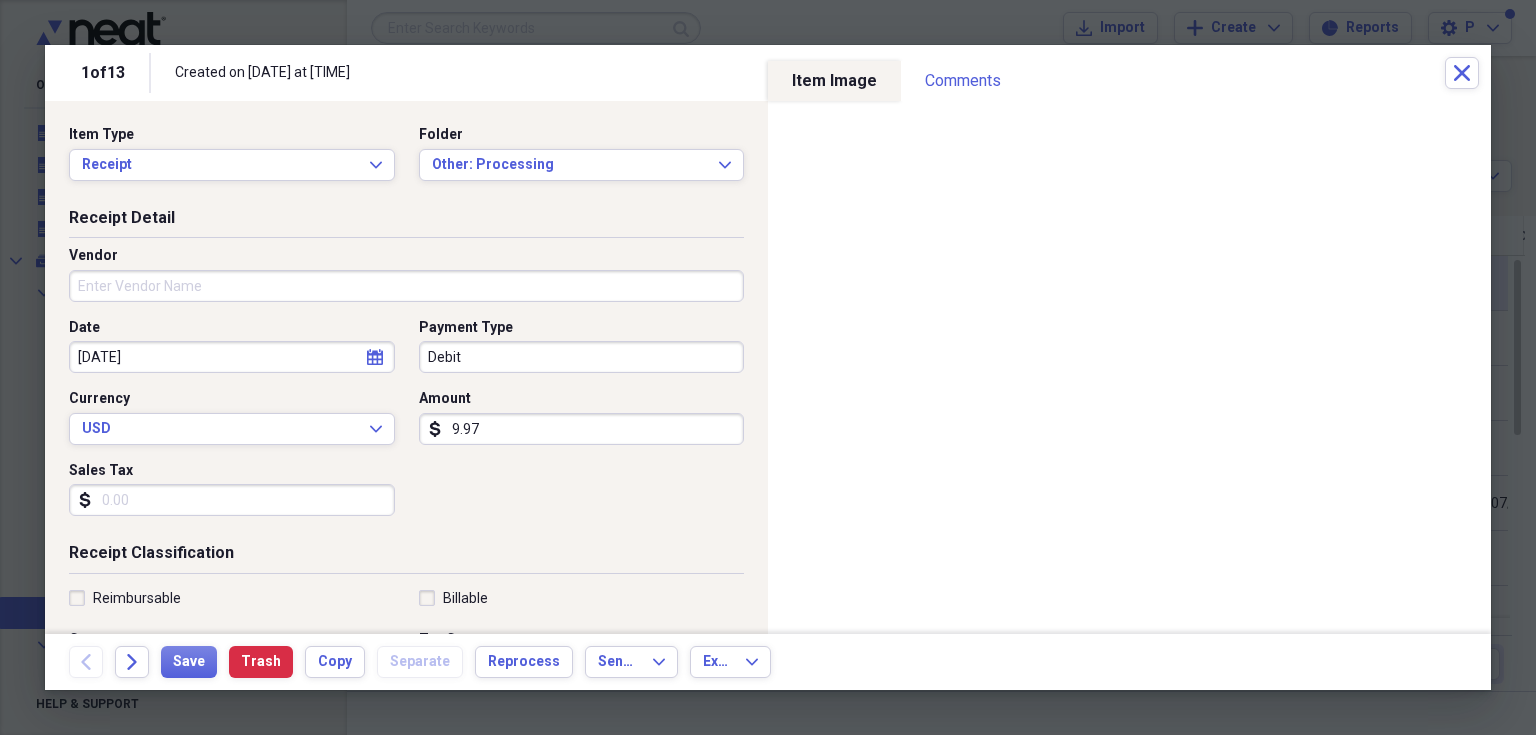 click on "Sales Tax" at bounding box center (232, 500) 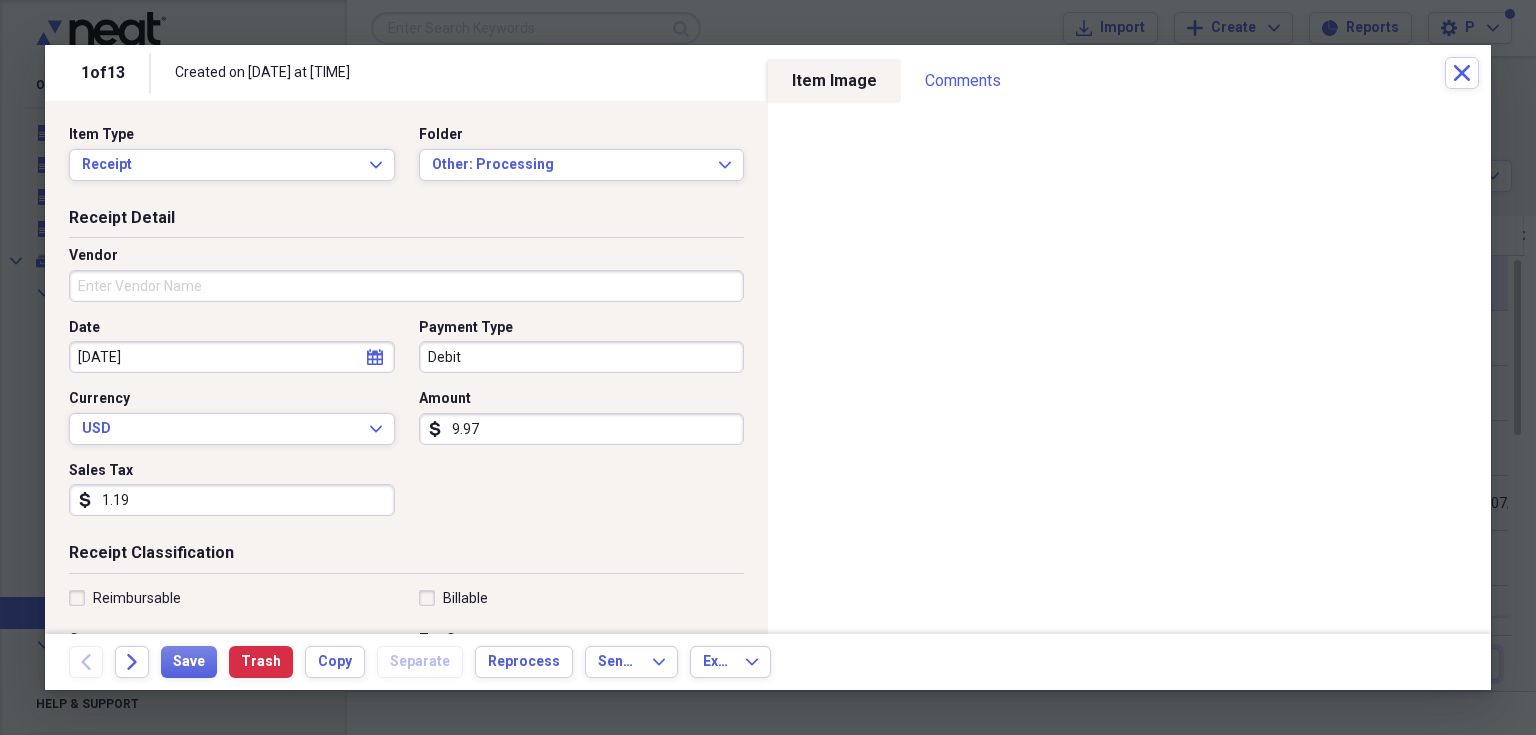 type on "1.19" 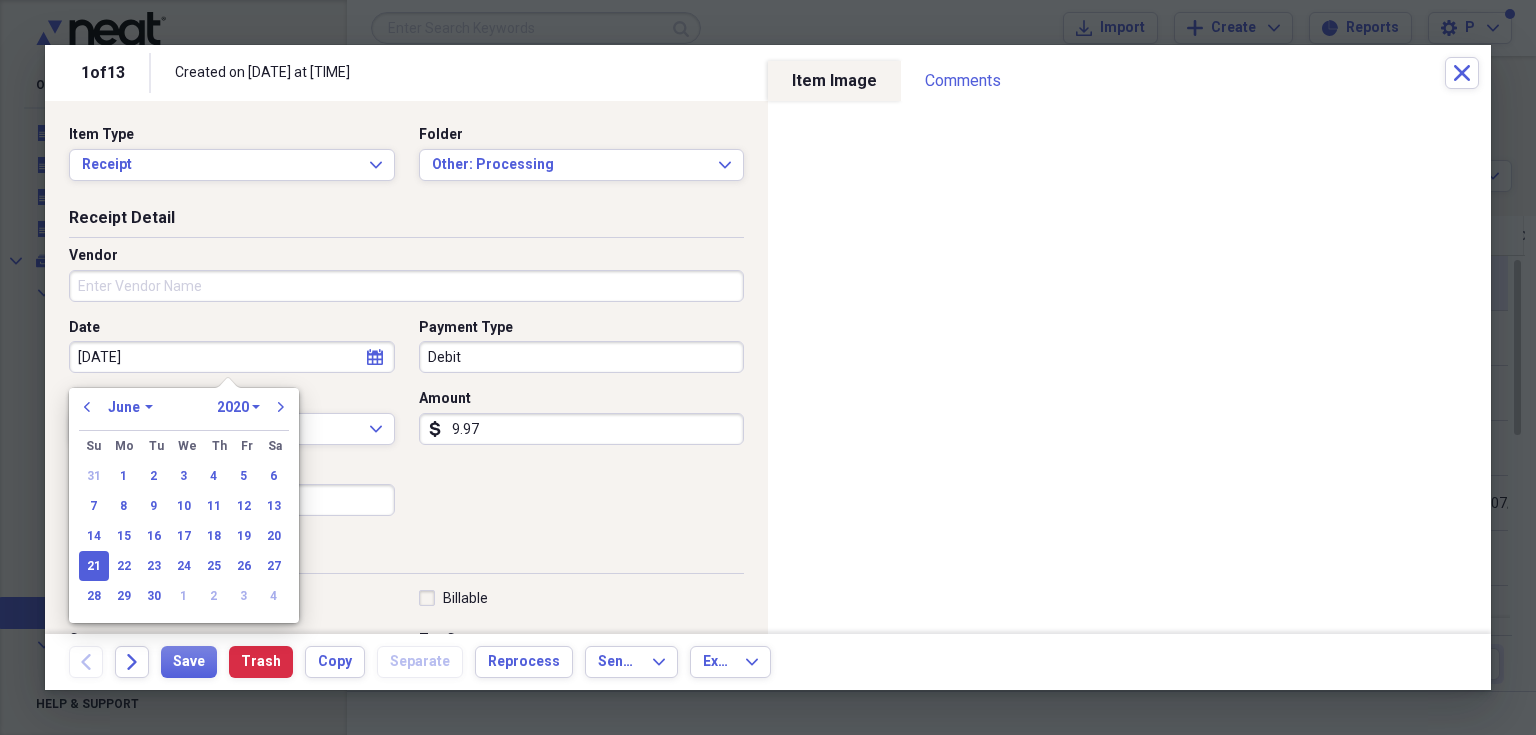 click on "January February March April May June July August September October November December" at bounding box center (130, 407) 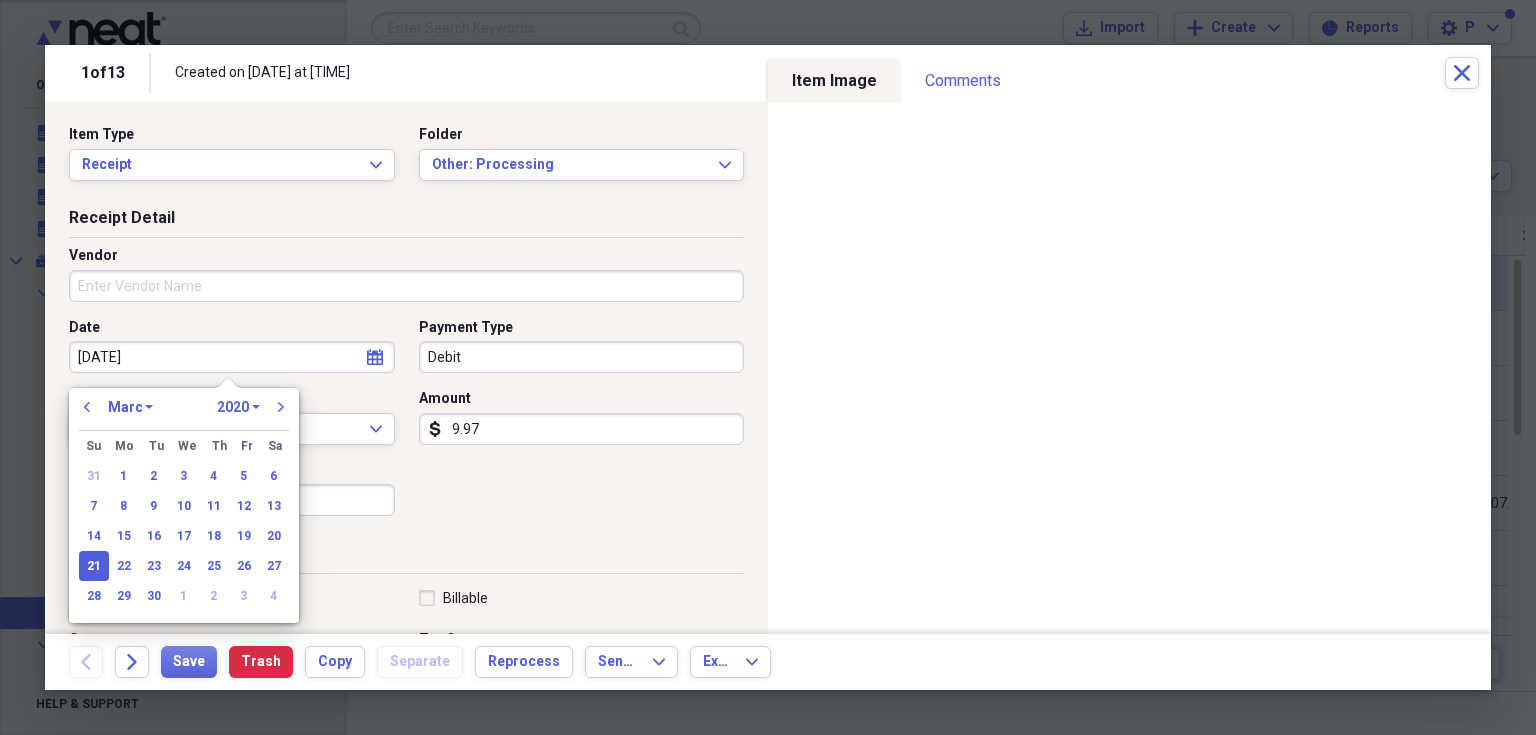 click on "January February March April May June July August September October November December" at bounding box center (130, 407) 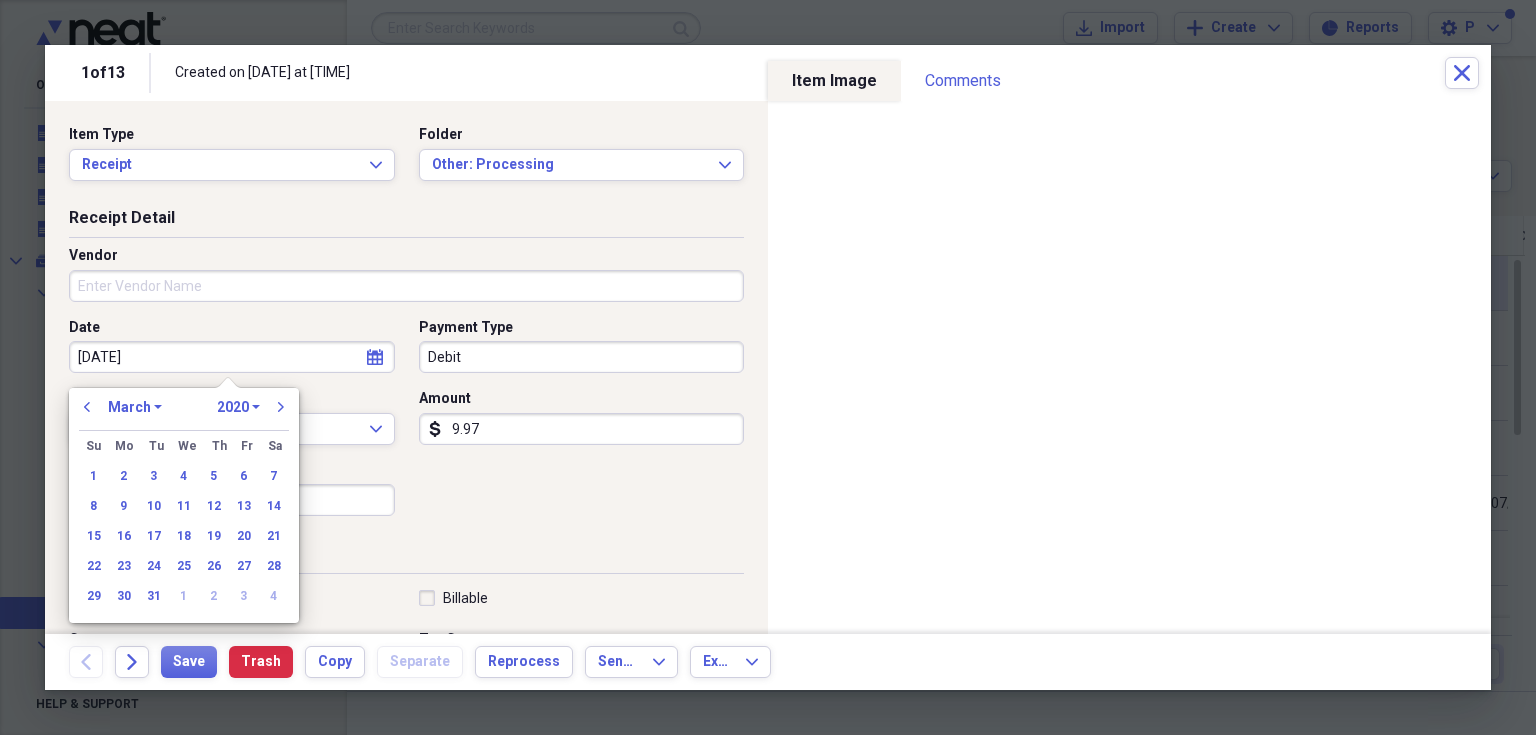 click on "1970 1971 1972 1973 1974 1975 1976 1977 1978 1979 1980 1981 1982 1983 1984 1985 1986 1987 1988 1989 1990 1991 1992 1993 1994 1995 1996 1997 1998 1999 2000 2001 2002 2003 2004 2005 2006 2007 2008 2009 2010 2011 2012 2013 2014 2015 2016 2017 2018 2019 2020 2021 2022 2023 2024 2025 2026 2027 2028 2029 2030 2031 2032 2033 2034 2035" at bounding box center [238, 407] 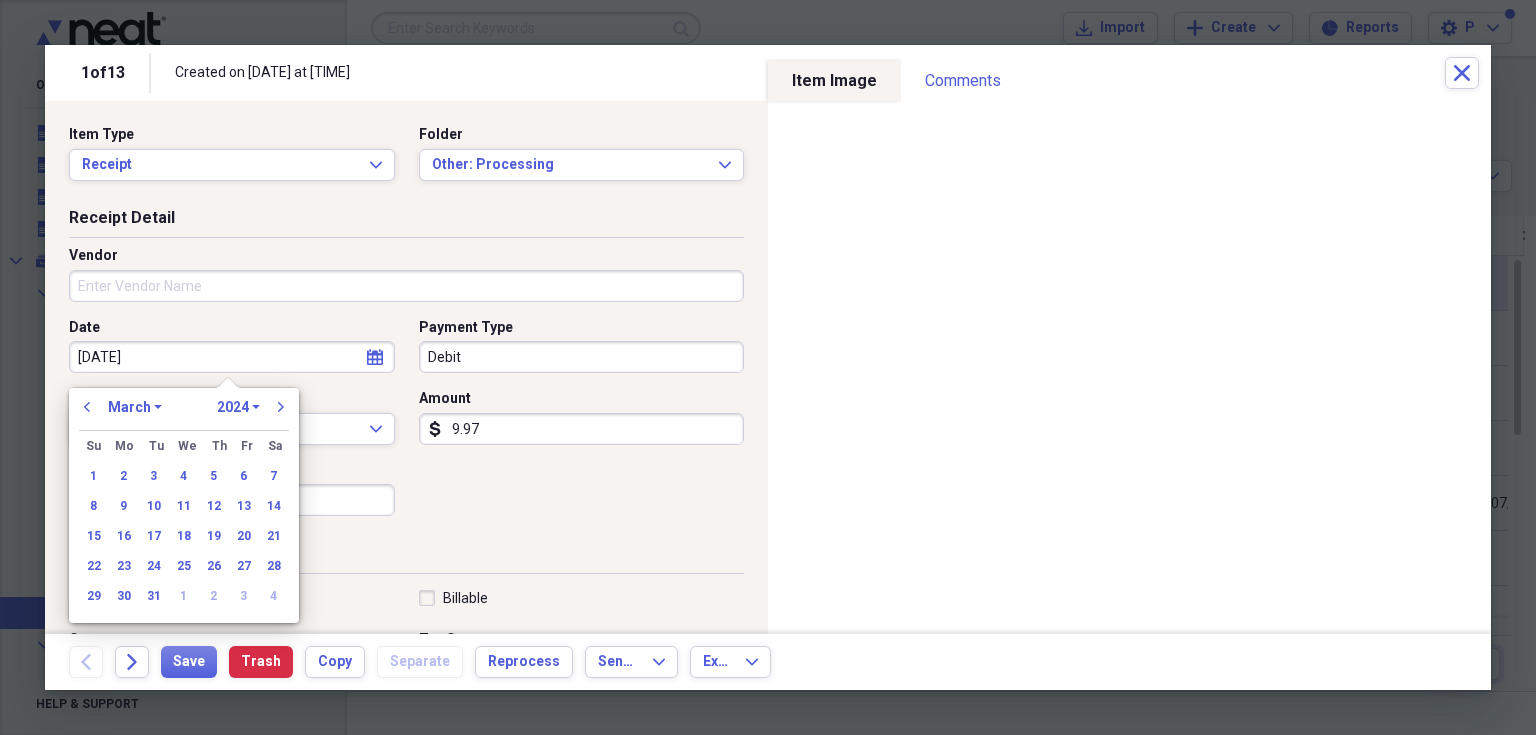 click on "1970 1971 1972 1973 1974 1975 1976 1977 1978 1979 1980 1981 1982 1983 1984 1985 1986 1987 1988 1989 1990 1991 1992 1993 1994 1995 1996 1997 1998 1999 2000 2001 2002 2003 2004 2005 2006 2007 2008 2009 2010 2011 2012 2013 2014 2015 2016 2017 2018 2019 2020 2021 2022 2023 2024 2025 2026 2027 2028 2029 2030 2031 2032 2033 2034 2035" at bounding box center [238, 407] 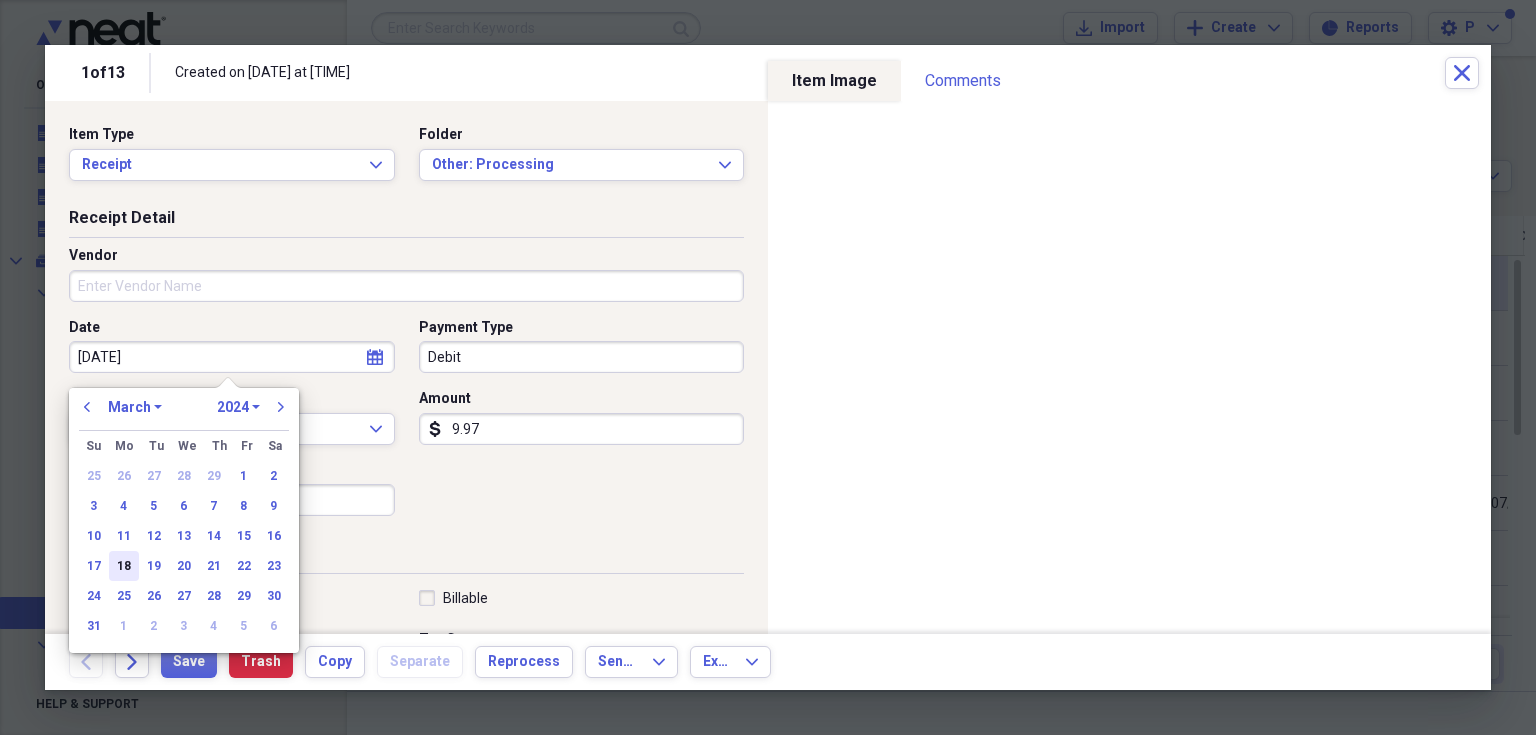 drag, startPoint x: 268, startPoint y: 557, endPoint x: 121, endPoint y: 563, distance: 147.12239 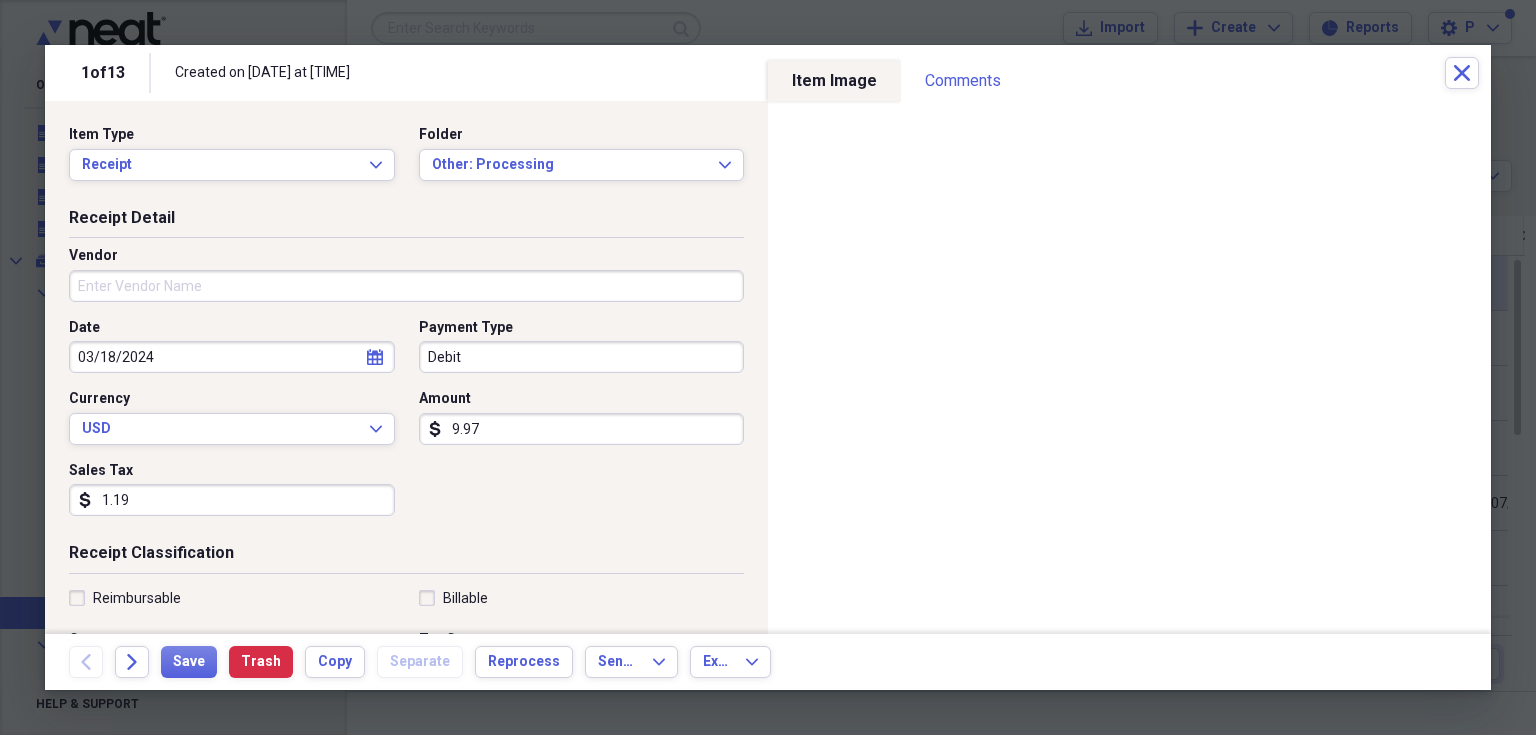 click on "calendar" 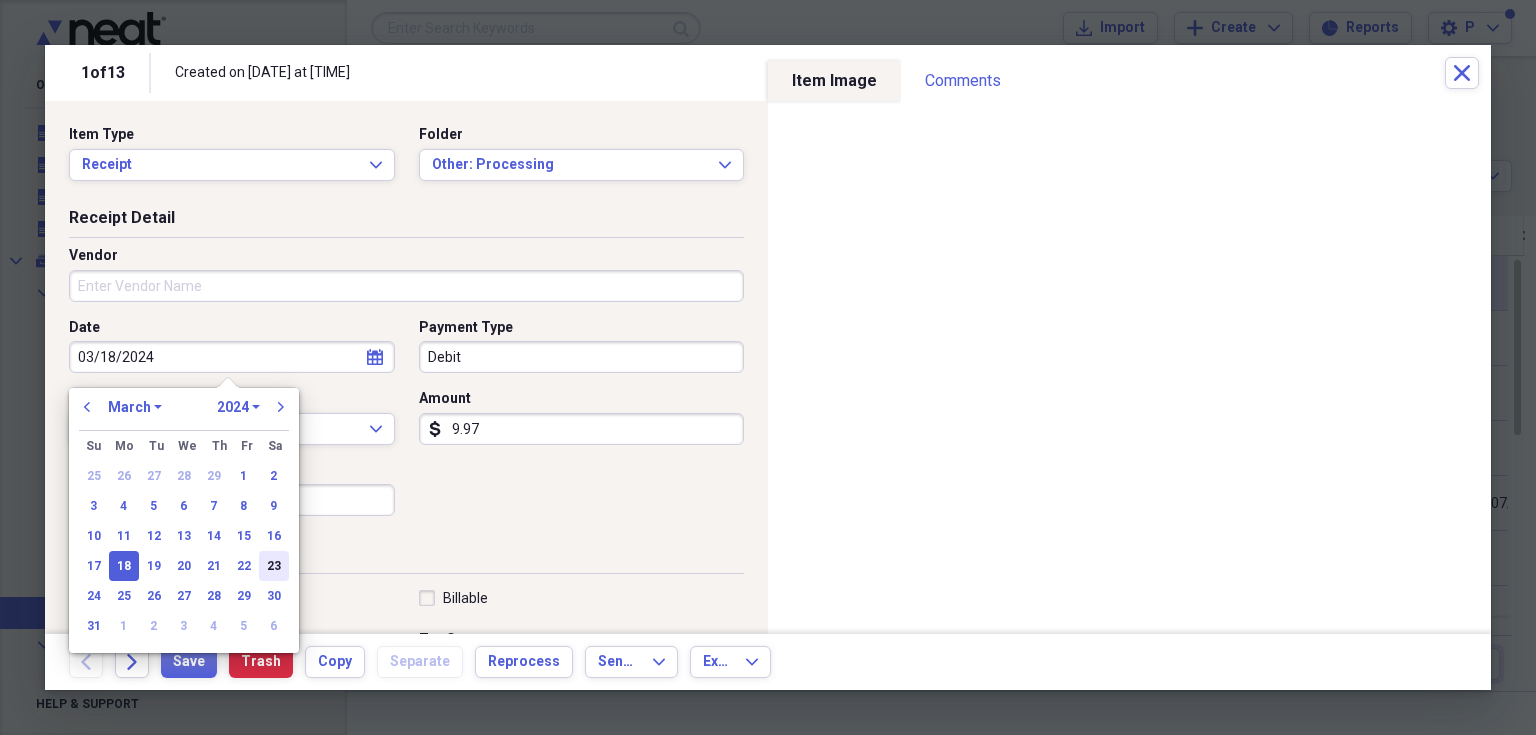 click on "23" at bounding box center [274, 566] 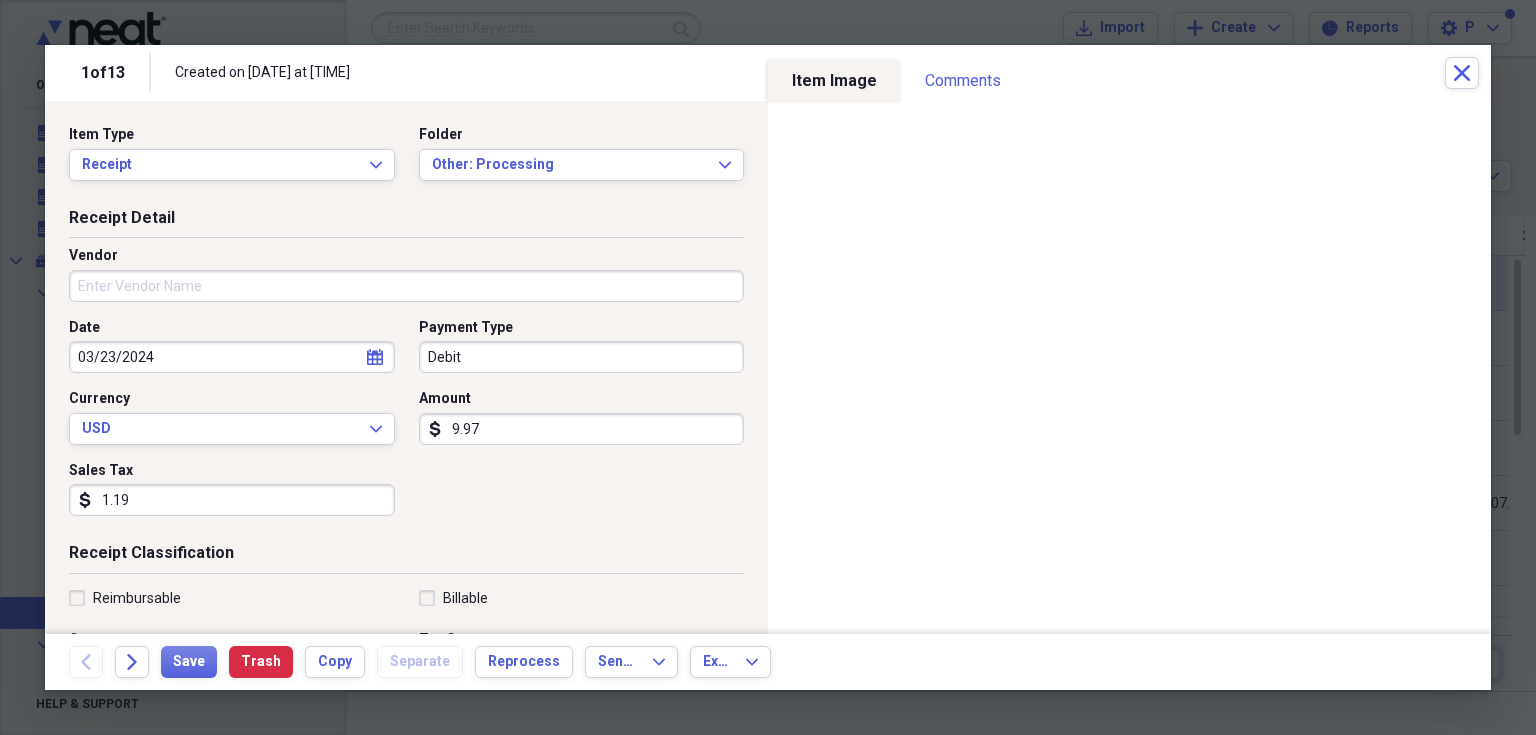 click on "1.19" at bounding box center [232, 500] 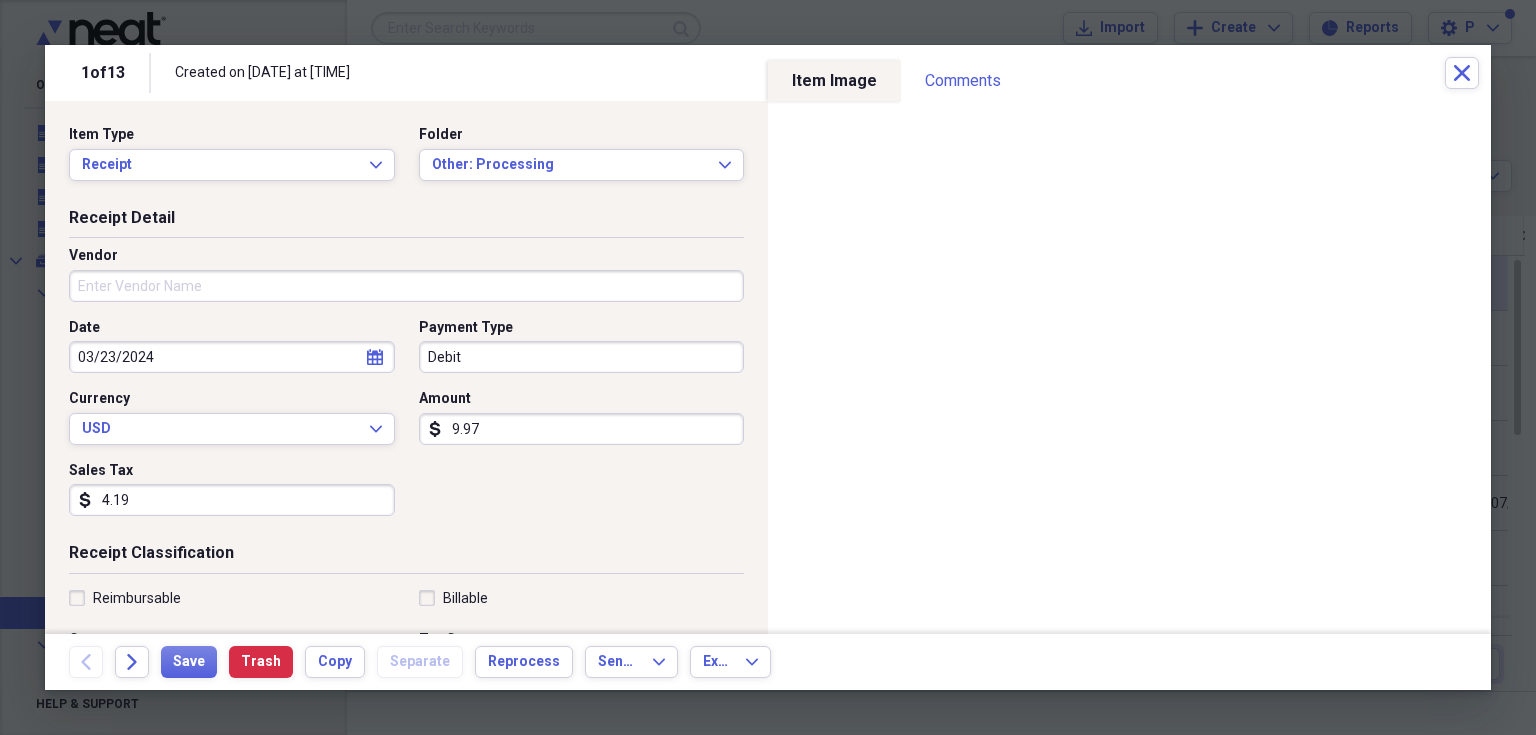 type on "4.19" 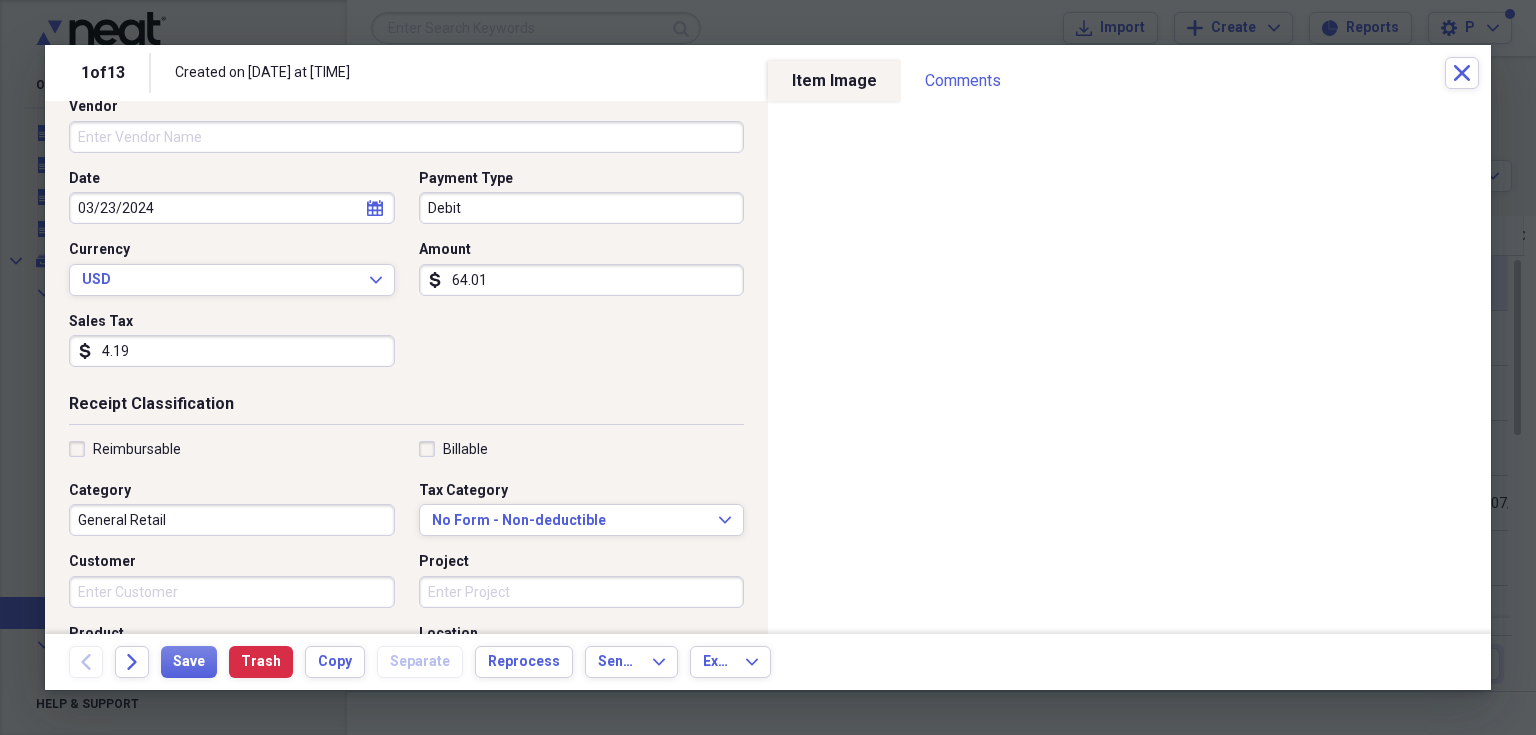scroll, scrollTop: 200, scrollLeft: 0, axis: vertical 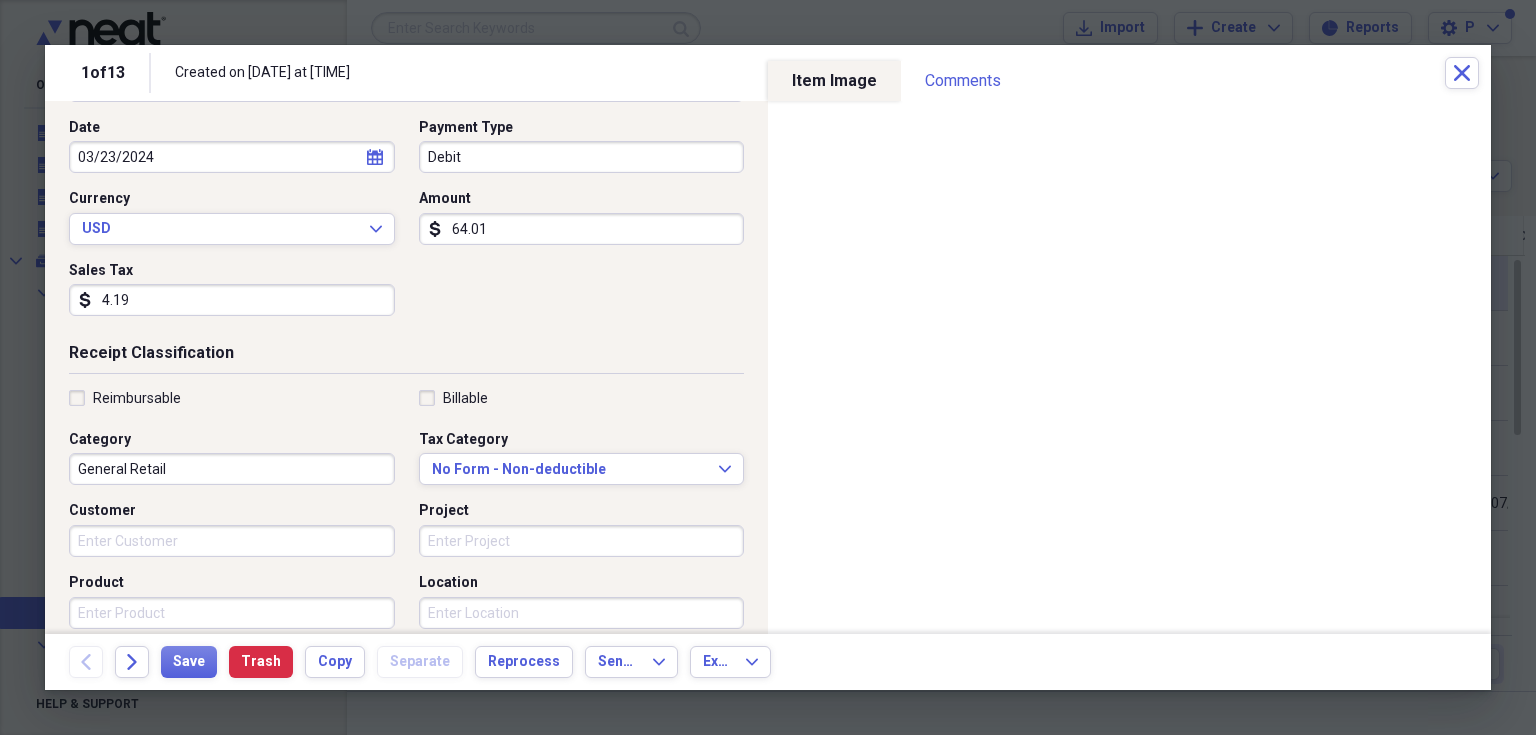 type on "64.01" 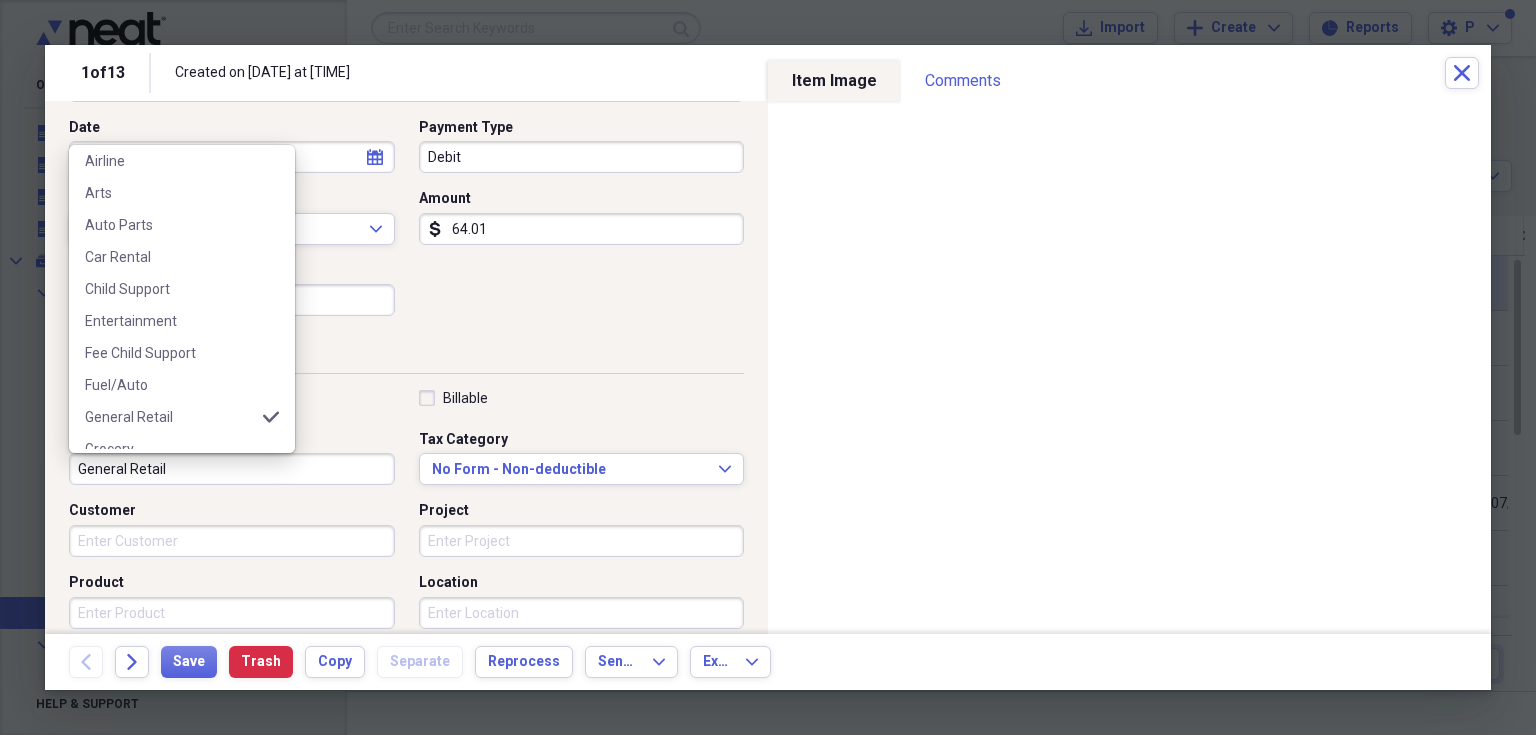 scroll, scrollTop: 200, scrollLeft: 0, axis: vertical 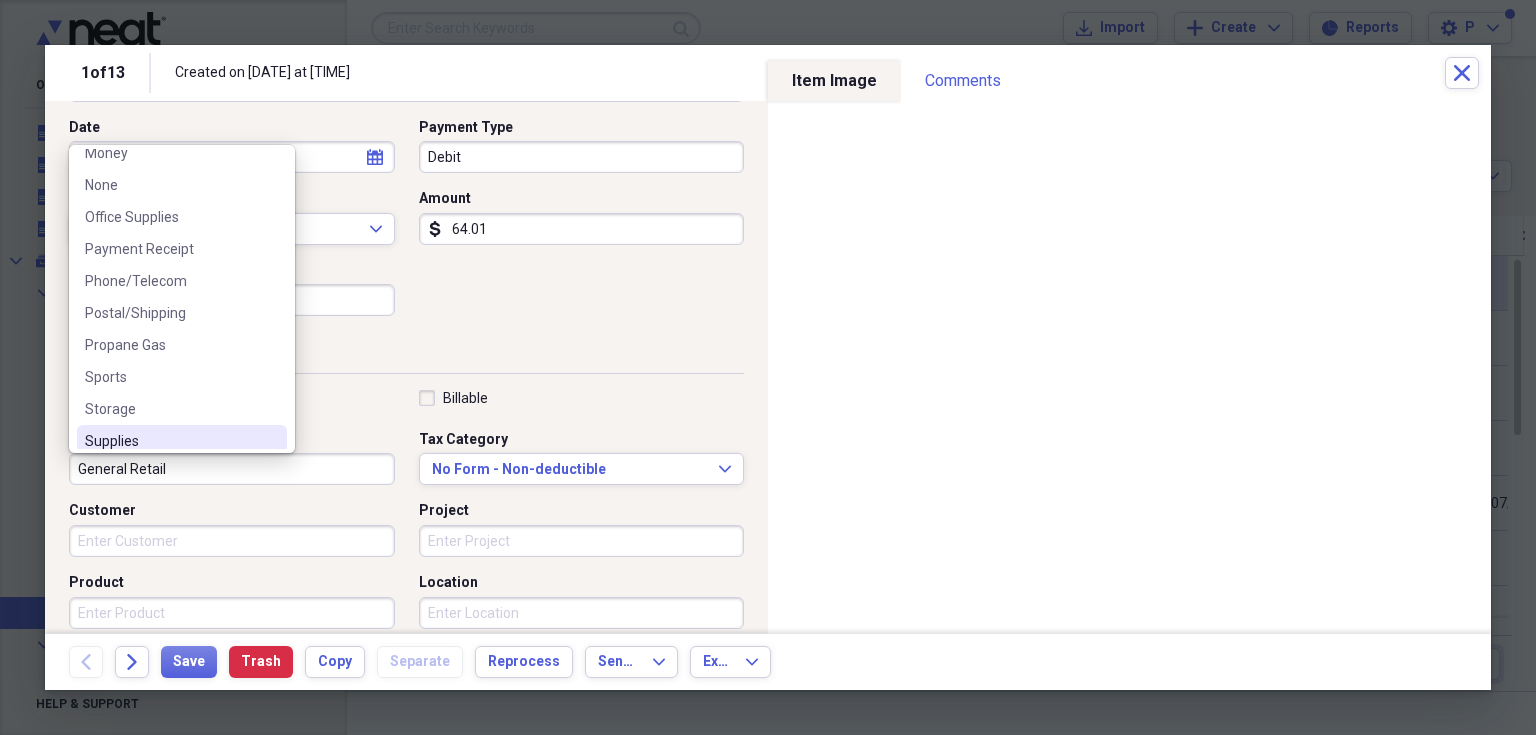 click on "General Retail" at bounding box center [232, 469] 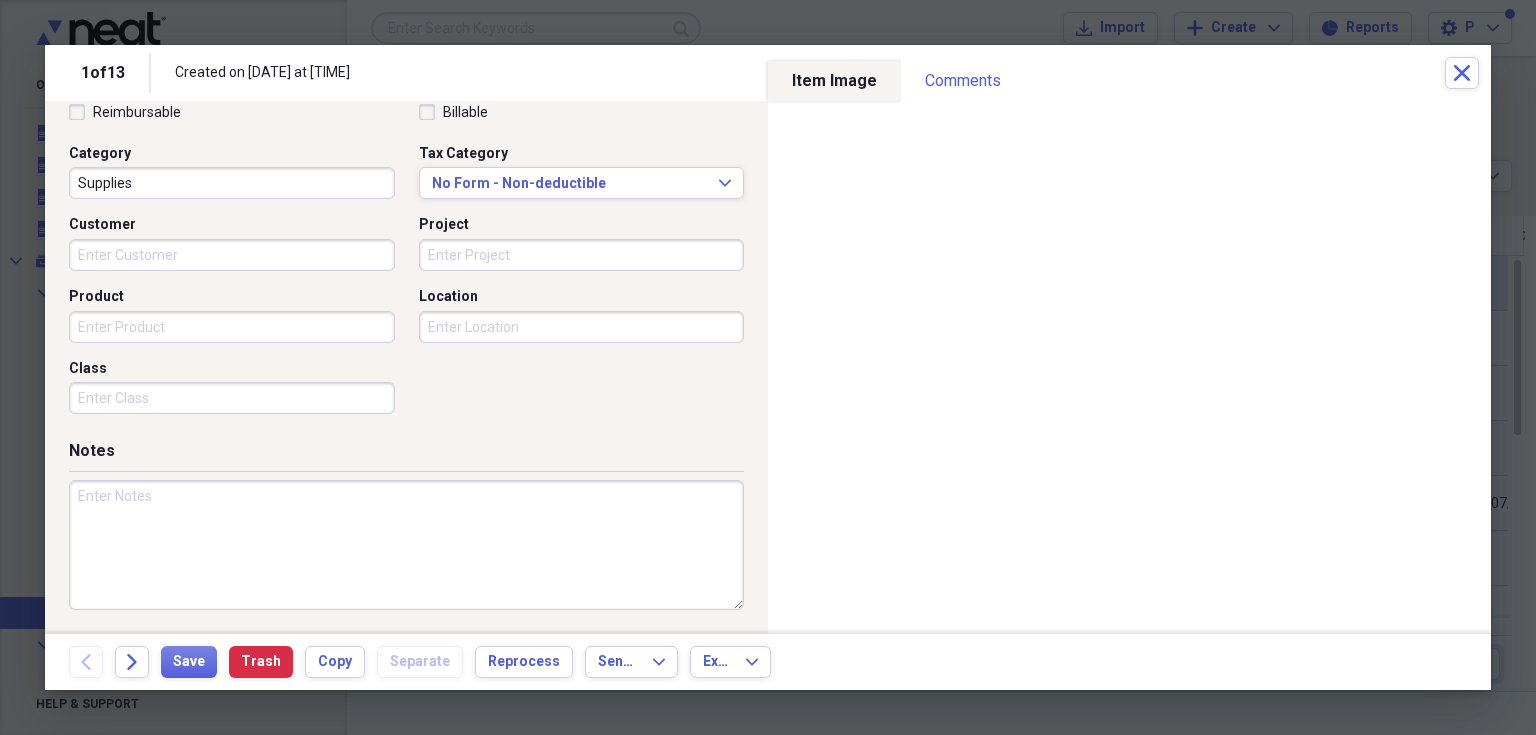 scroll, scrollTop: 20, scrollLeft: 0, axis: vertical 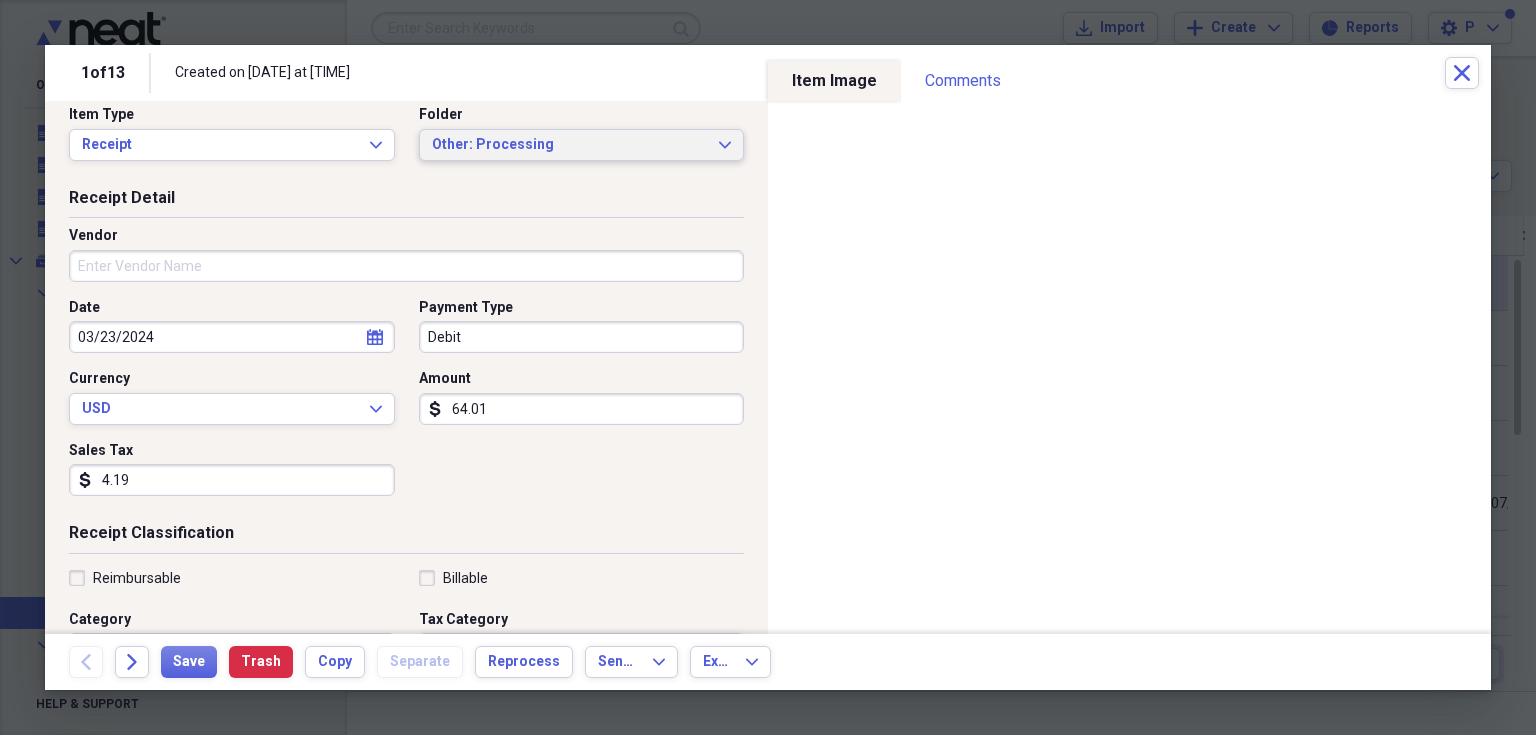 click on "Expand" 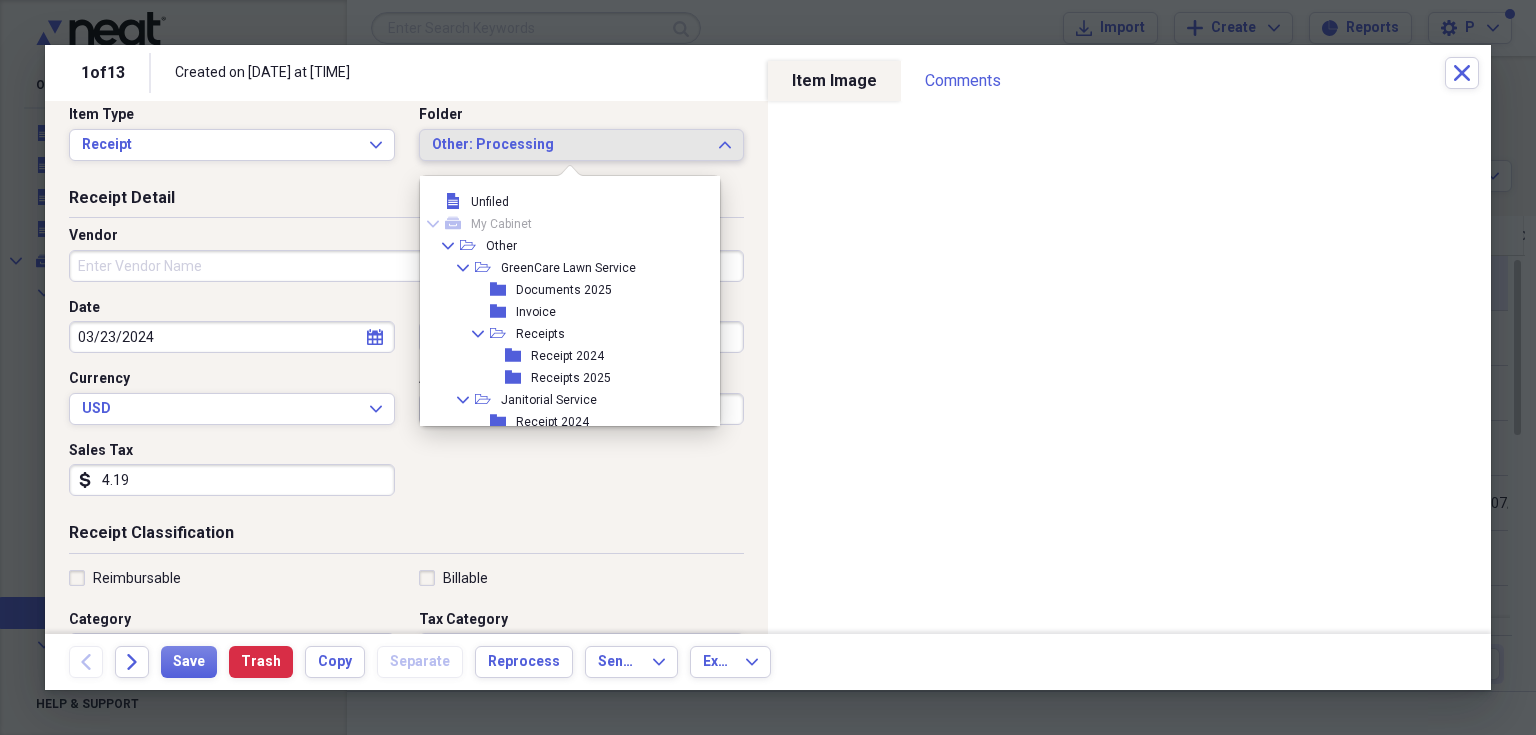 scroll, scrollTop: 94, scrollLeft: 0, axis: vertical 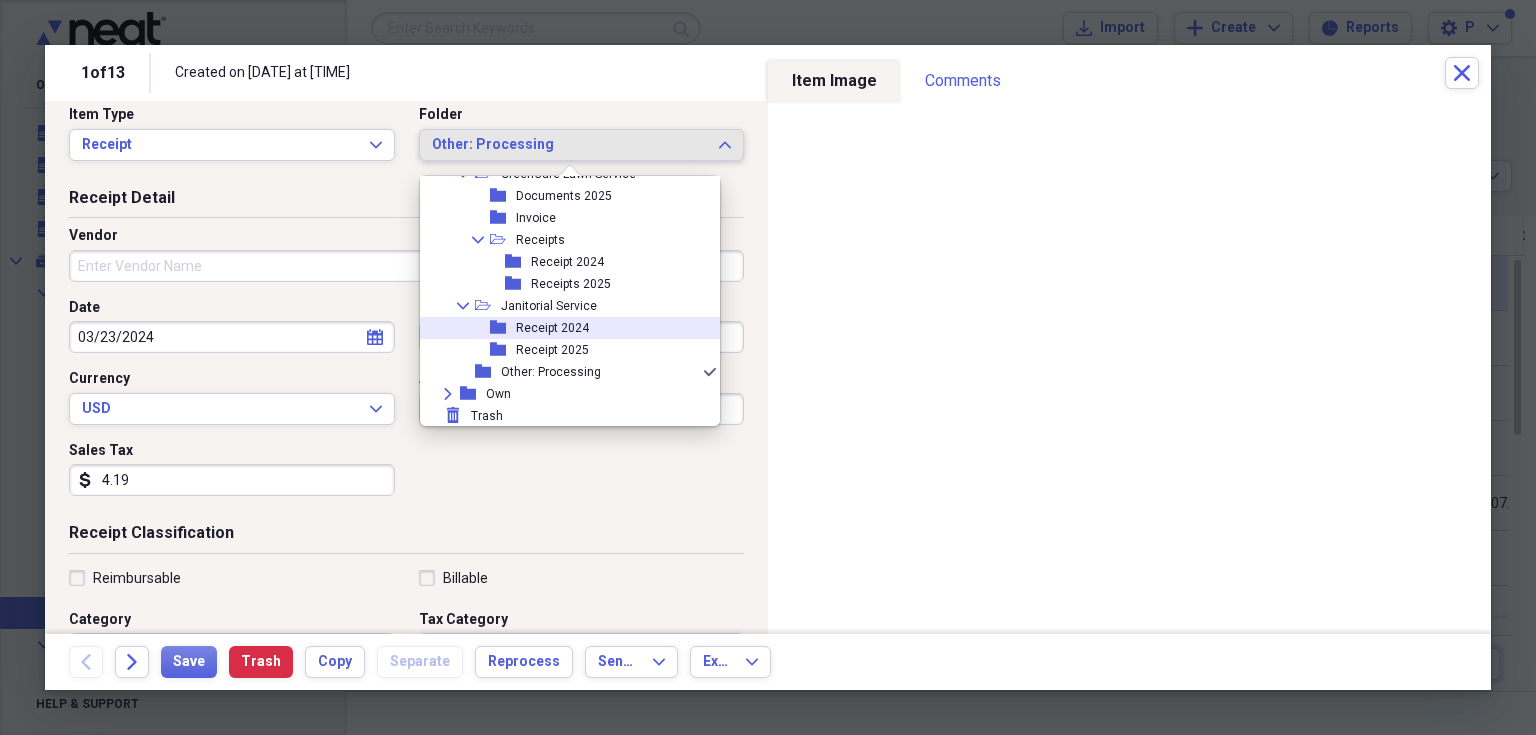 click on "folder Receipt 2024" at bounding box center [562, 328] 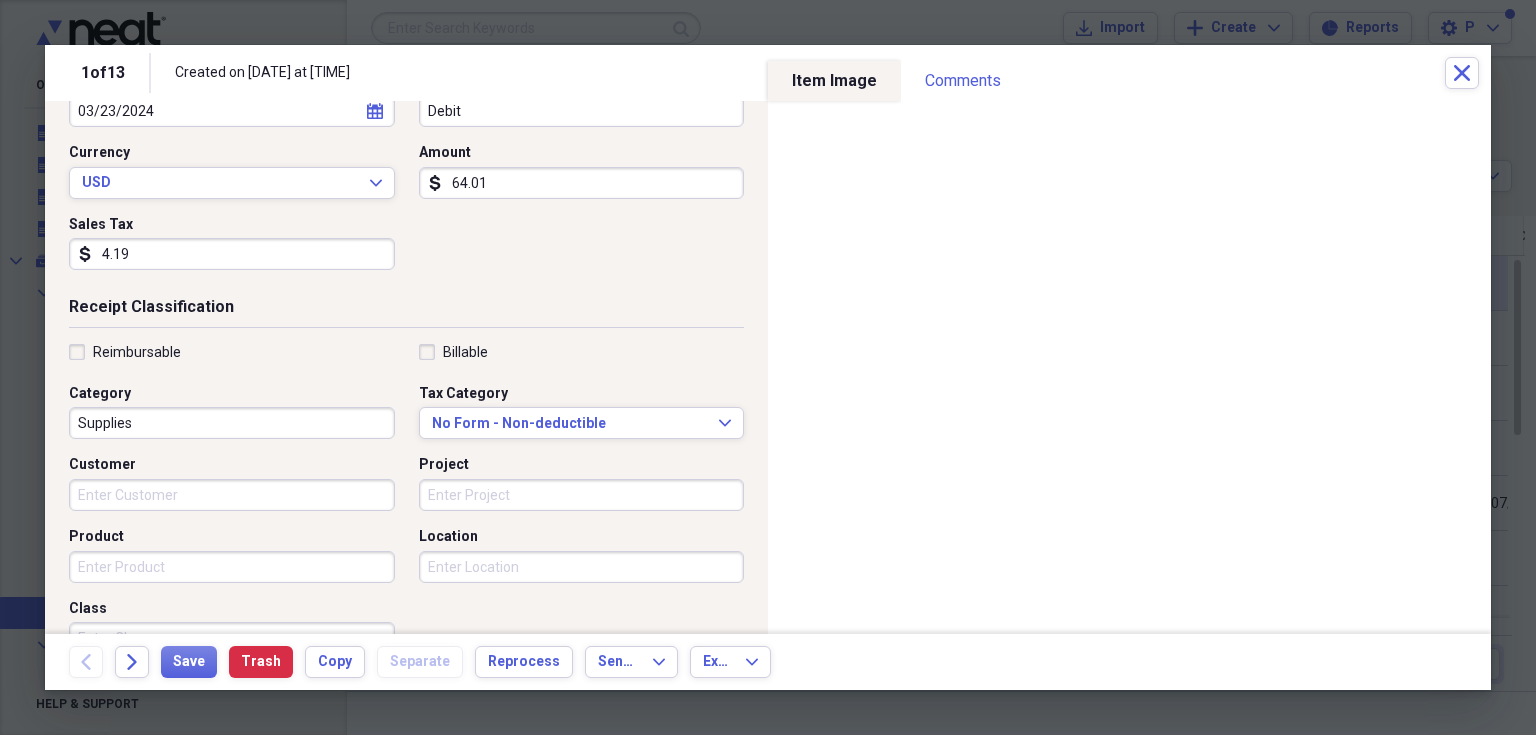 scroll, scrollTop: 260, scrollLeft: 0, axis: vertical 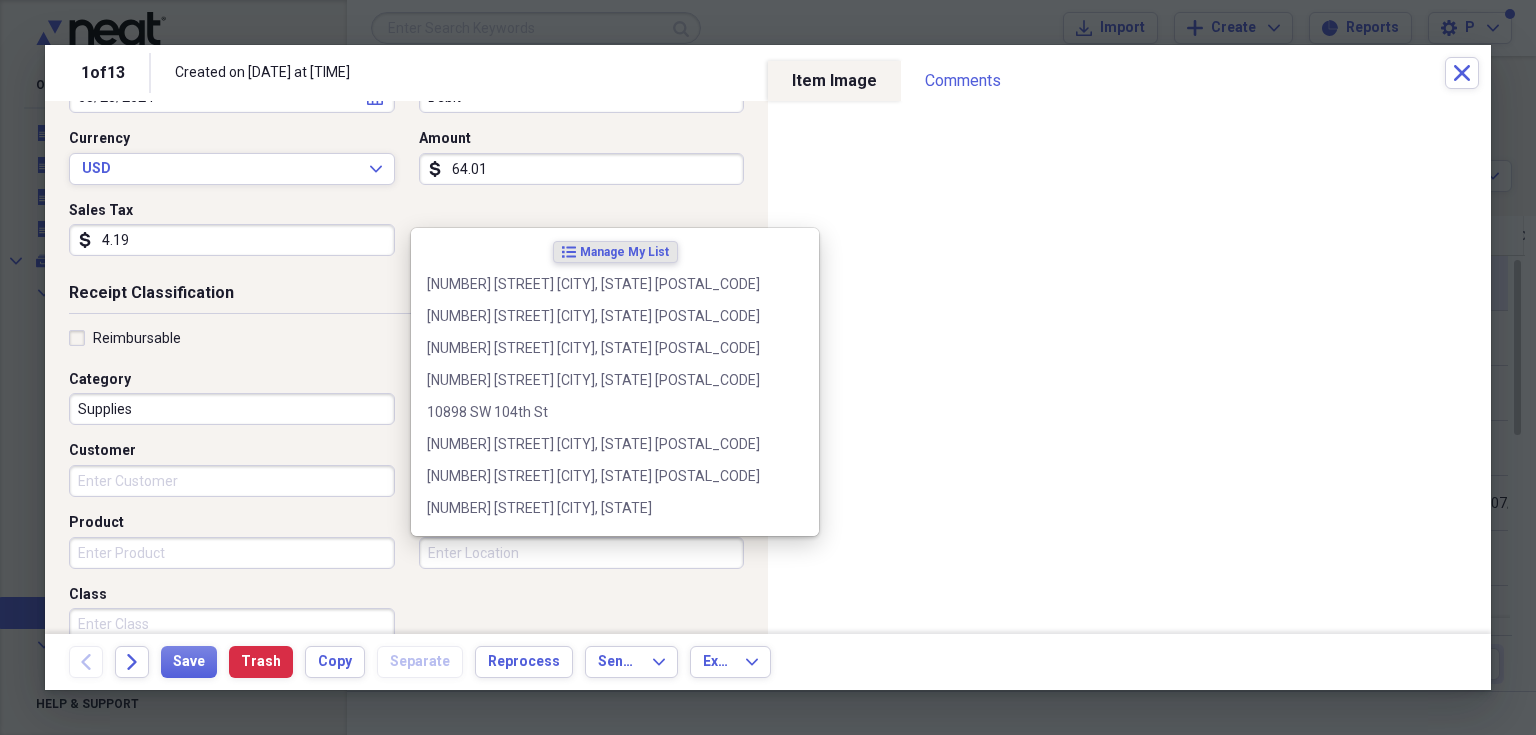 click on "Location" at bounding box center (582, 553) 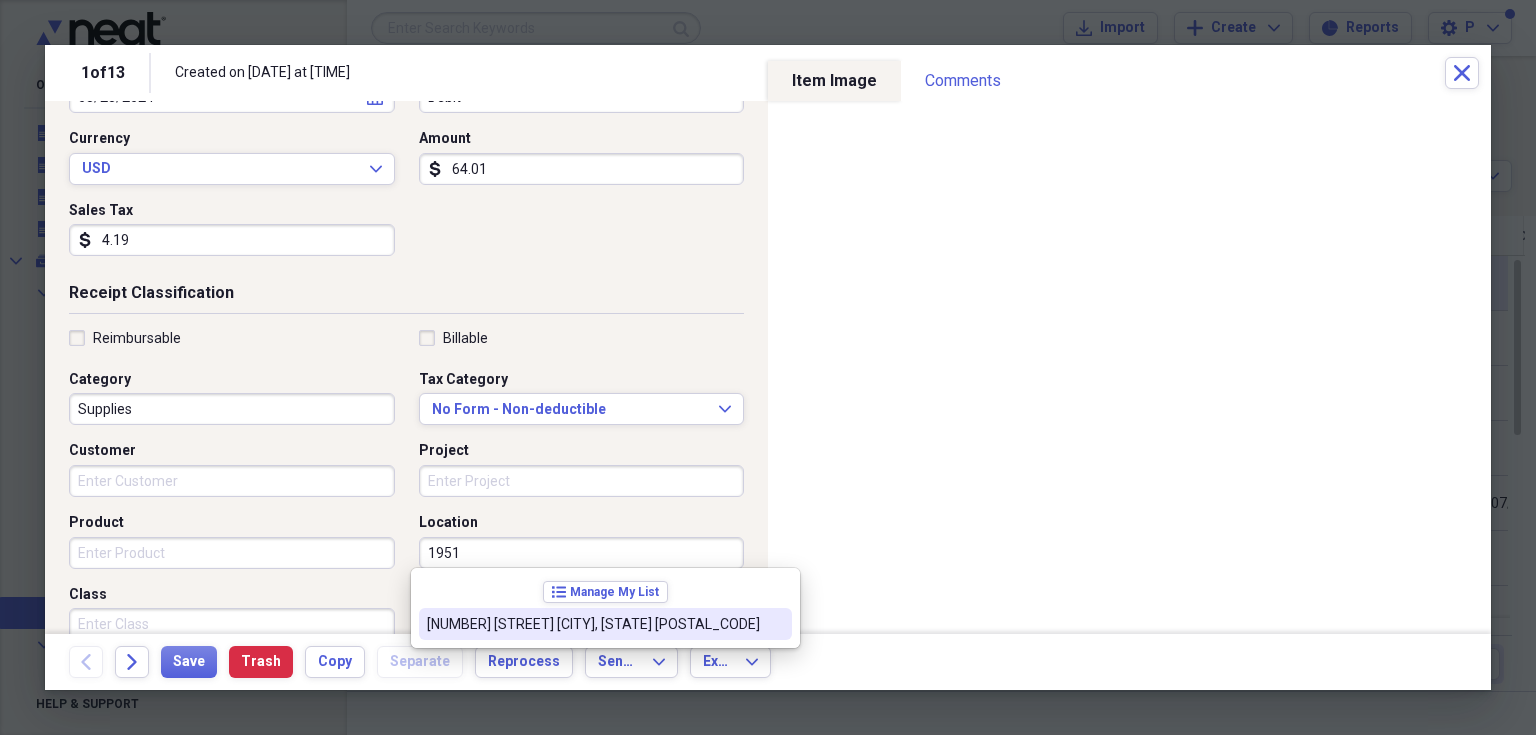 click on "[NUMBER] [STREET] [CITY], [STATE] [POSTAL_CODE]" at bounding box center [593, 624] 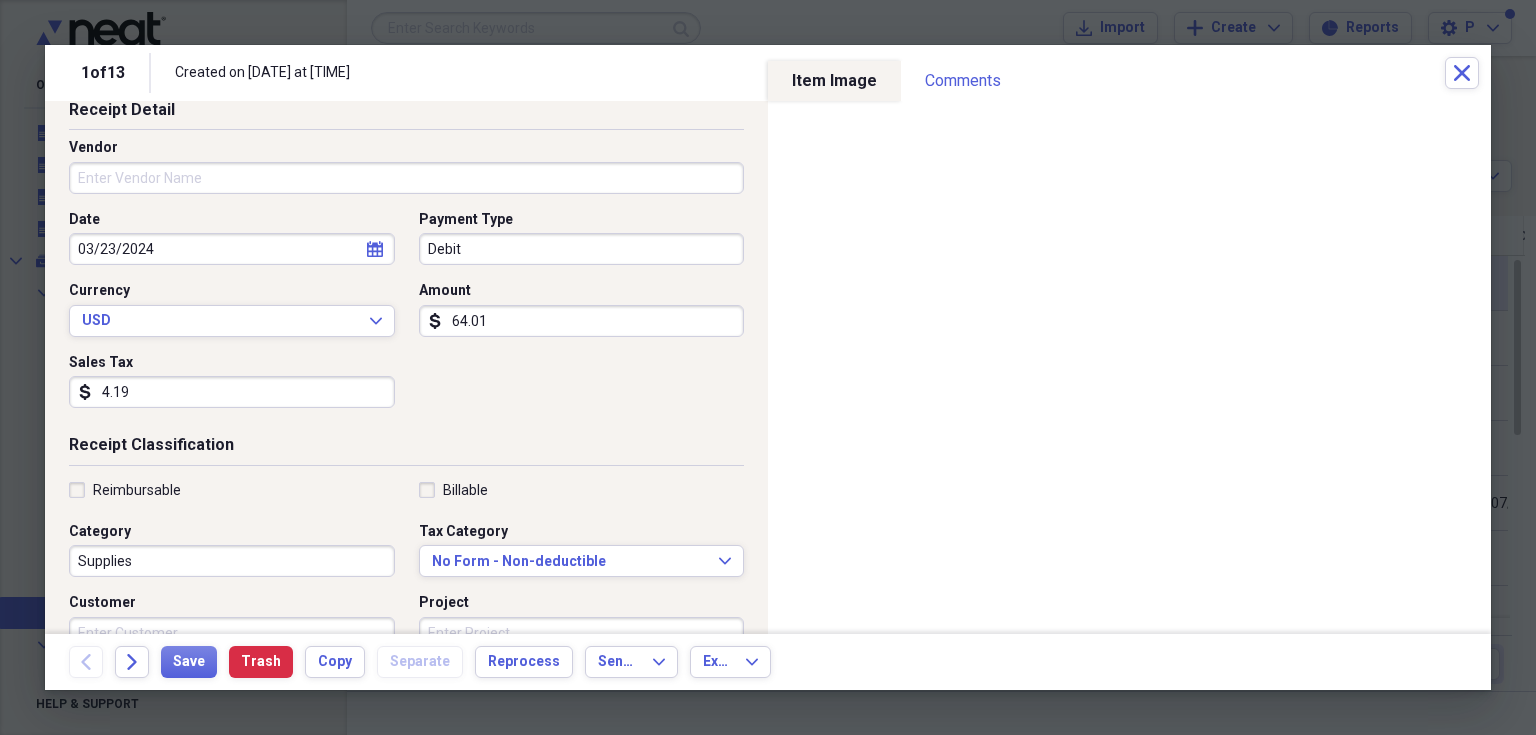 scroll, scrollTop: 0, scrollLeft: 0, axis: both 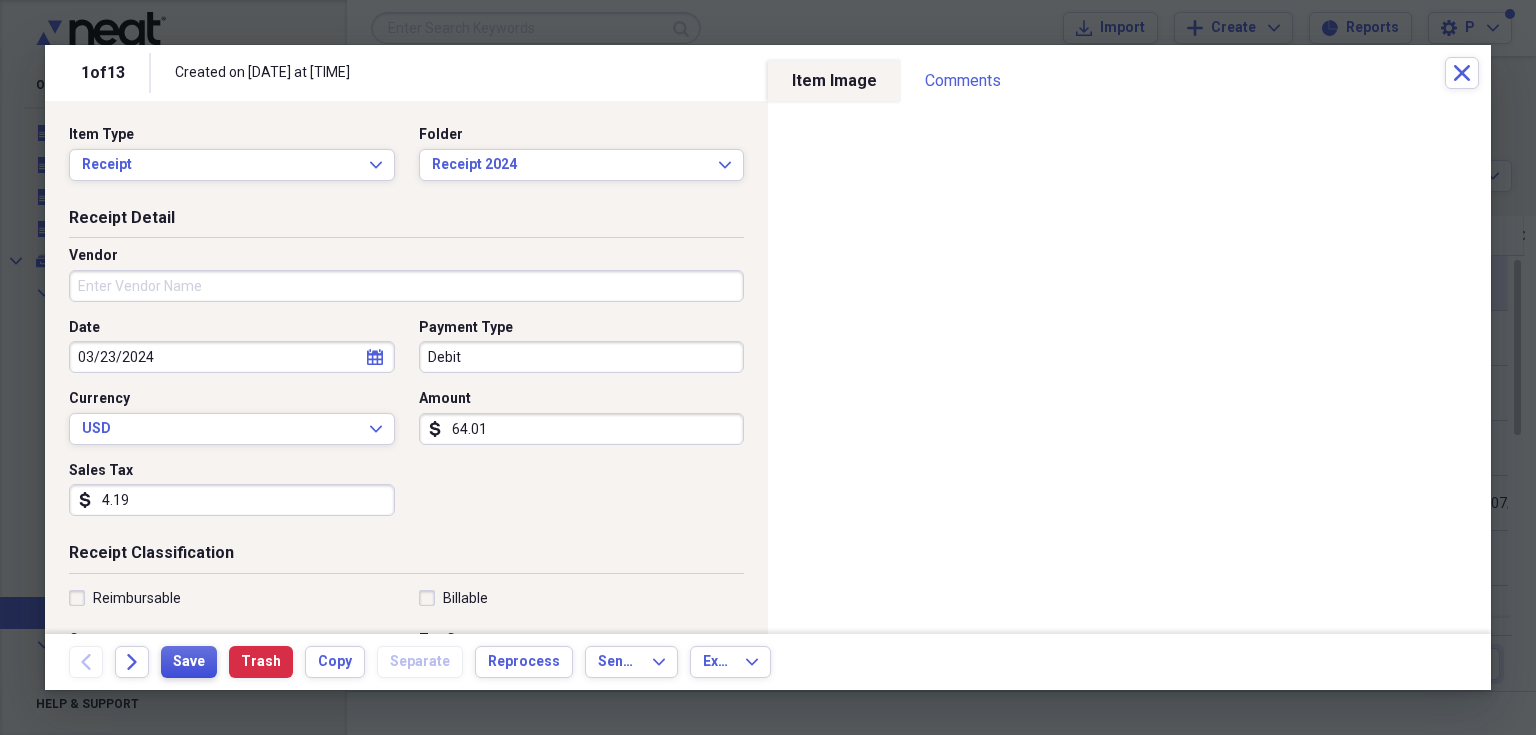 click on "Save" at bounding box center (189, 662) 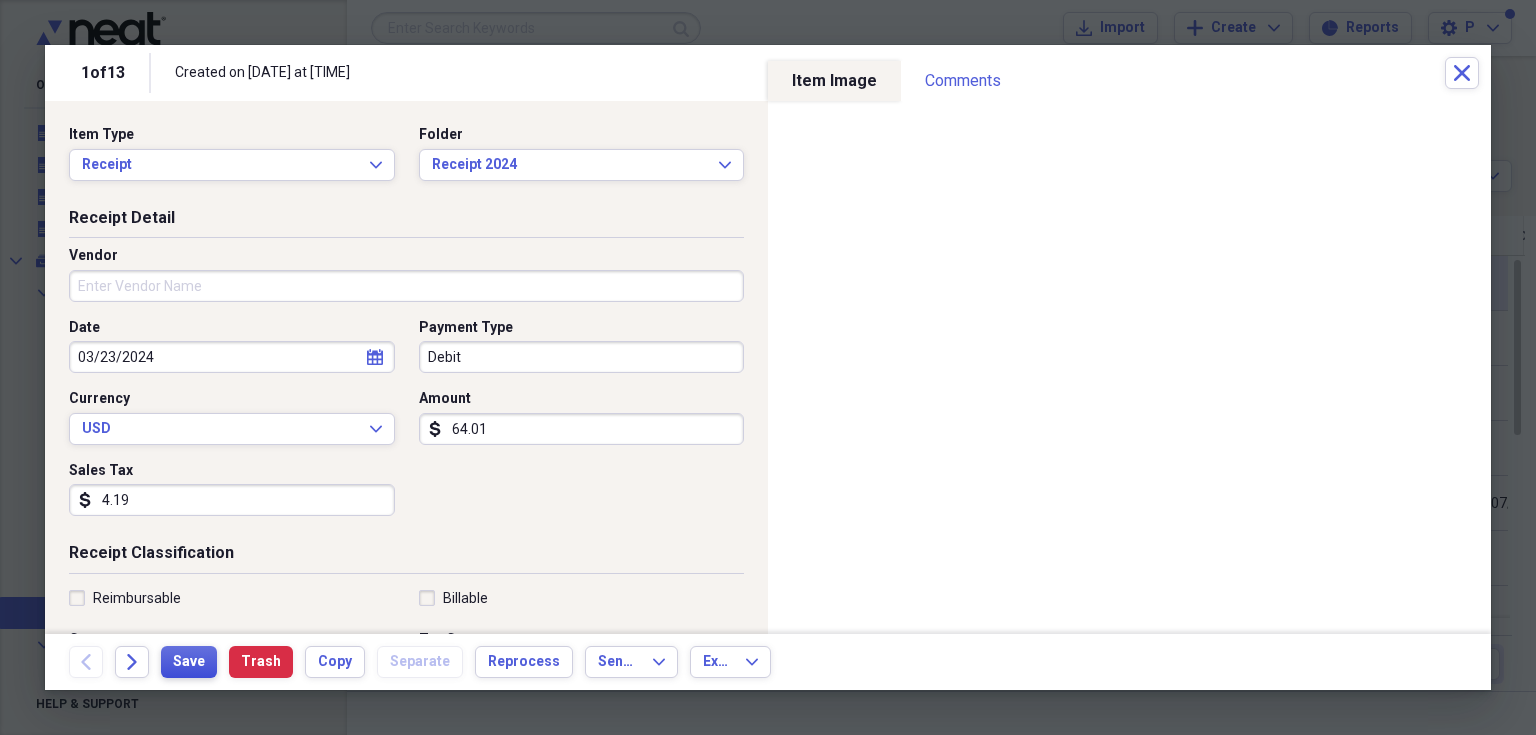 click on "Save" at bounding box center (189, 662) 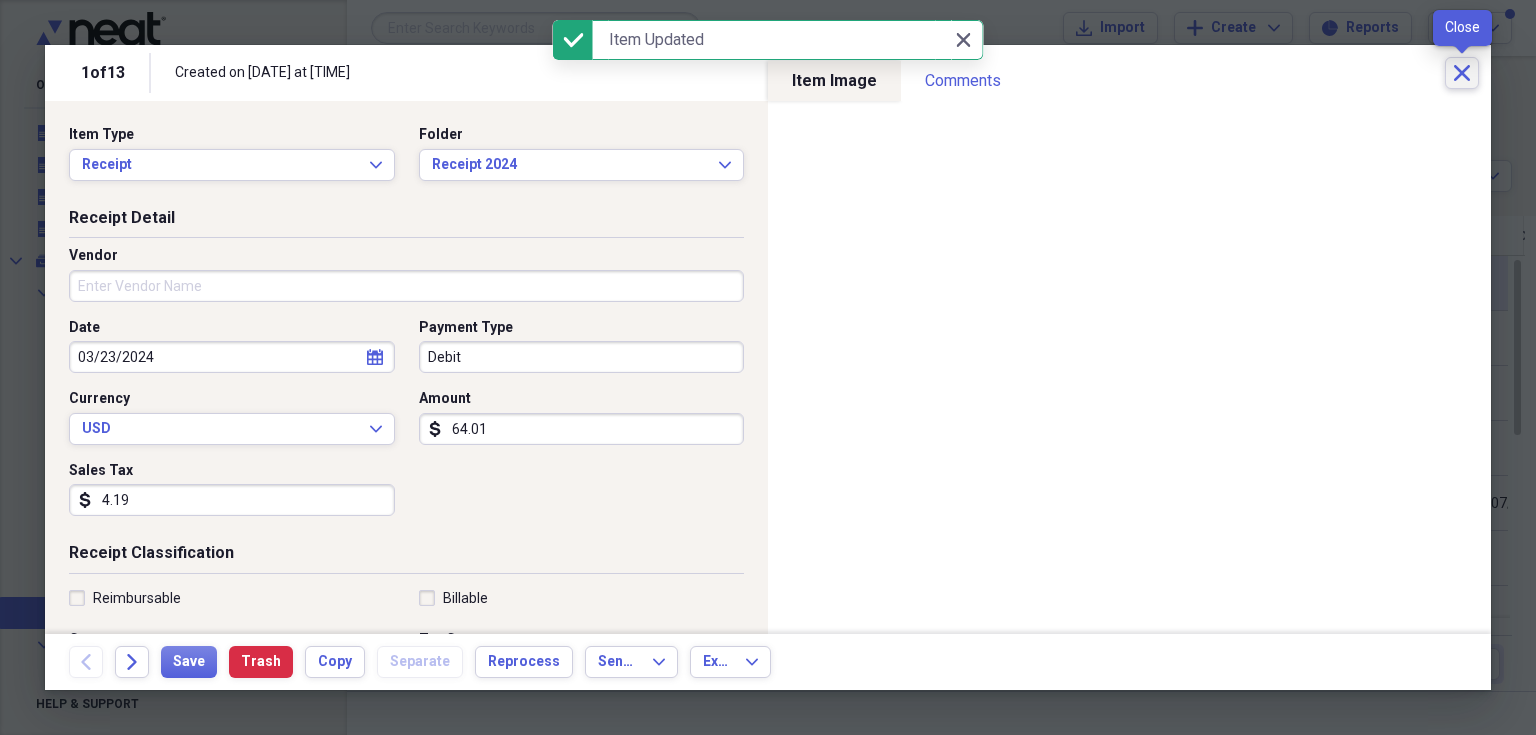 click on "Close" at bounding box center (1462, 73) 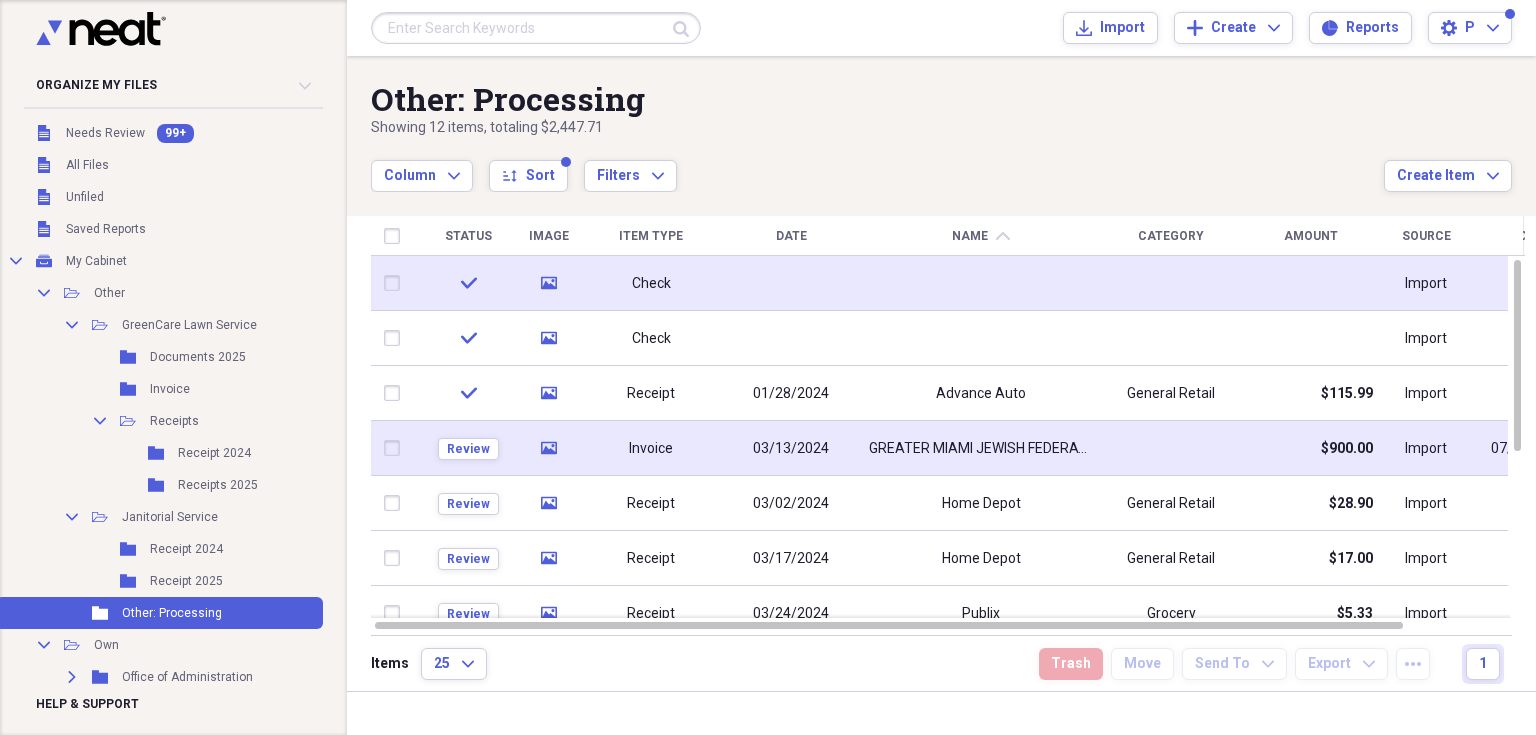 click on "GREATER MIAMI JEWISH FEDERATION" at bounding box center (981, 448) 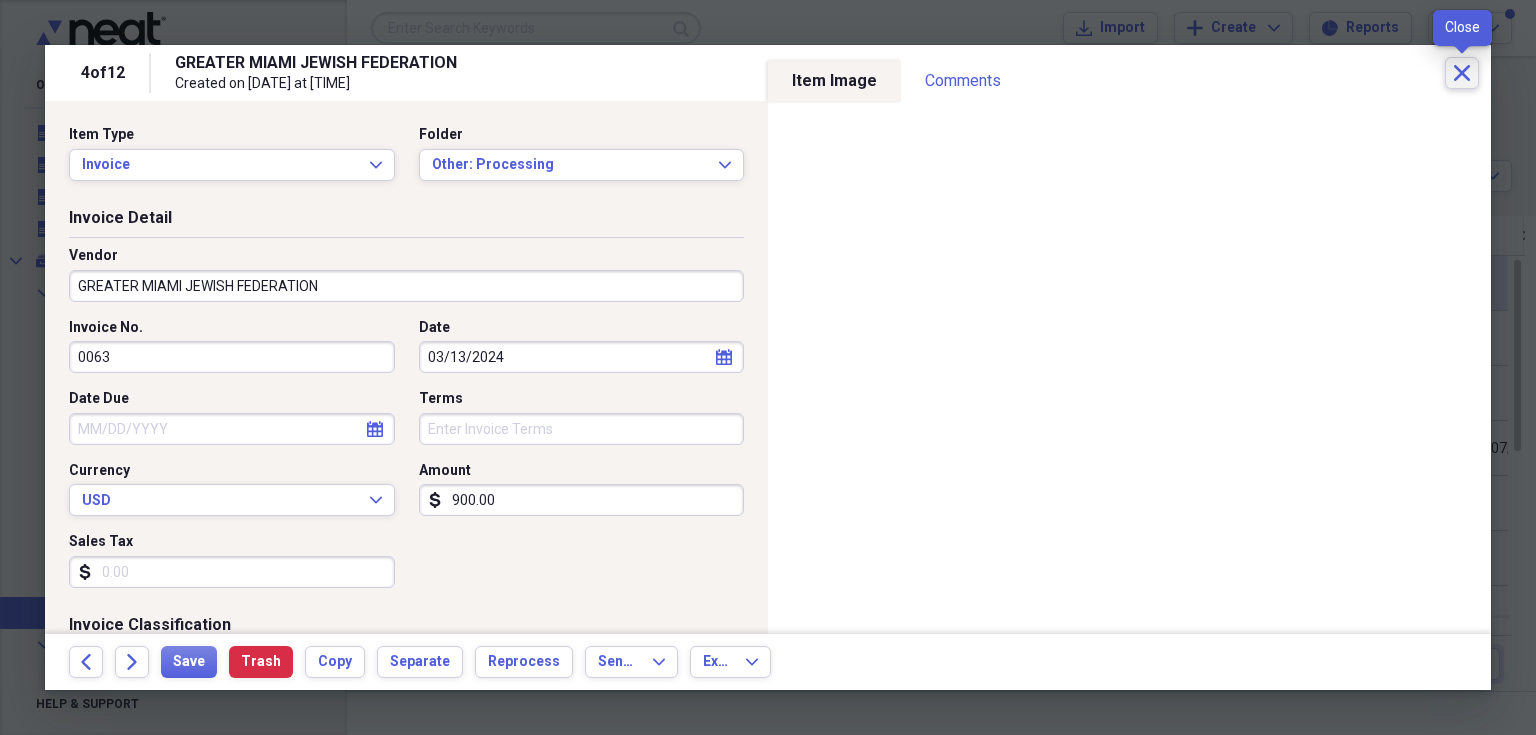 click on "Close" 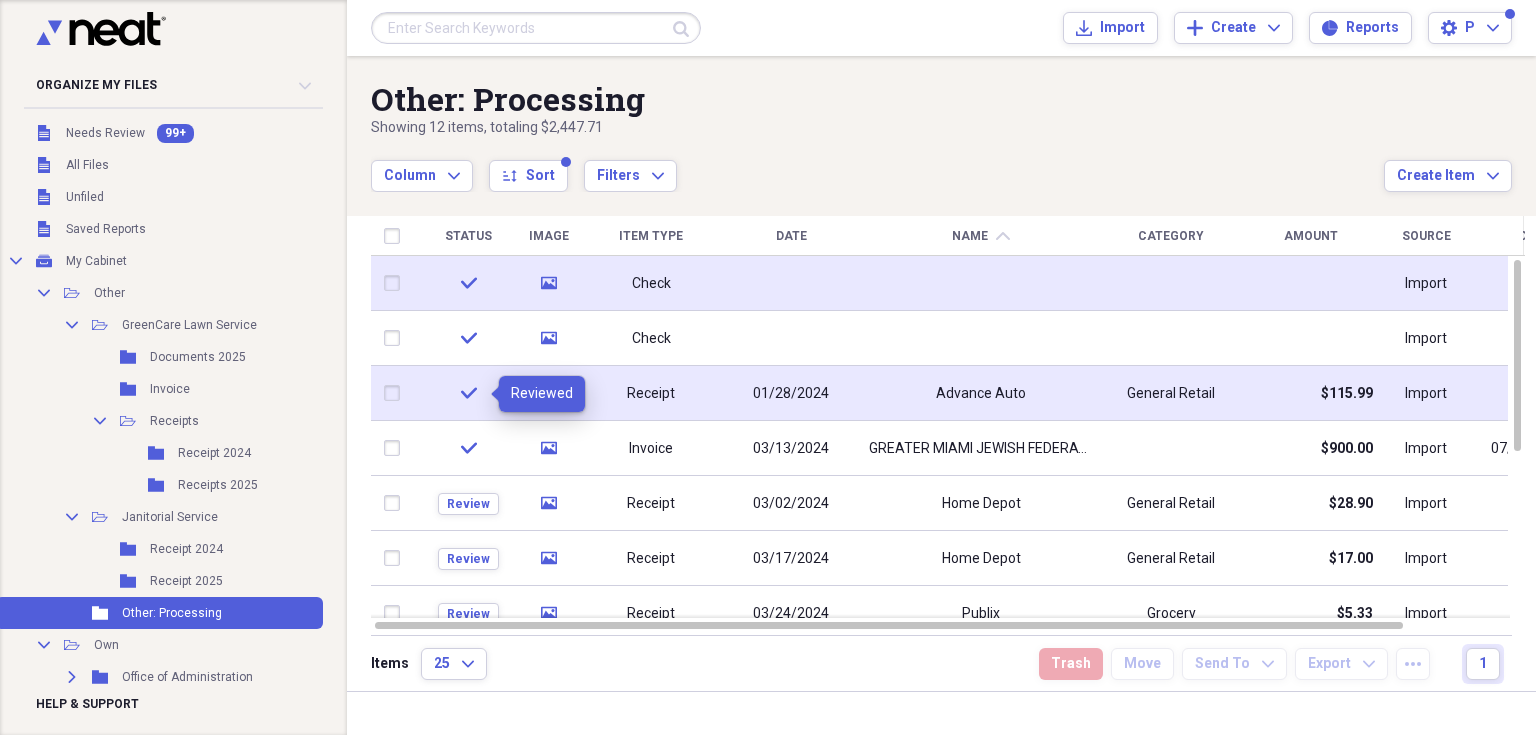 click on "check" 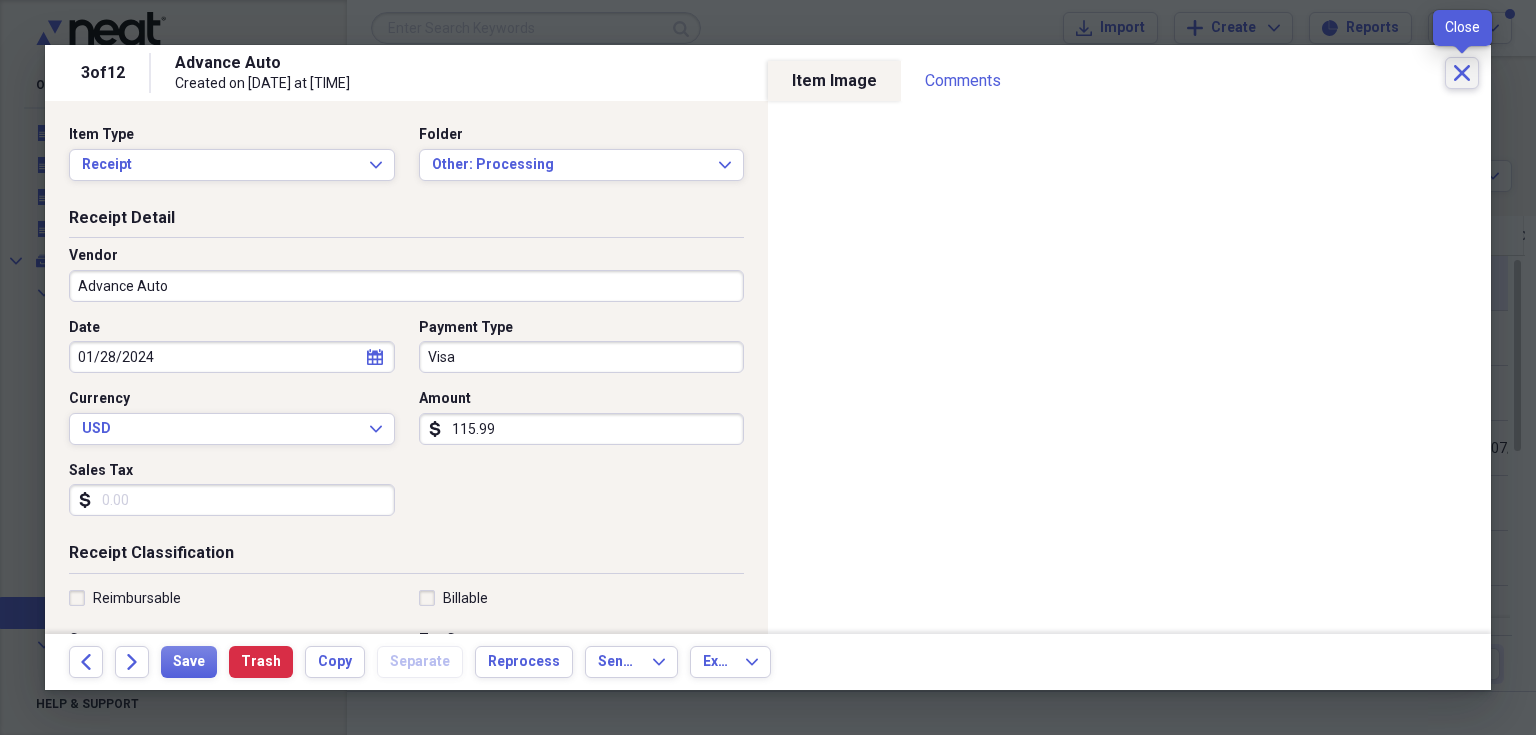 click 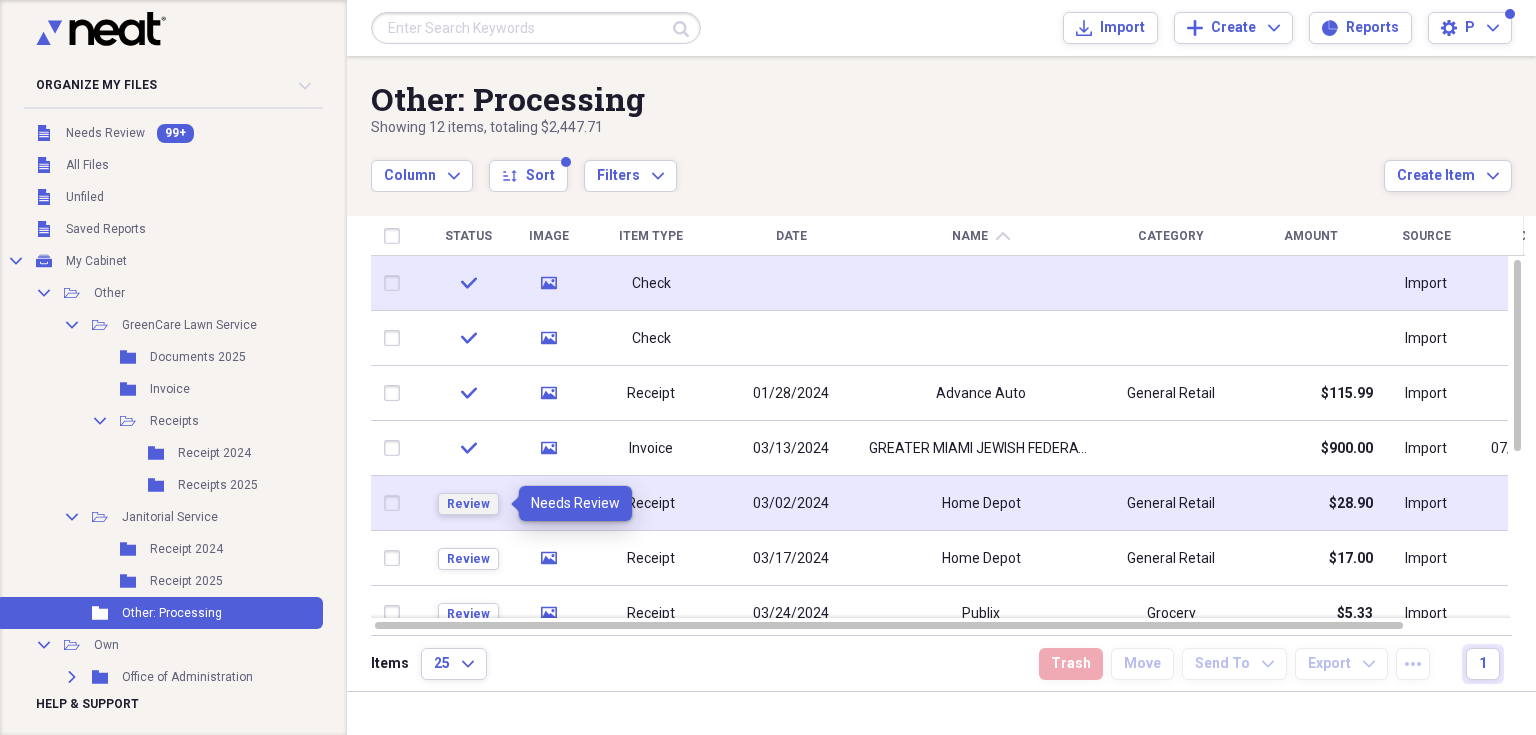 click on "Review" at bounding box center [468, 504] 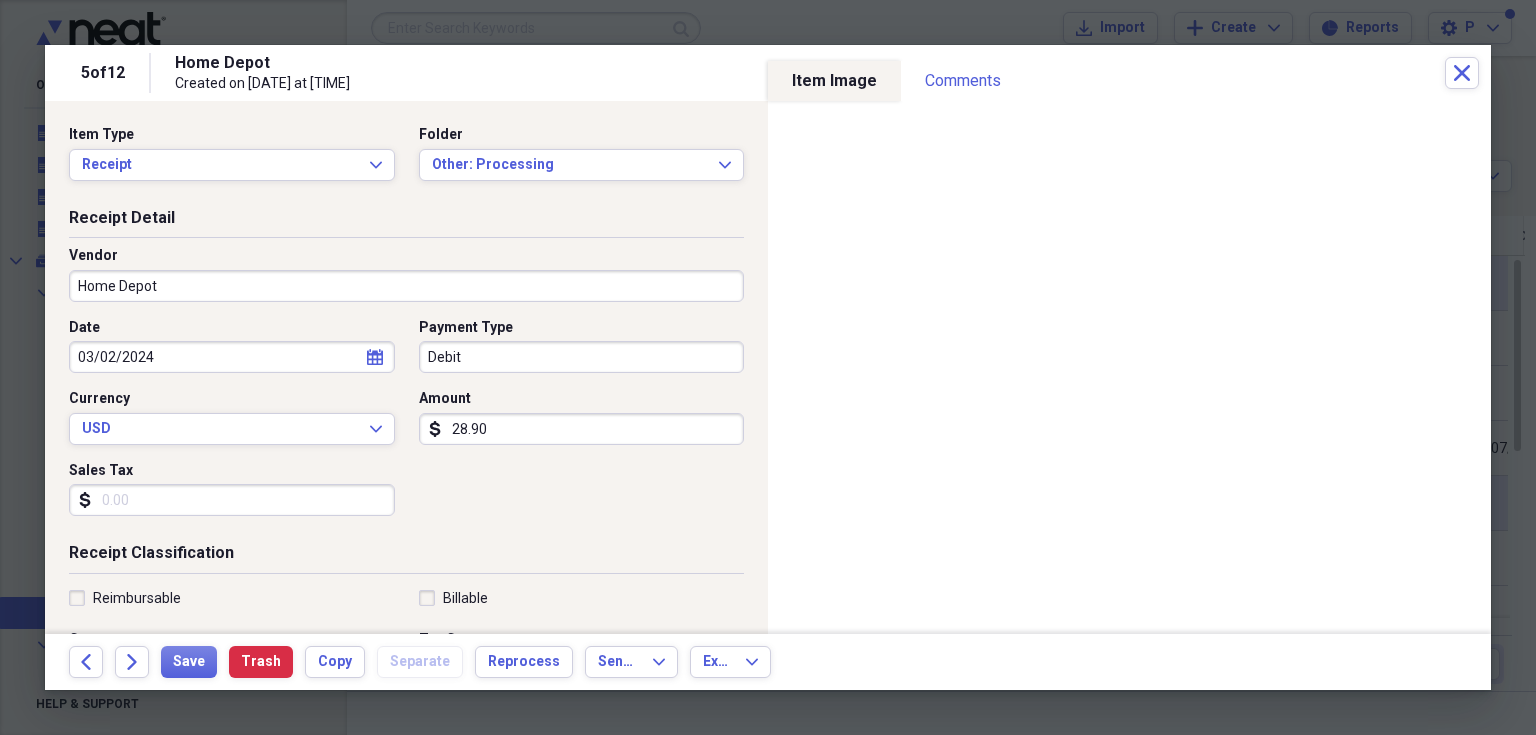 click on "Sales Tax" at bounding box center (232, 500) 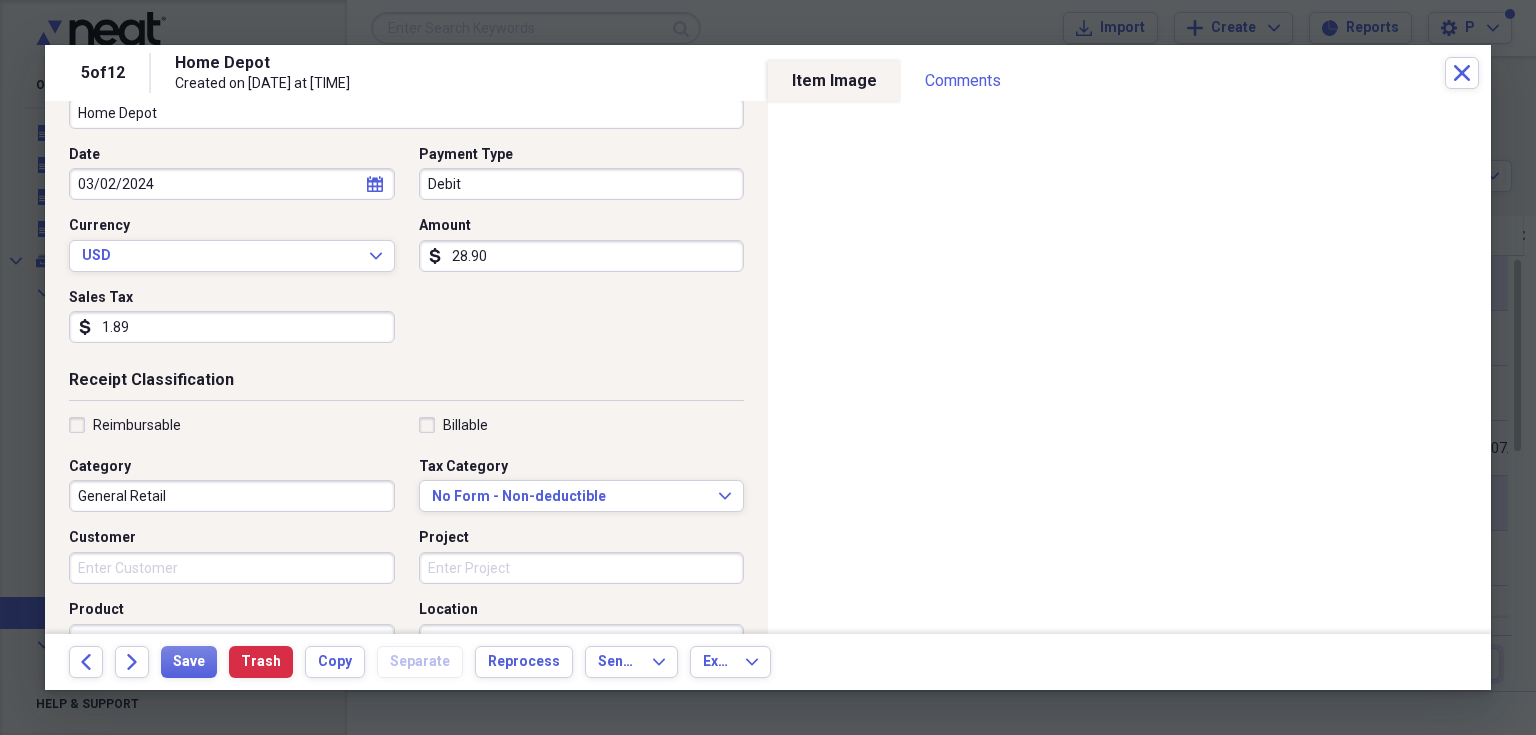 scroll, scrollTop: 360, scrollLeft: 0, axis: vertical 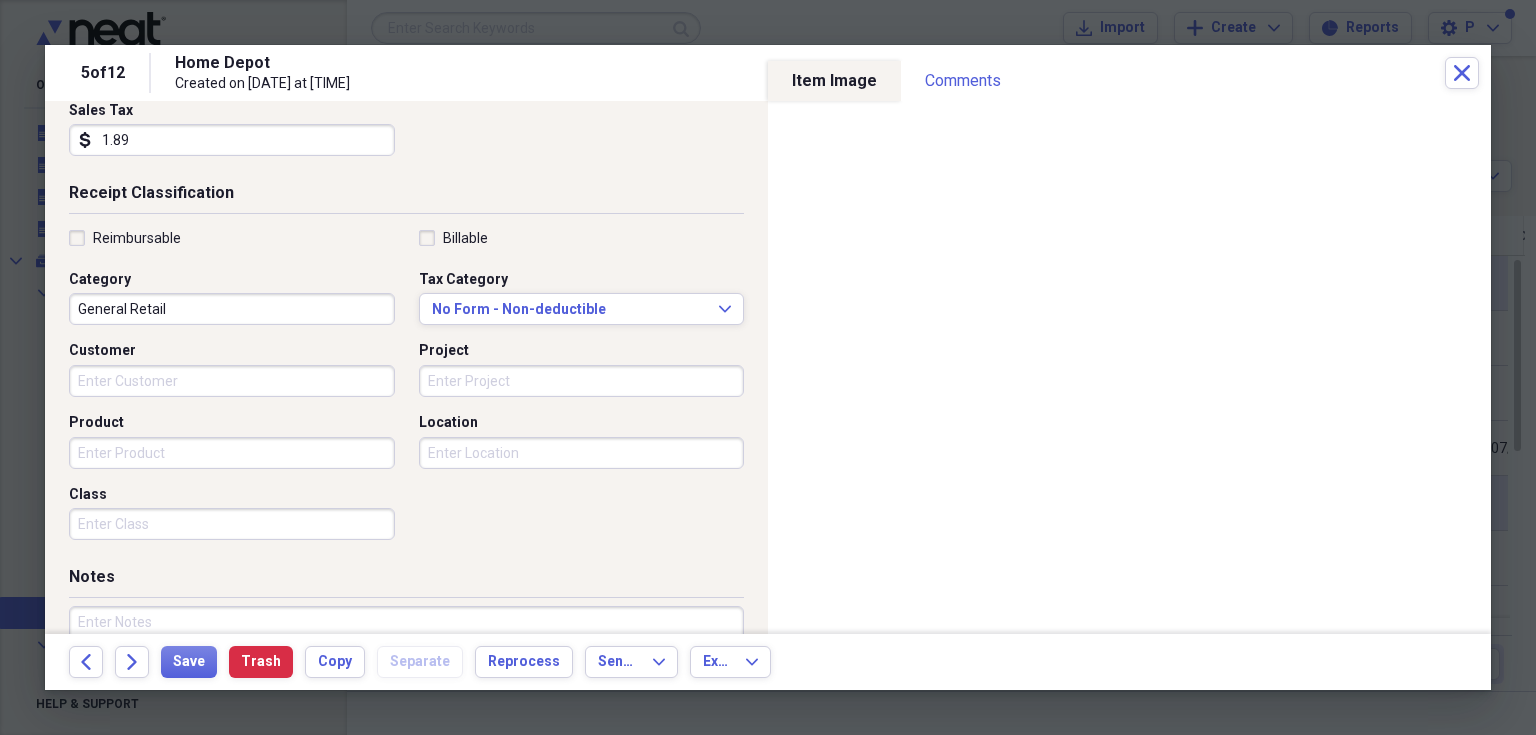 type on "1.89" 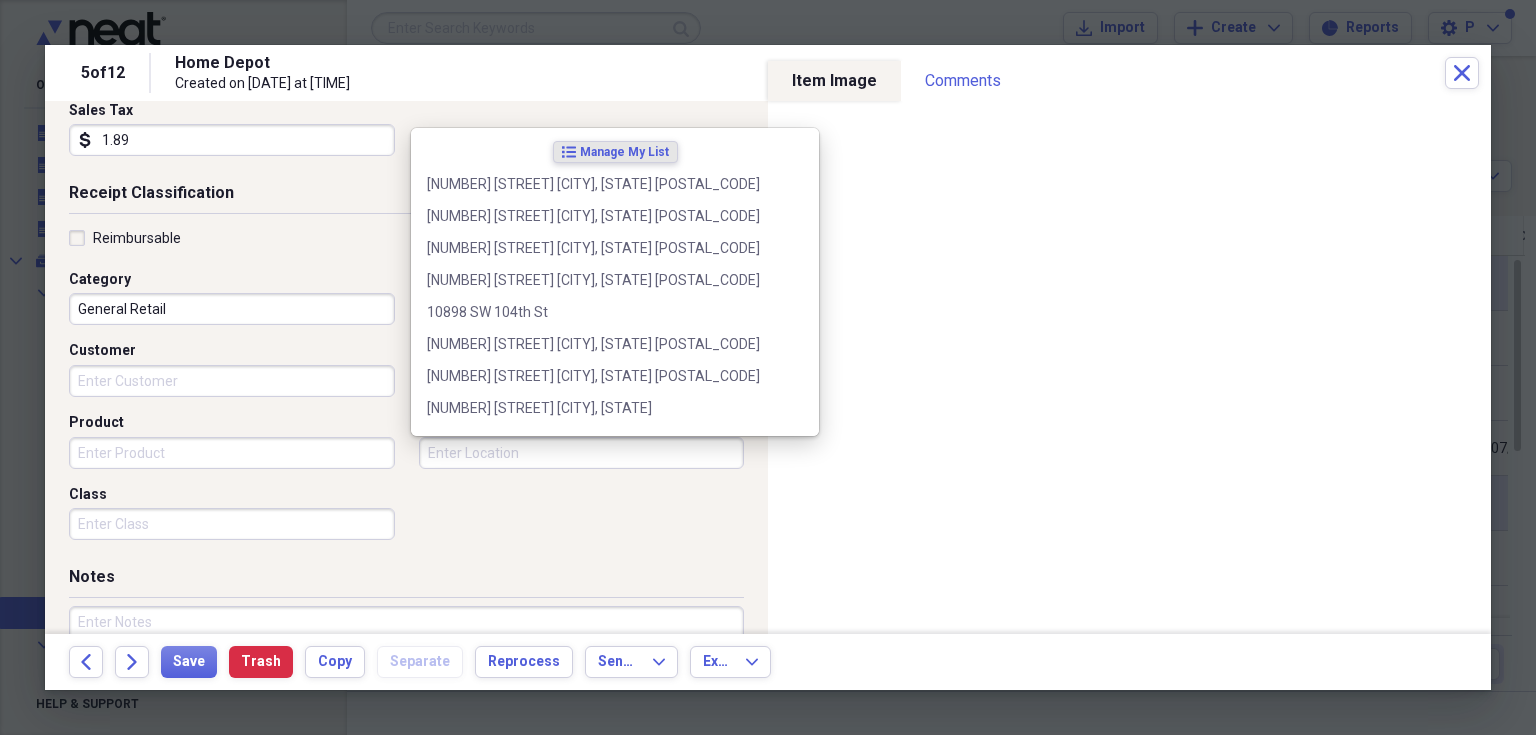 click on "Location" at bounding box center (582, 453) 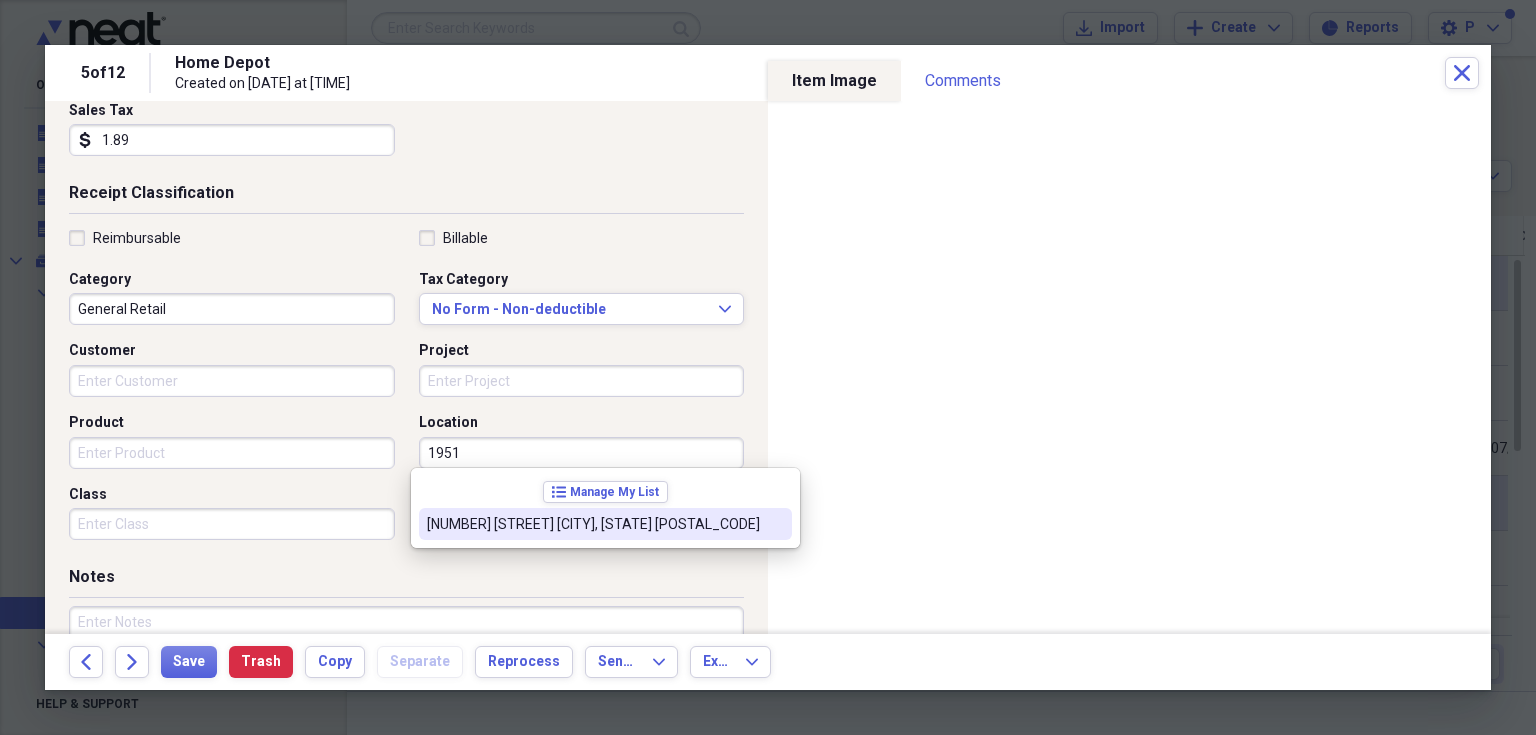 click on "[NUMBER] [STREET] [CITY], [STATE] [POSTAL_CODE]" at bounding box center [593, 524] 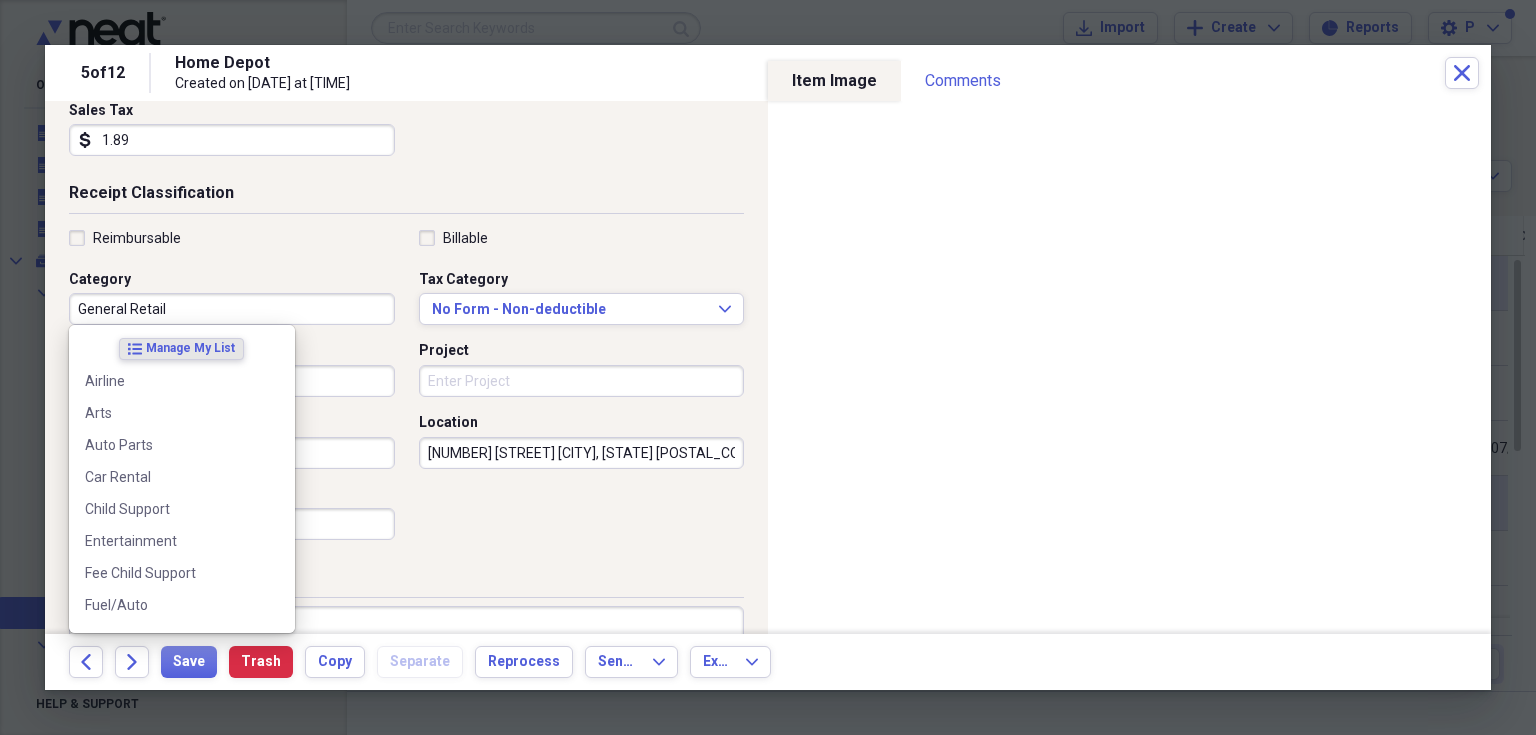 click on "General Retail" at bounding box center [232, 309] 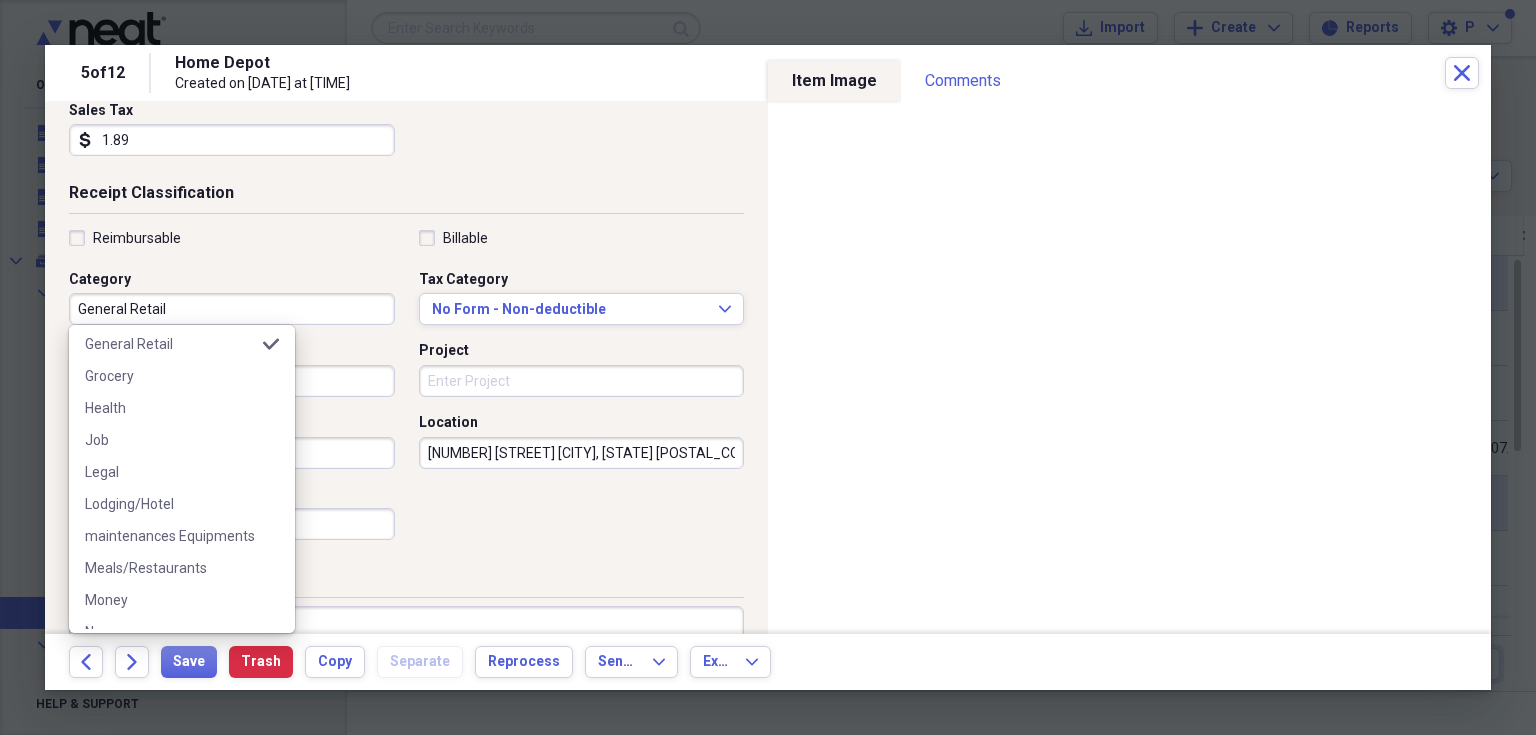 scroll, scrollTop: 346, scrollLeft: 0, axis: vertical 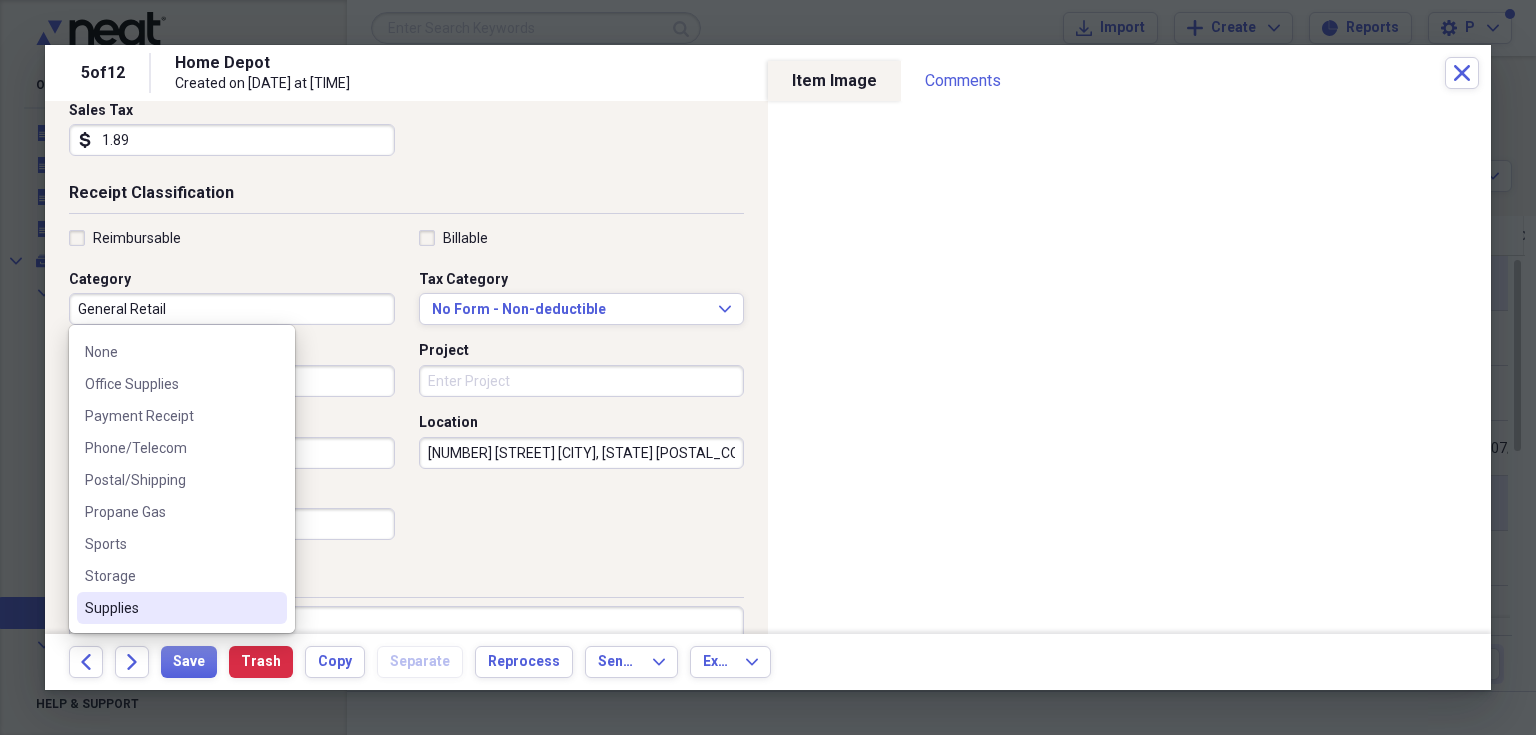 click on "Supplies" at bounding box center [170, 608] 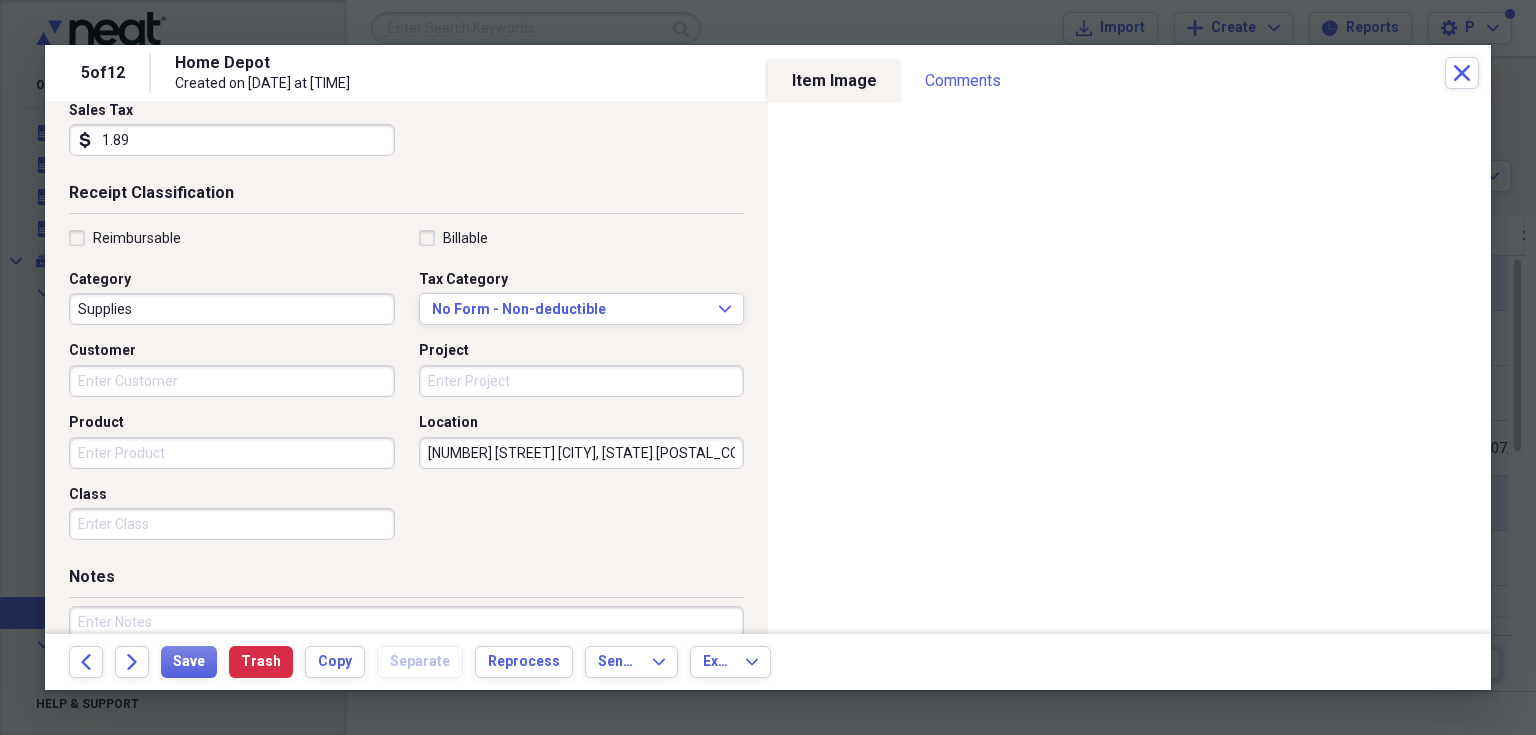 scroll, scrollTop: 0, scrollLeft: 0, axis: both 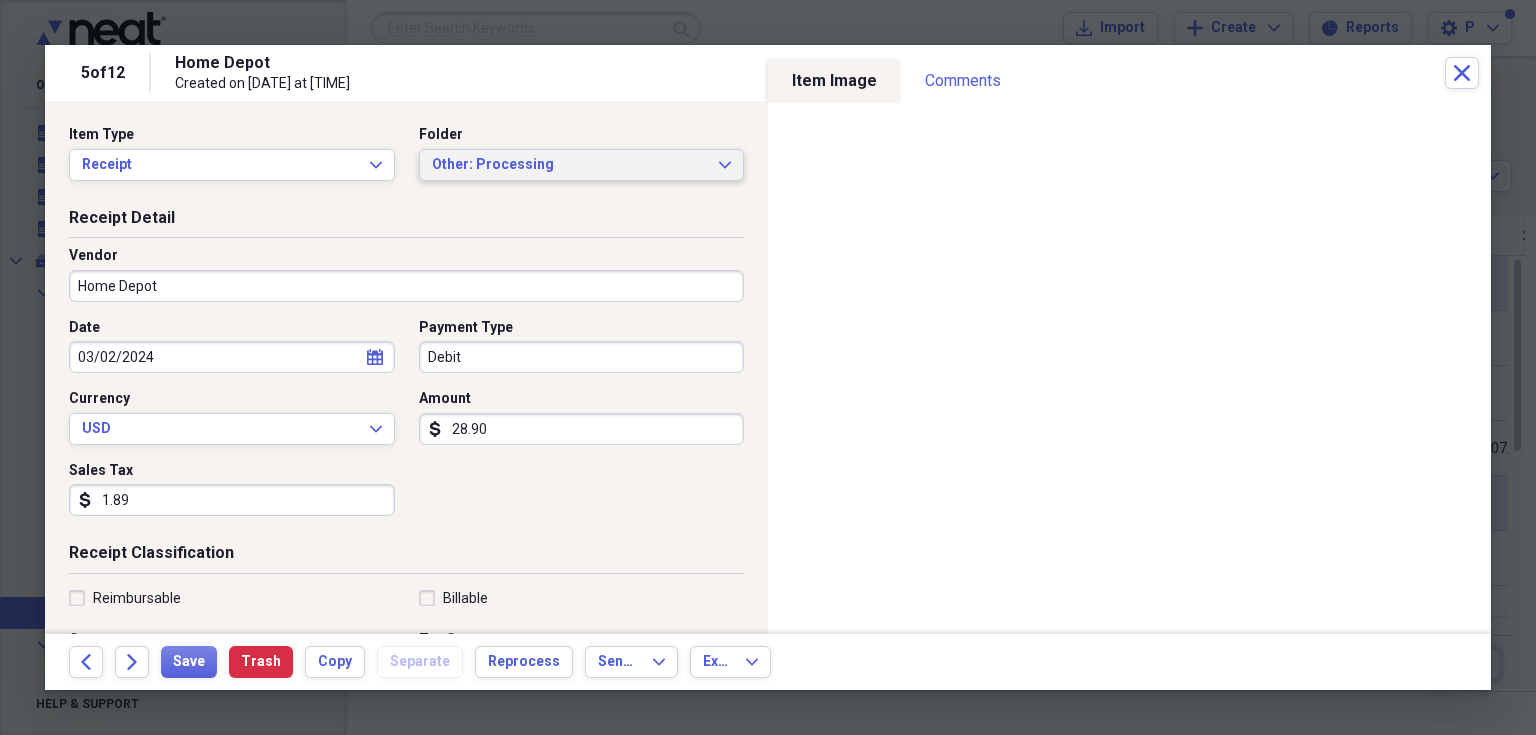 click 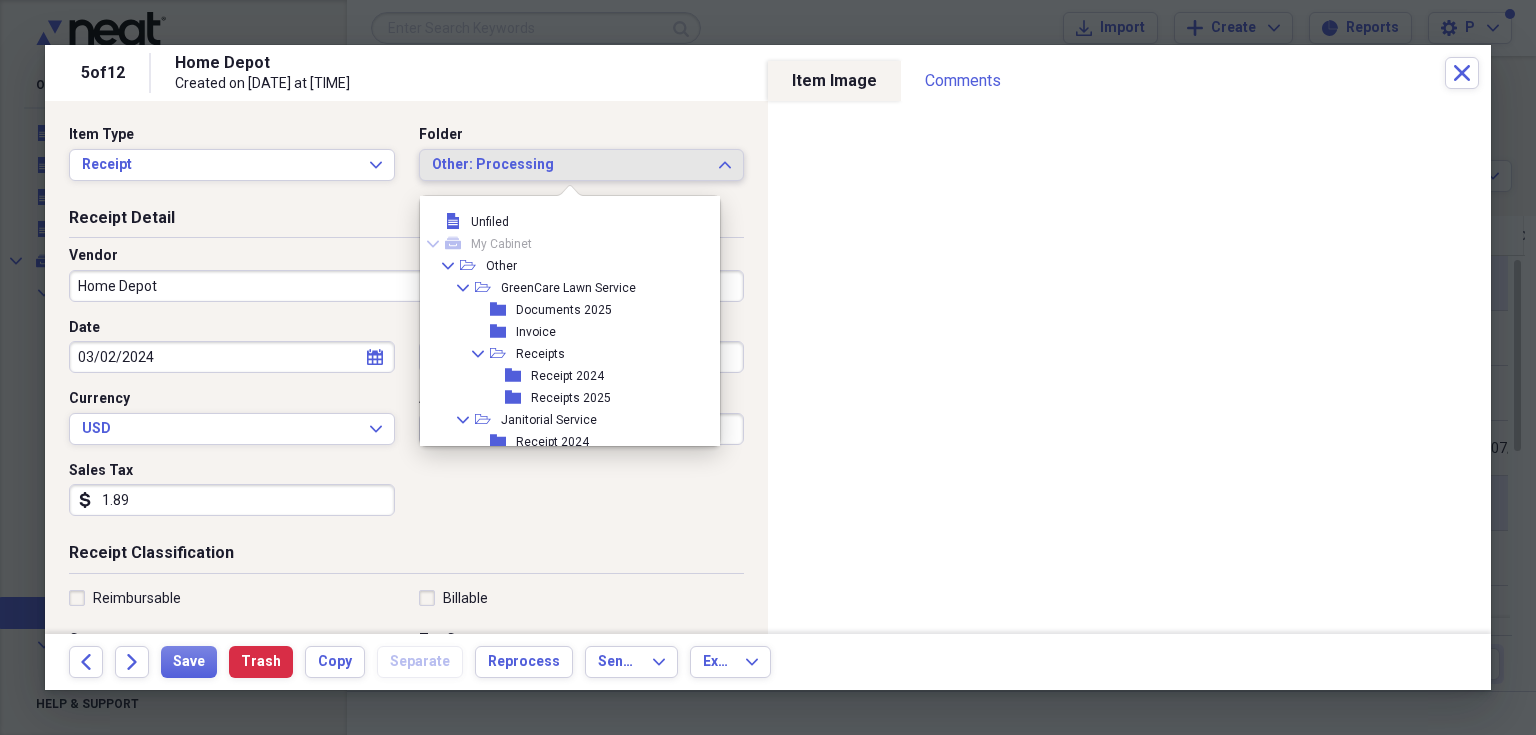 scroll, scrollTop: 94, scrollLeft: 0, axis: vertical 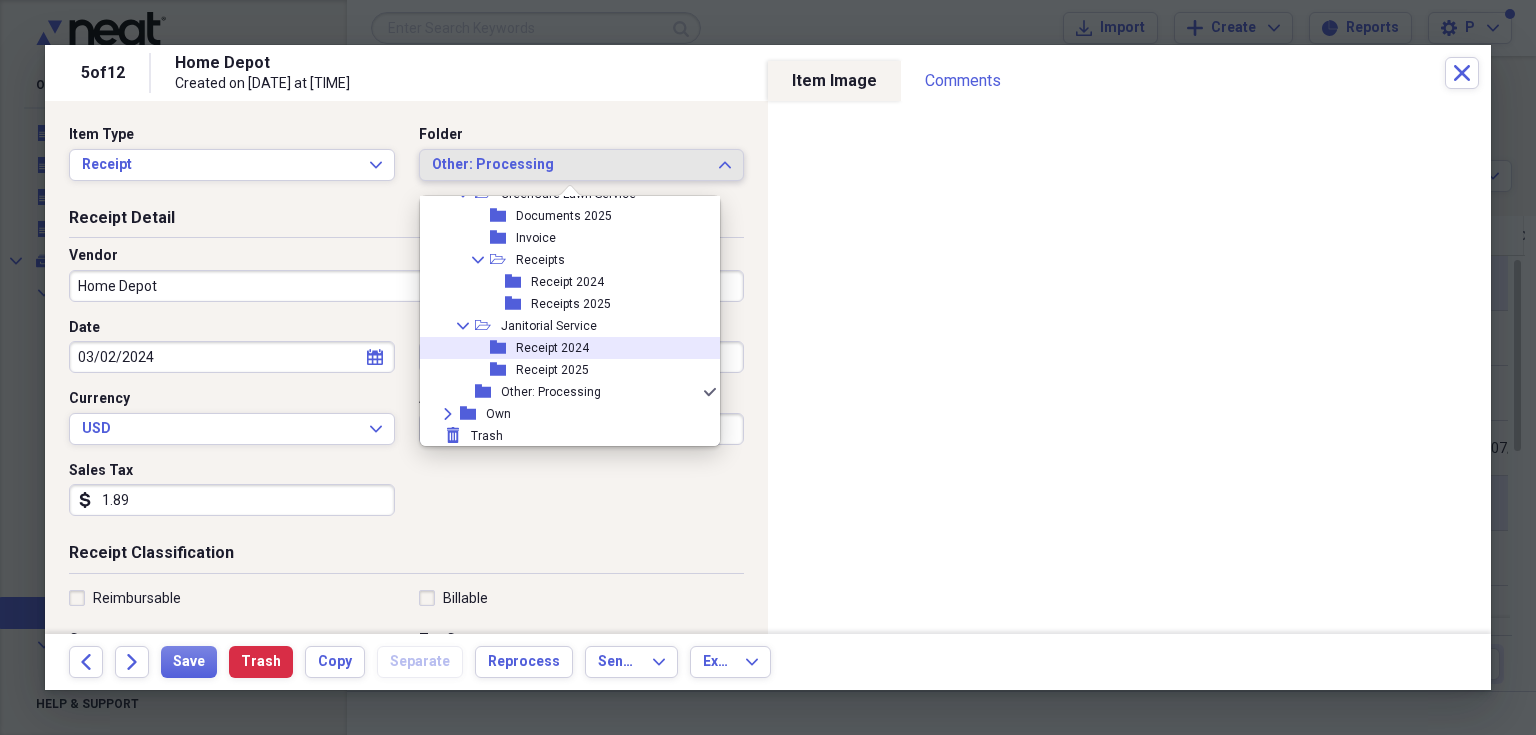 click on "folder Receipt 2024" at bounding box center (562, 348) 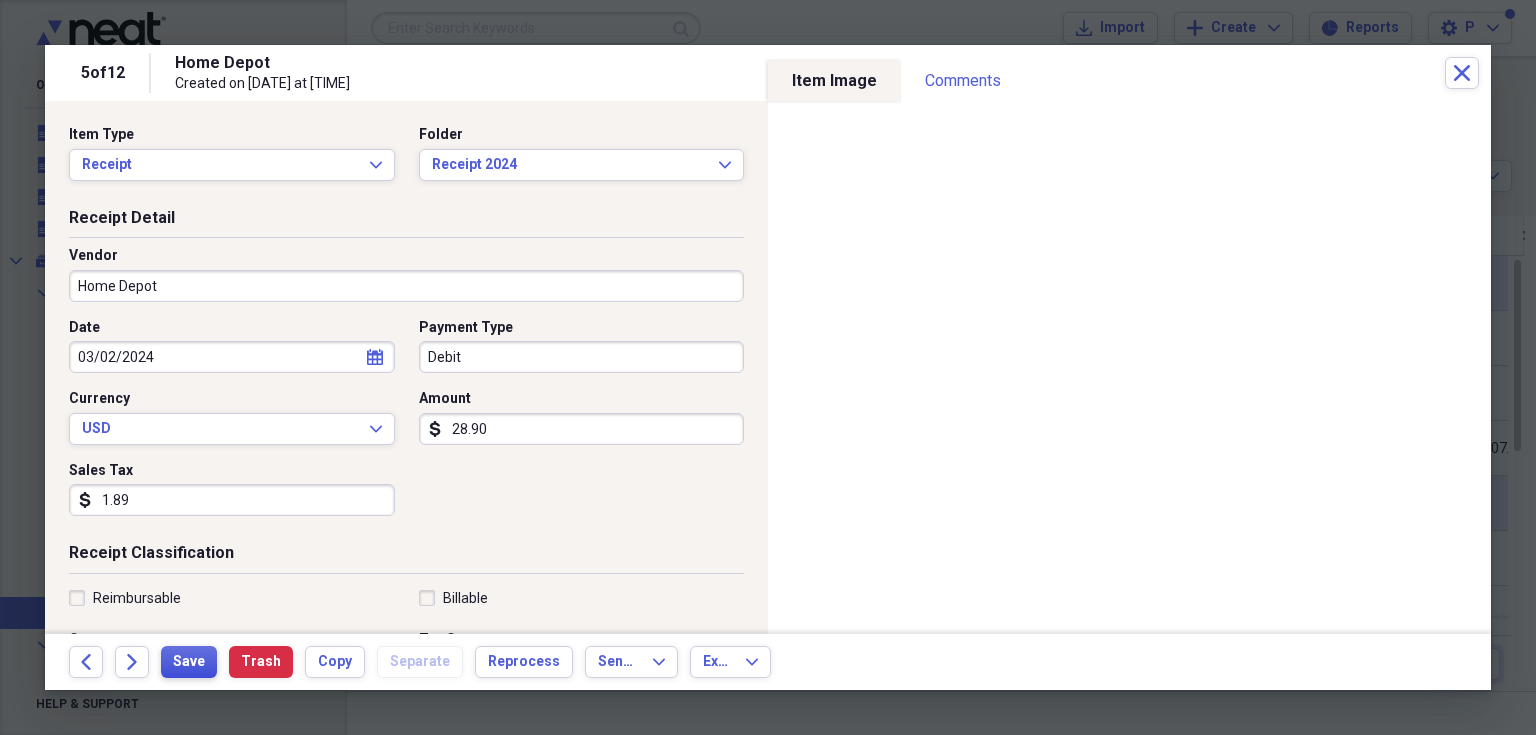 click on "Save" at bounding box center [189, 662] 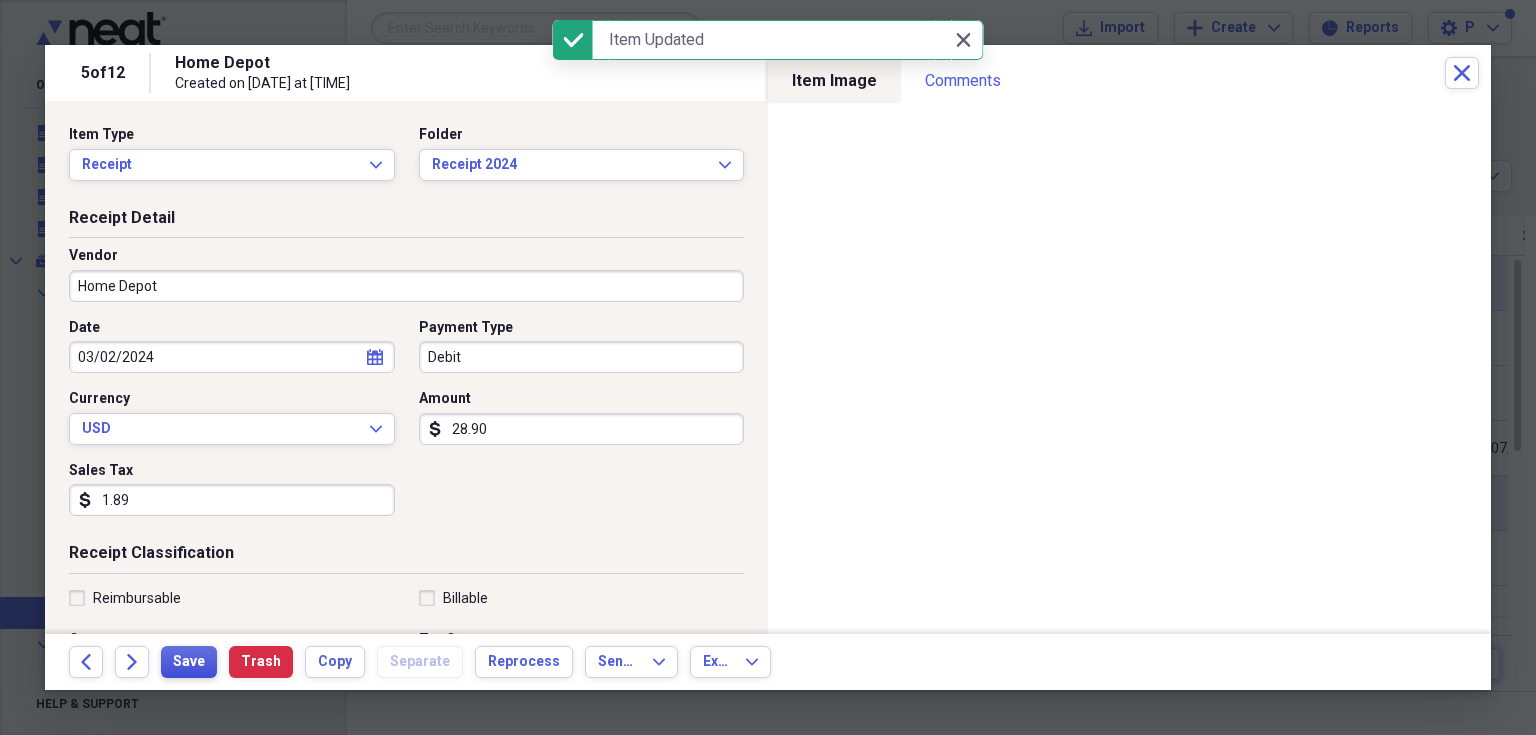 click on "Save" at bounding box center [189, 662] 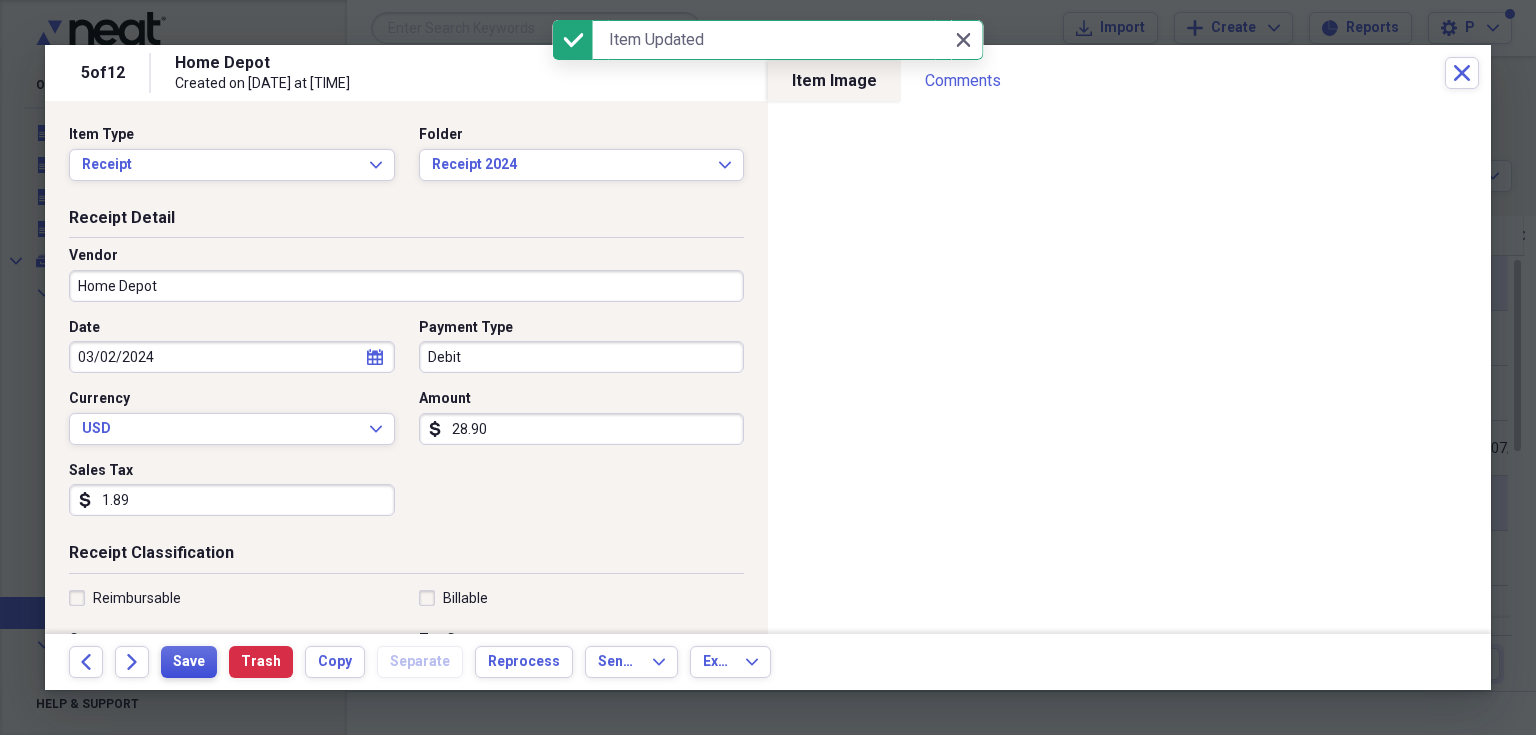 click on "Save" at bounding box center (189, 662) 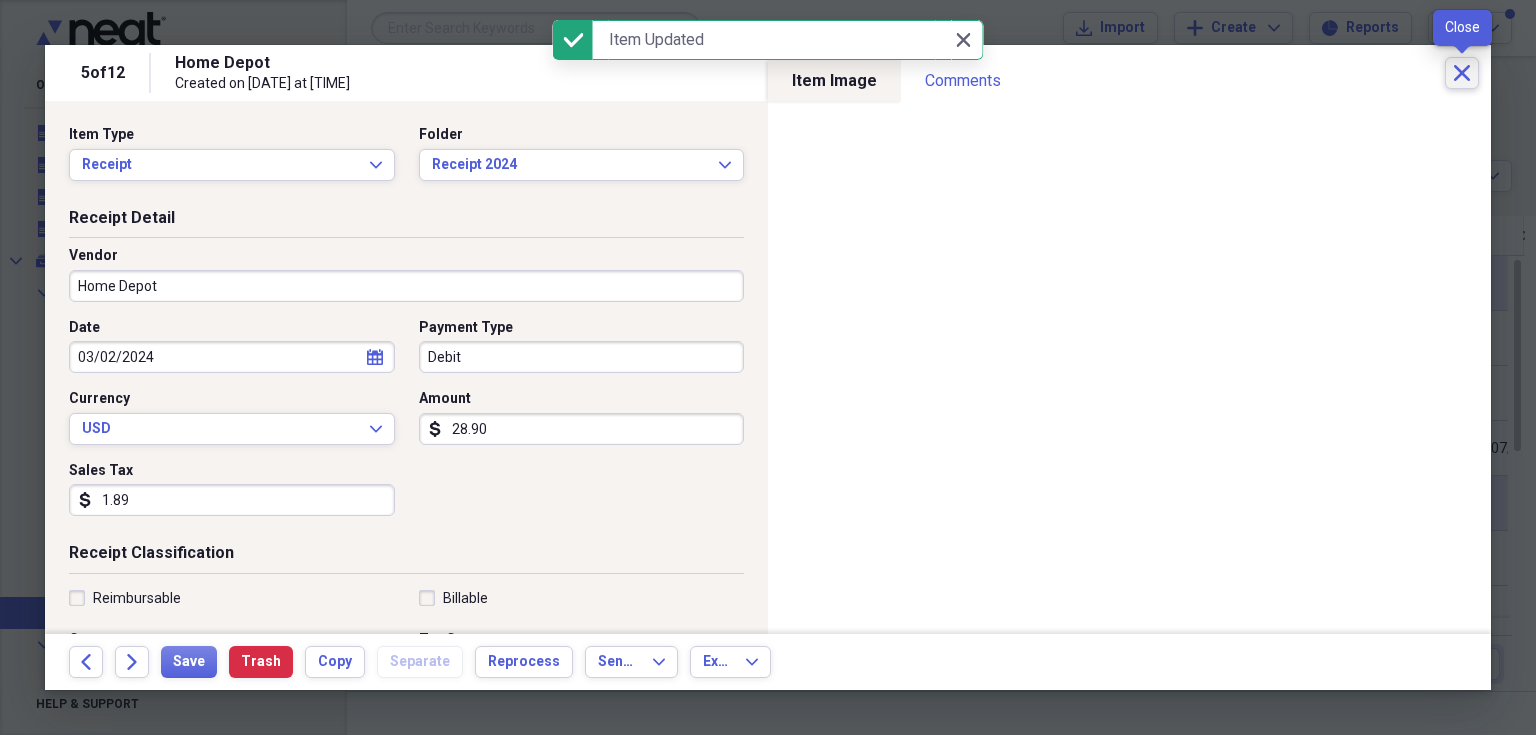 click on "Close" 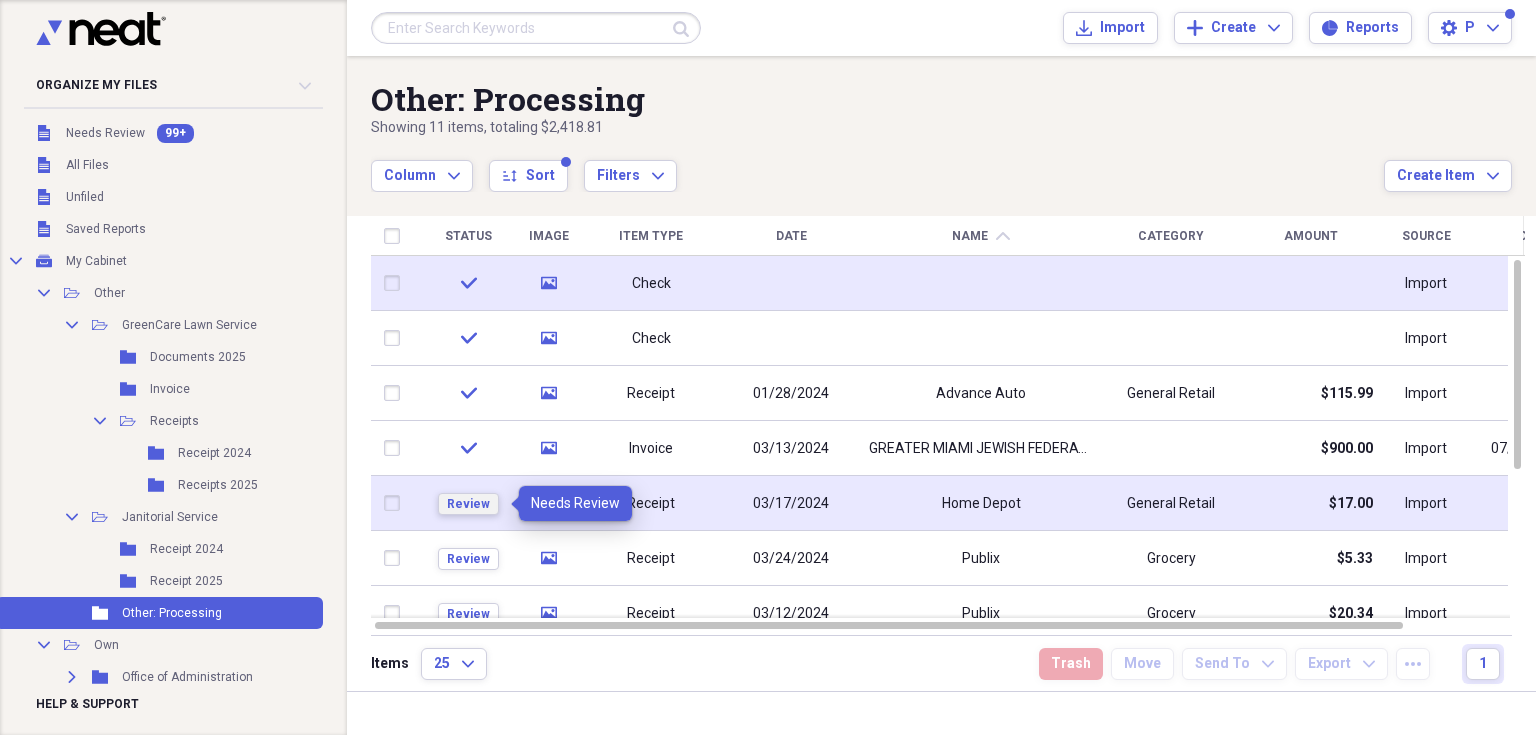 click on "Review" at bounding box center [468, 504] 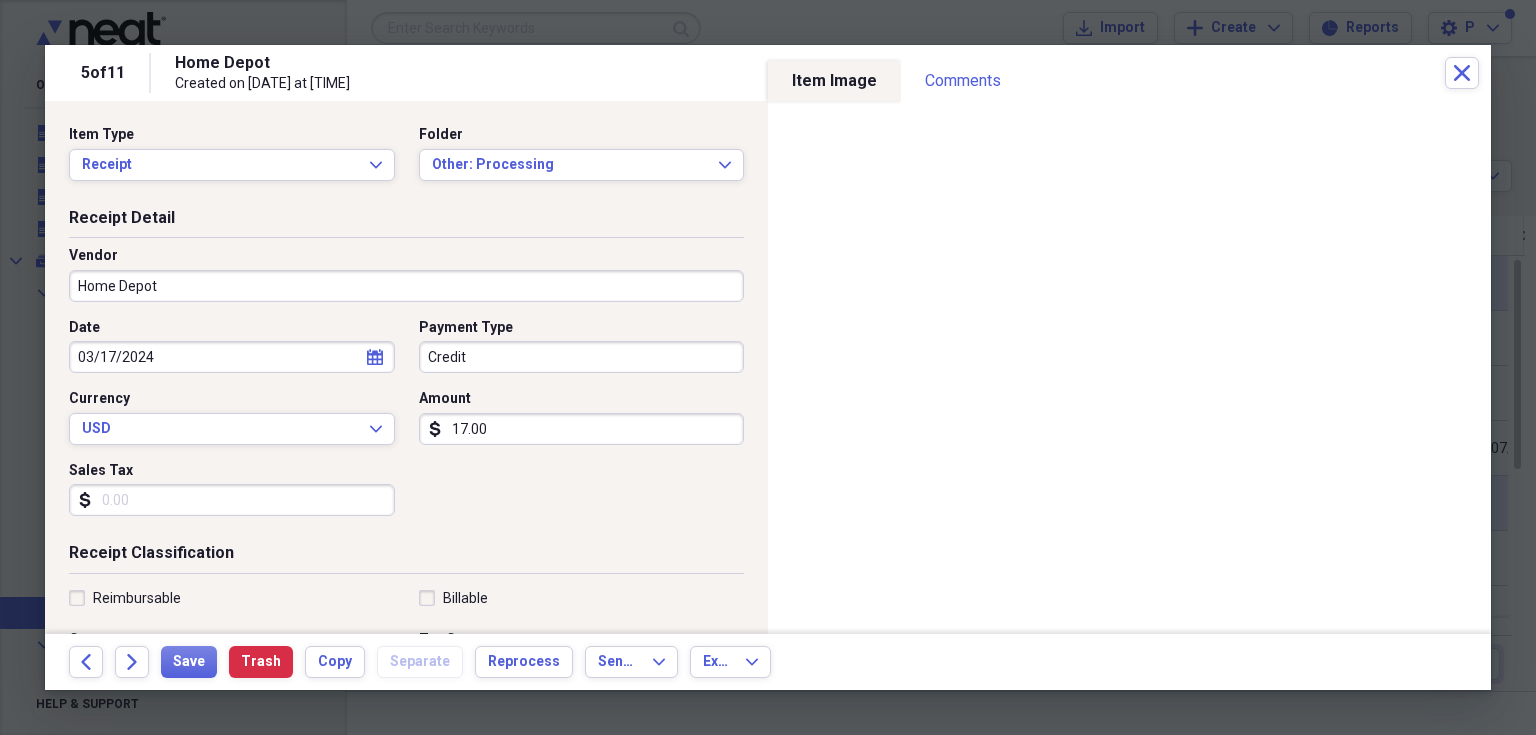 click on "17.00" at bounding box center (582, 429) 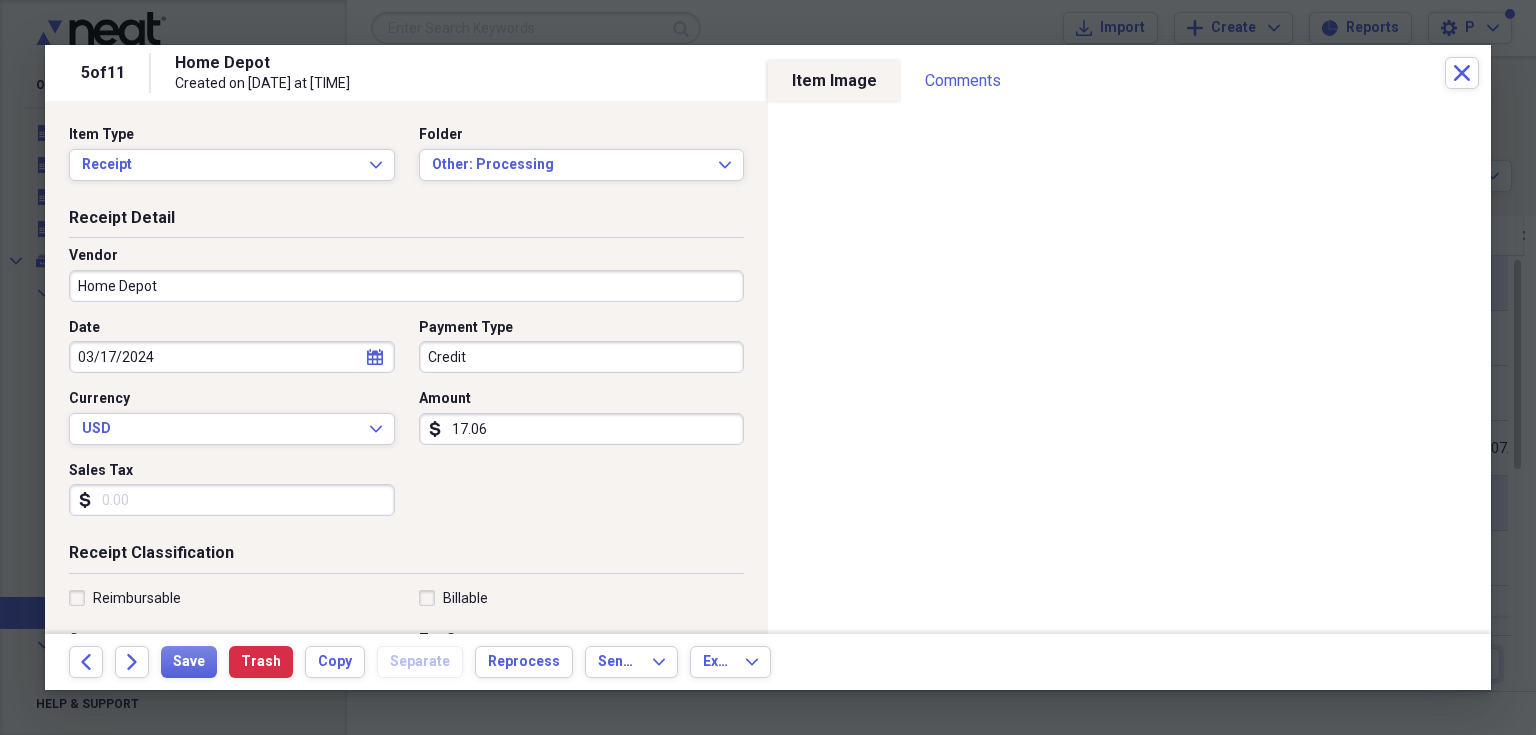 type on "17.06" 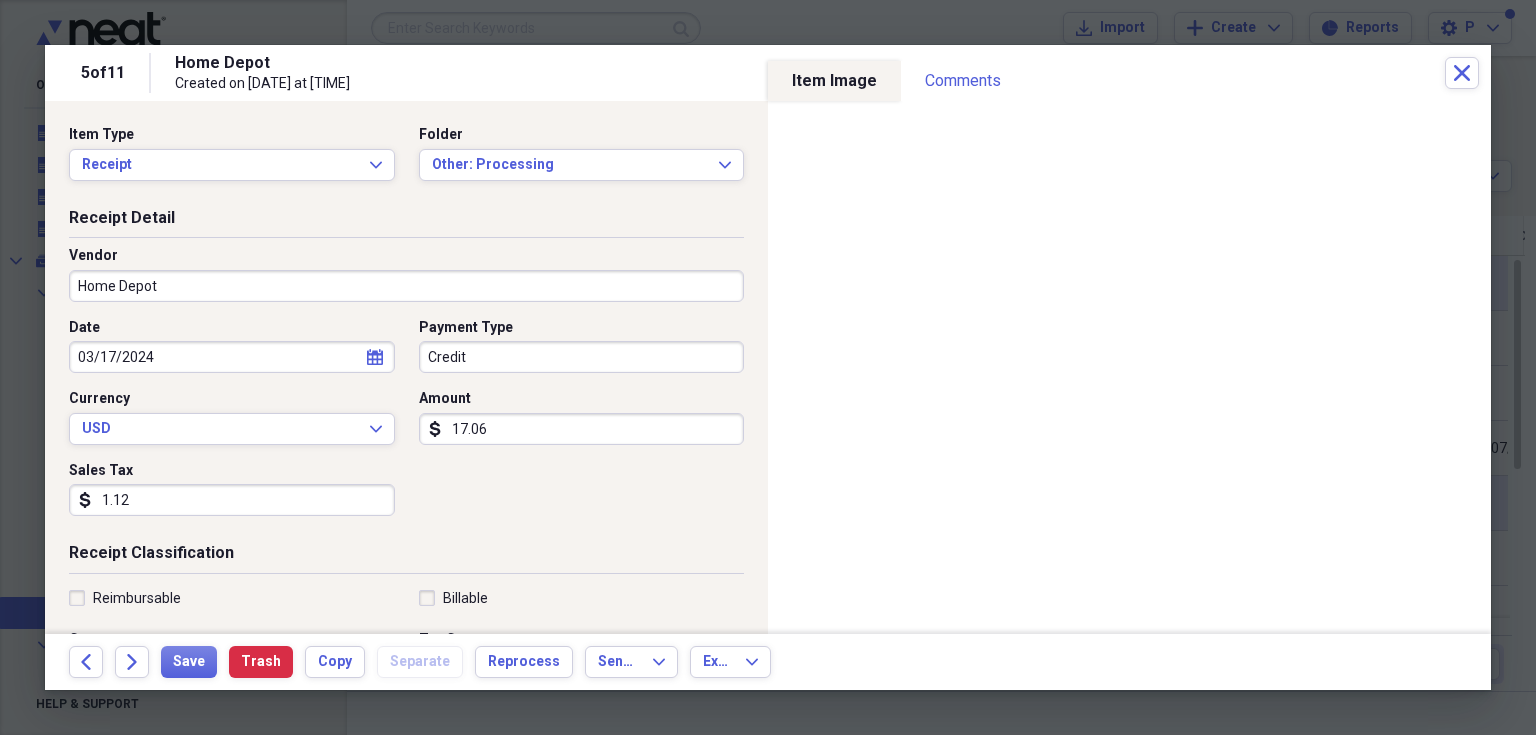 type on "1.12" 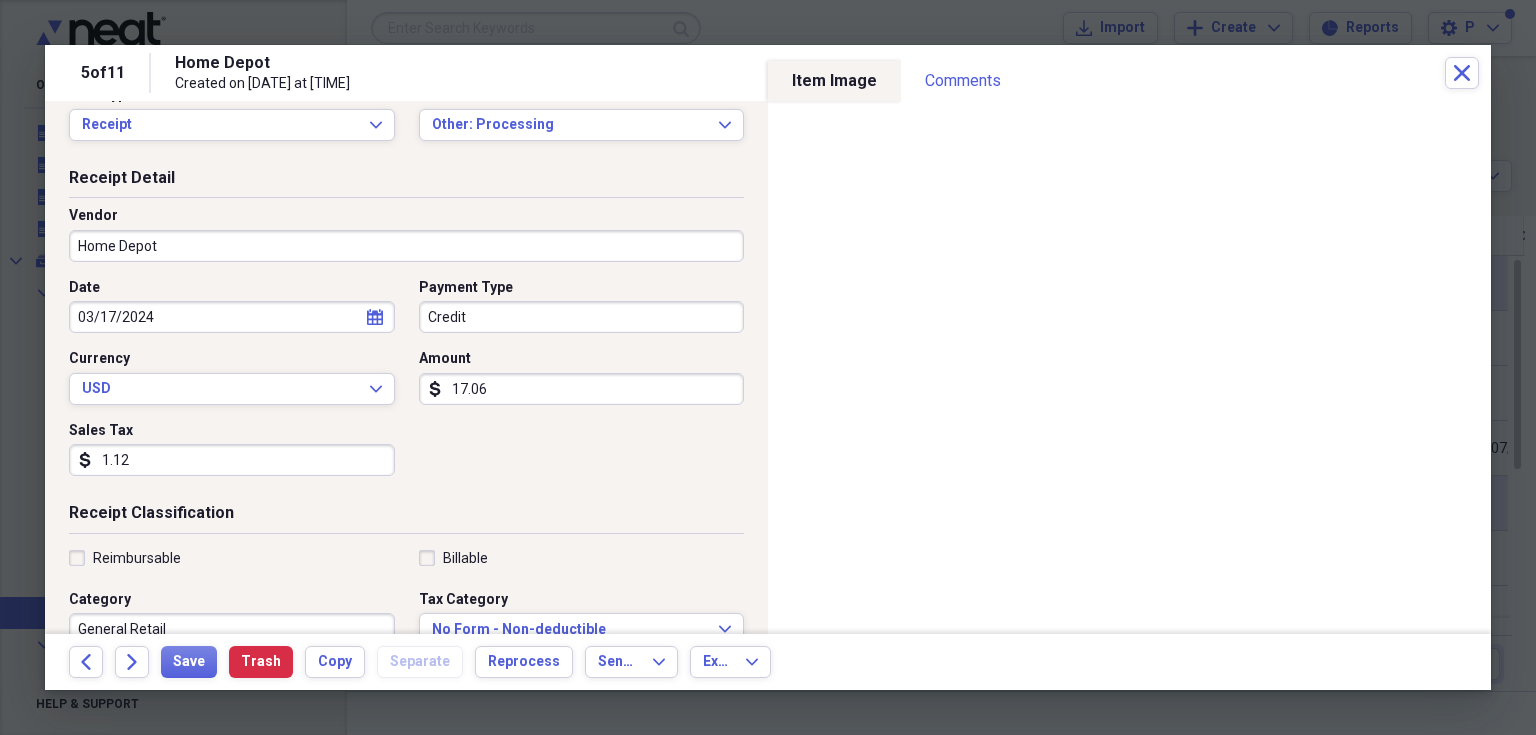 scroll, scrollTop: 80, scrollLeft: 0, axis: vertical 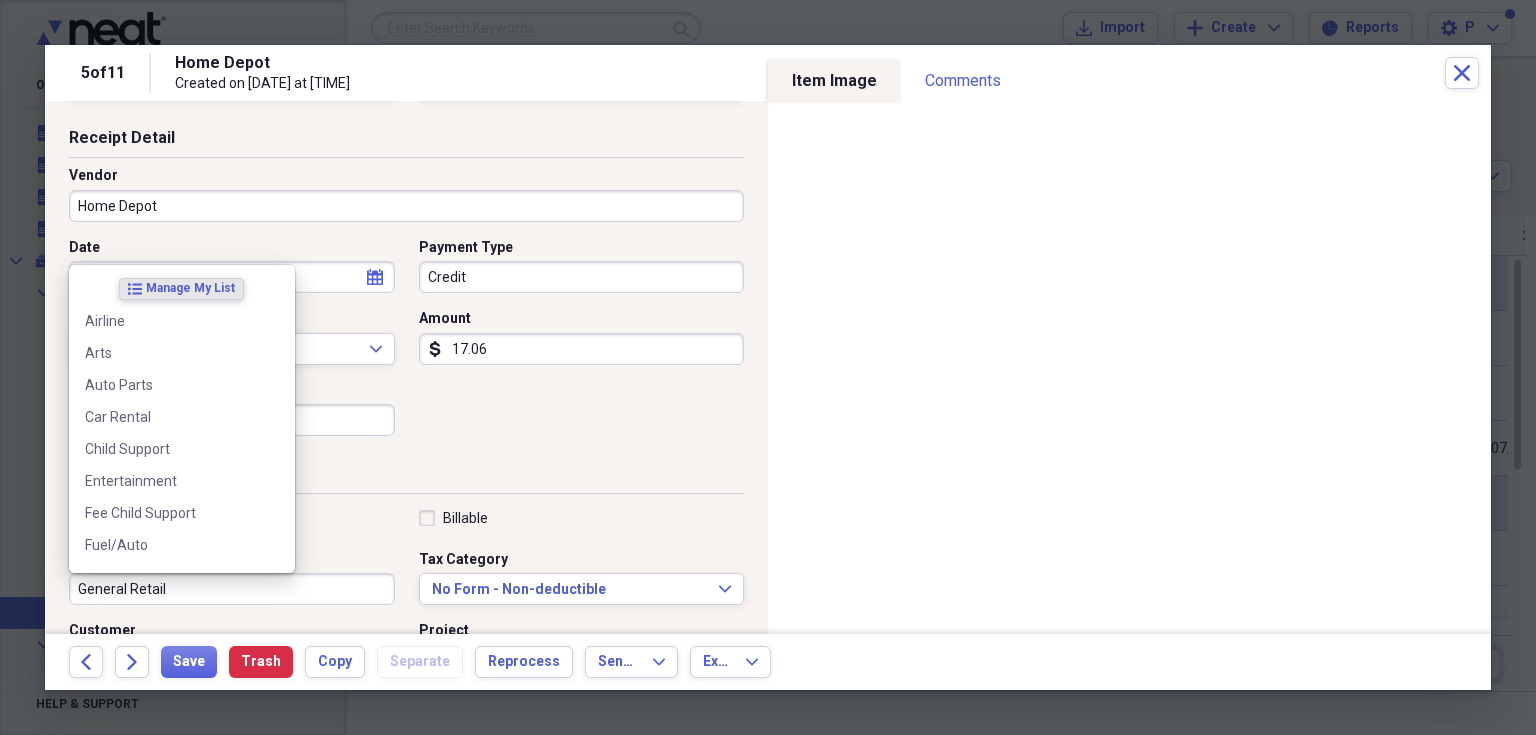 click on "General Retail" at bounding box center [232, 589] 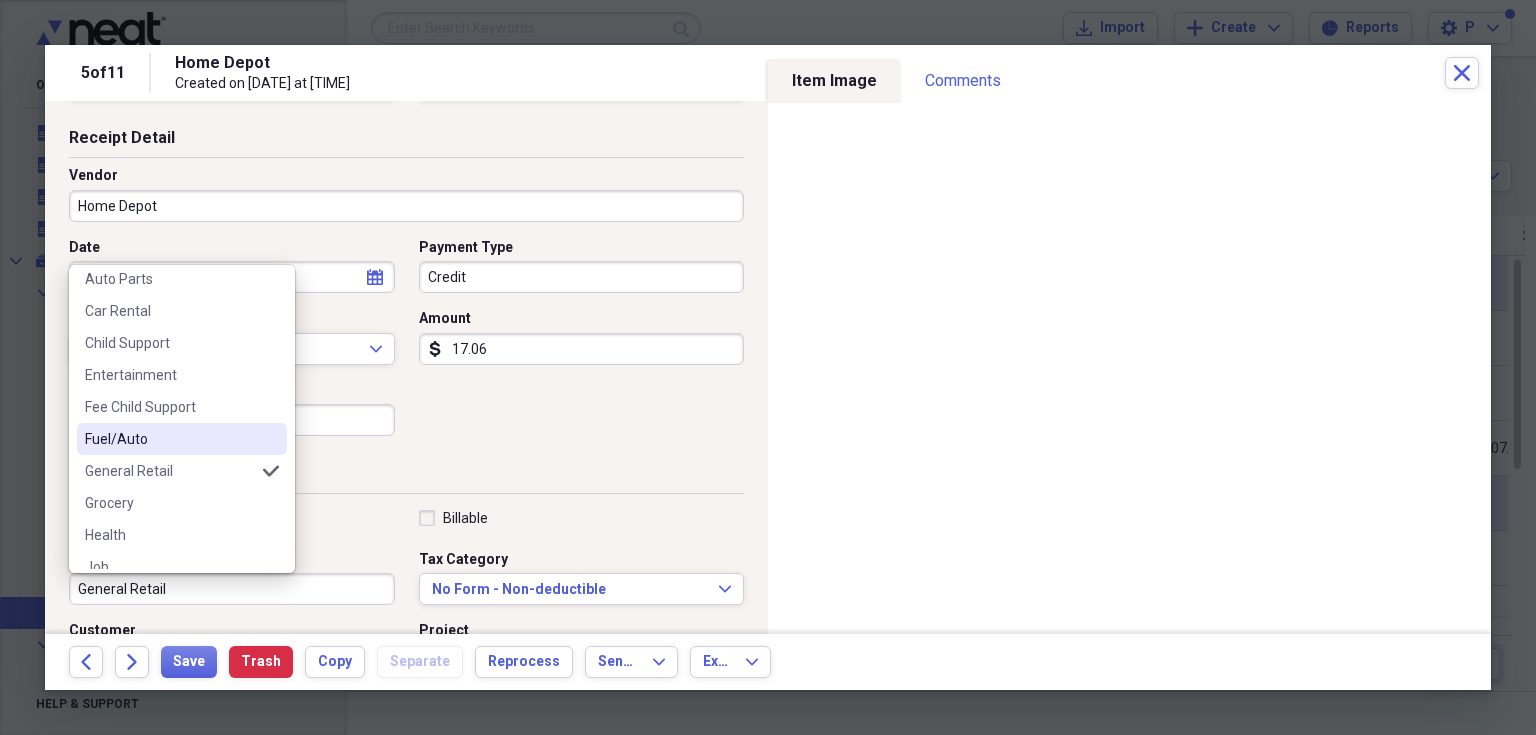 scroll, scrollTop: 146, scrollLeft: 0, axis: vertical 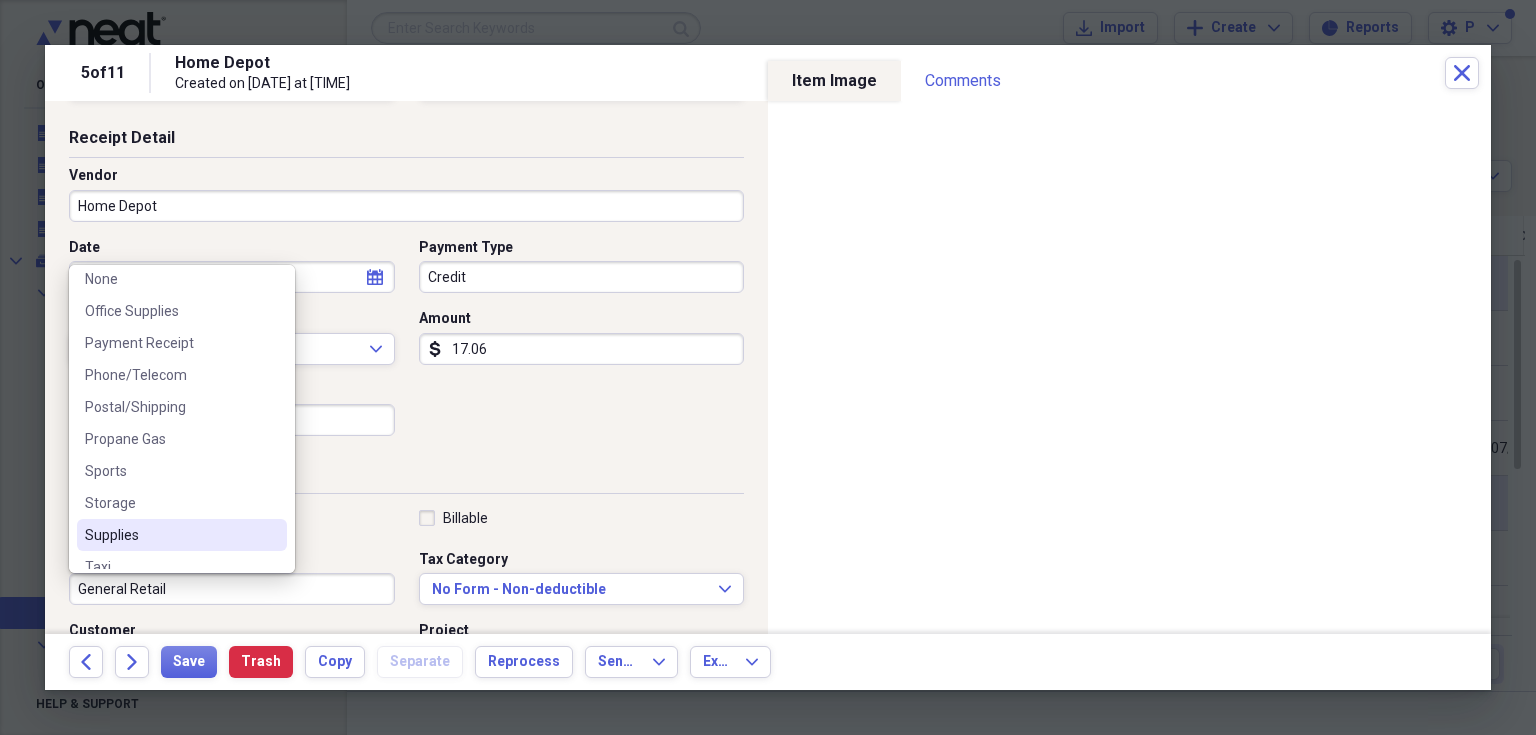 click on "Supplies" at bounding box center [170, 535] 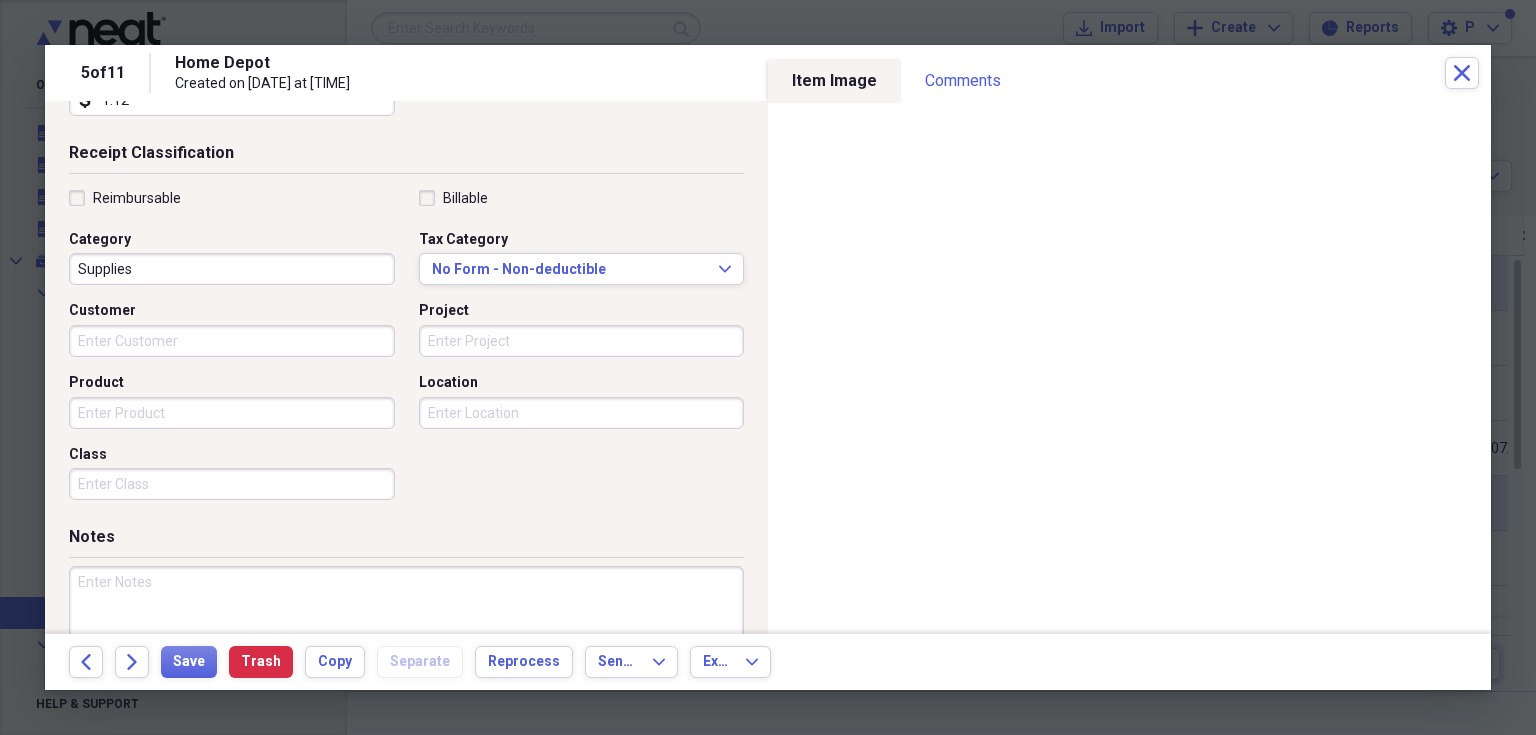 scroll, scrollTop: 440, scrollLeft: 0, axis: vertical 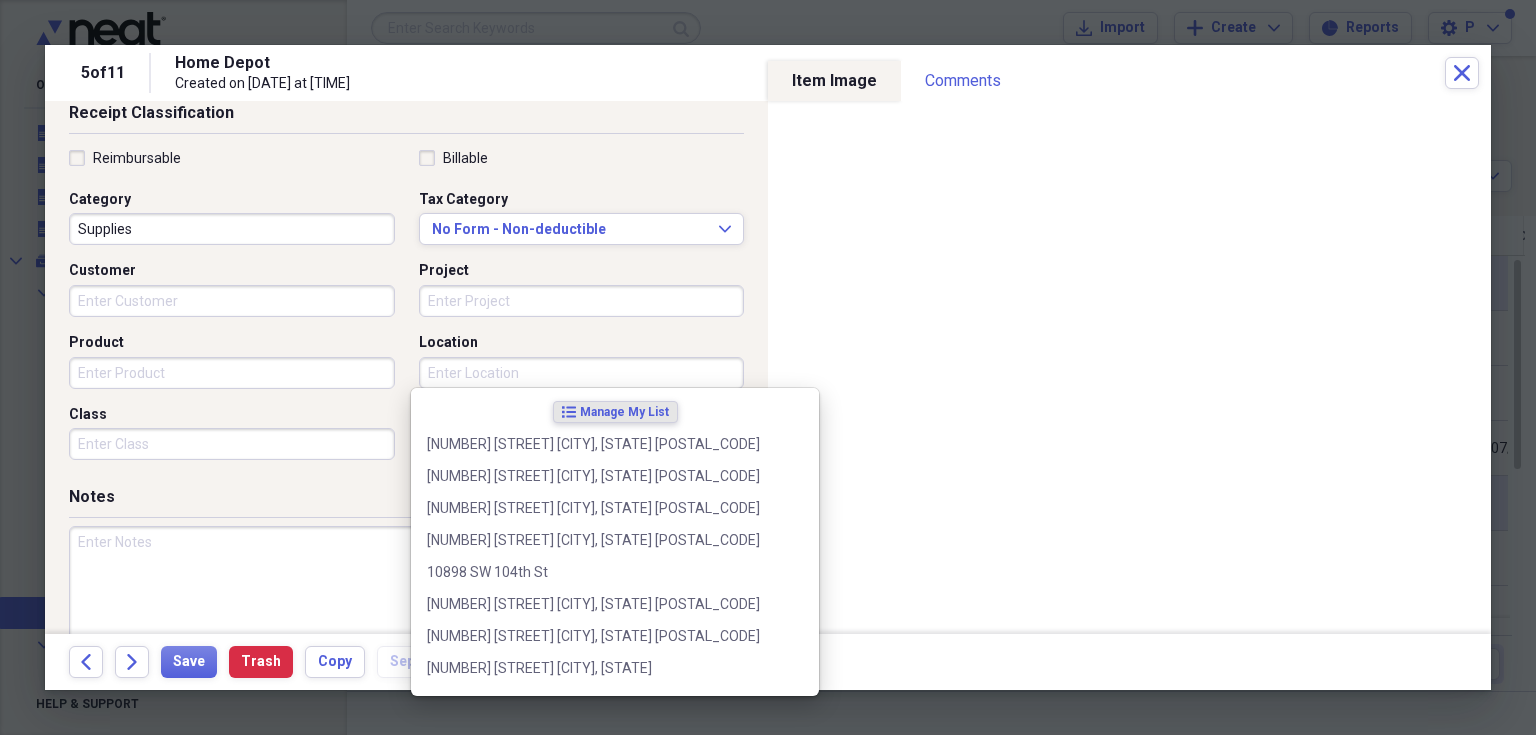 click on "Location" at bounding box center (582, 373) 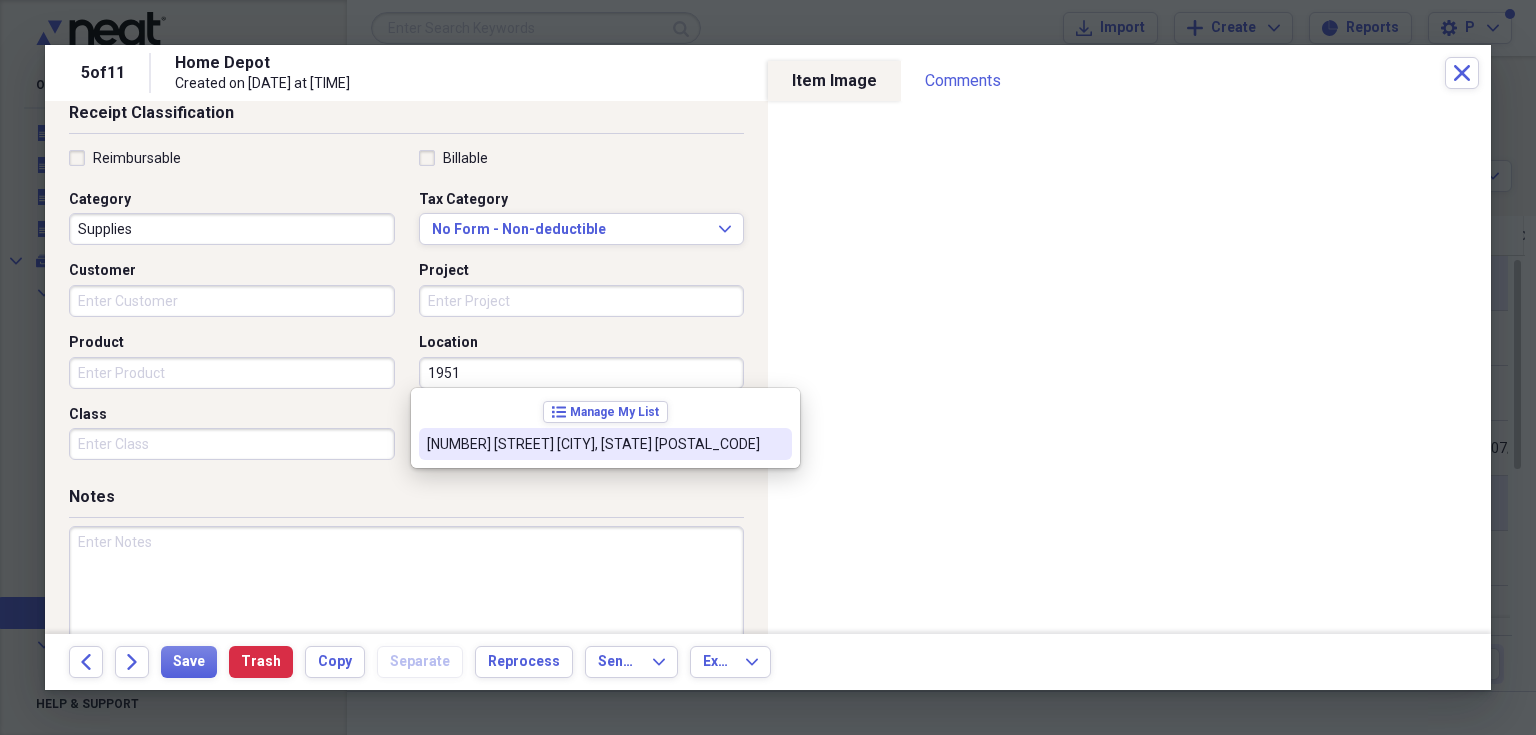 click on "[NUMBER] [STREET] [CITY], [STATE] [POSTAL_CODE]" at bounding box center (593, 444) 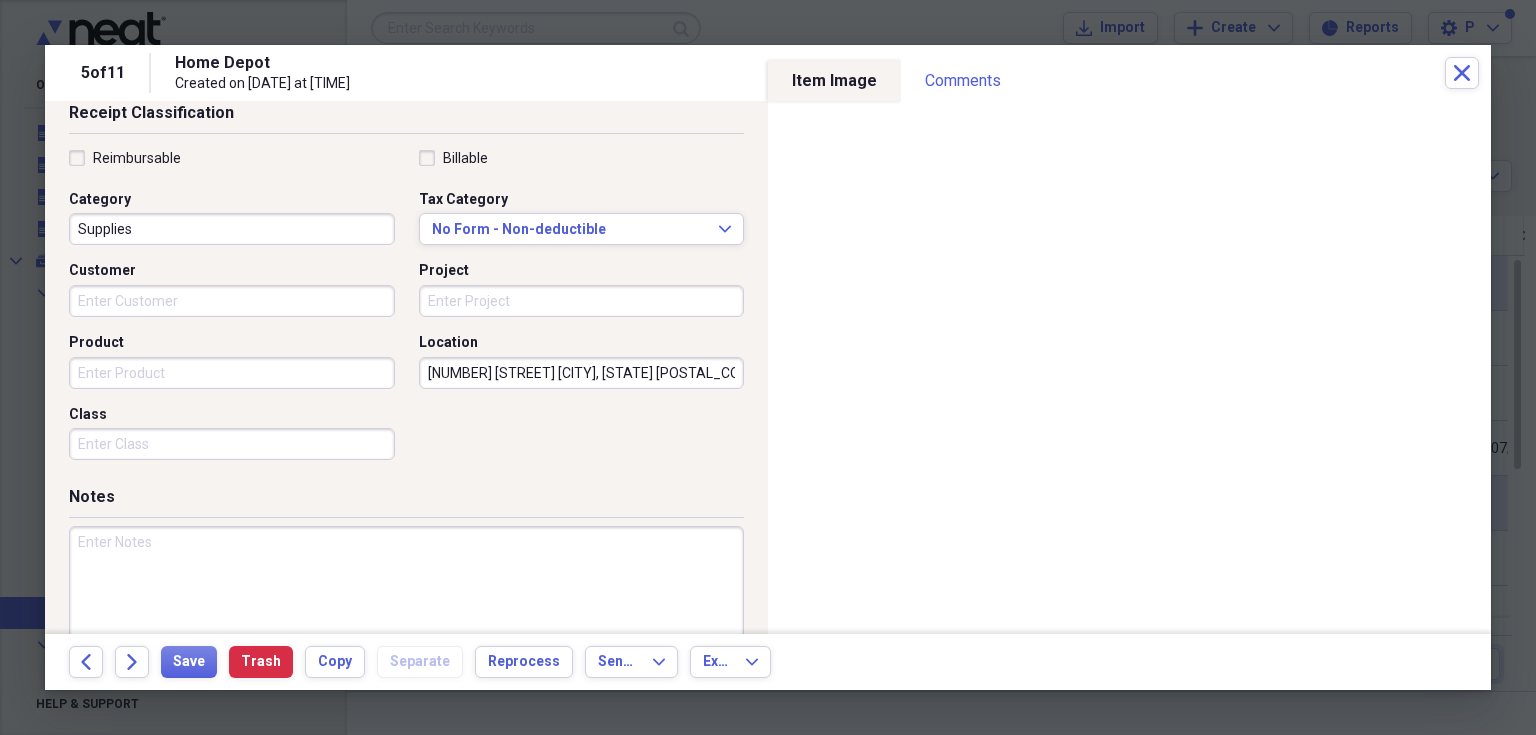 scroll, scrollTop: 0, scrollLeft: 0, axis: both 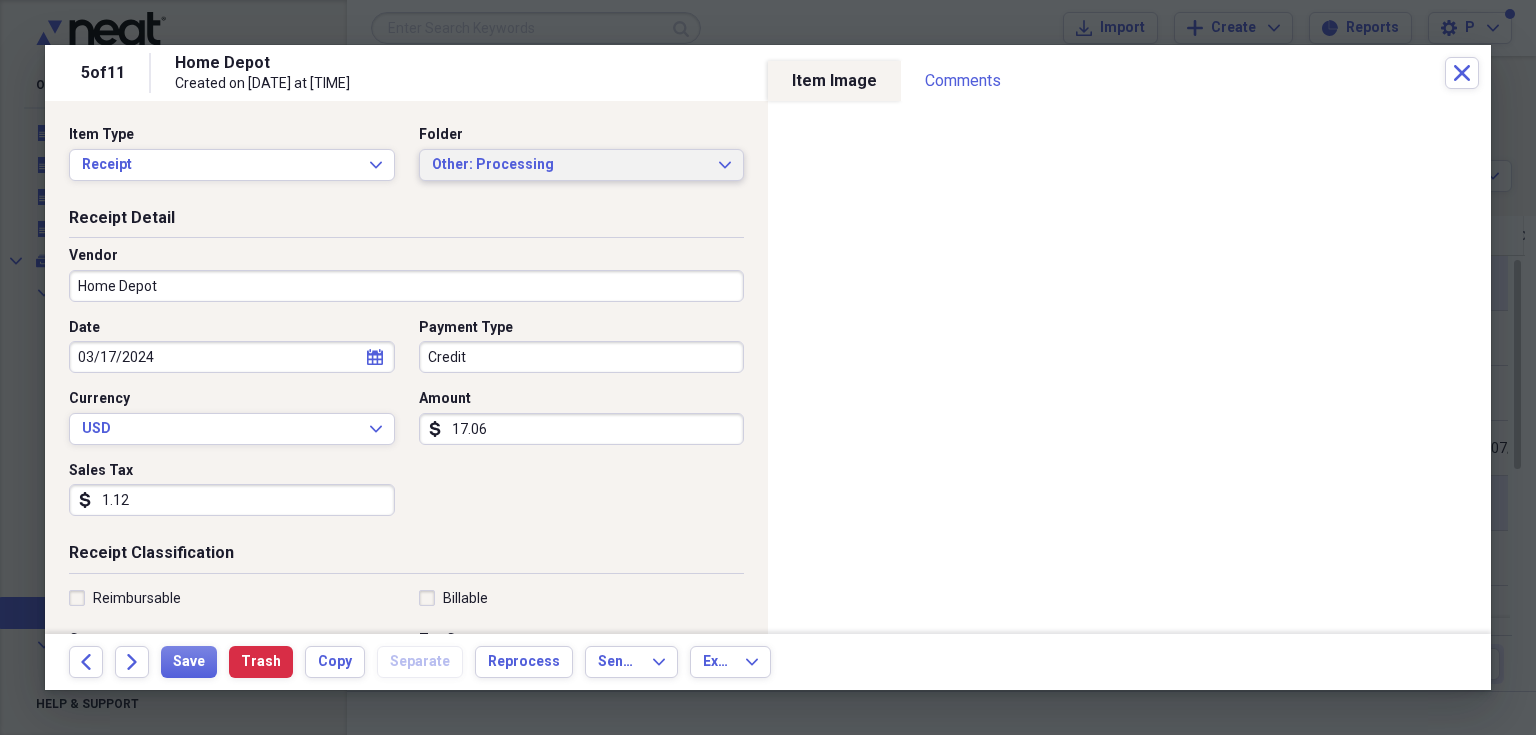 click on "Expand" 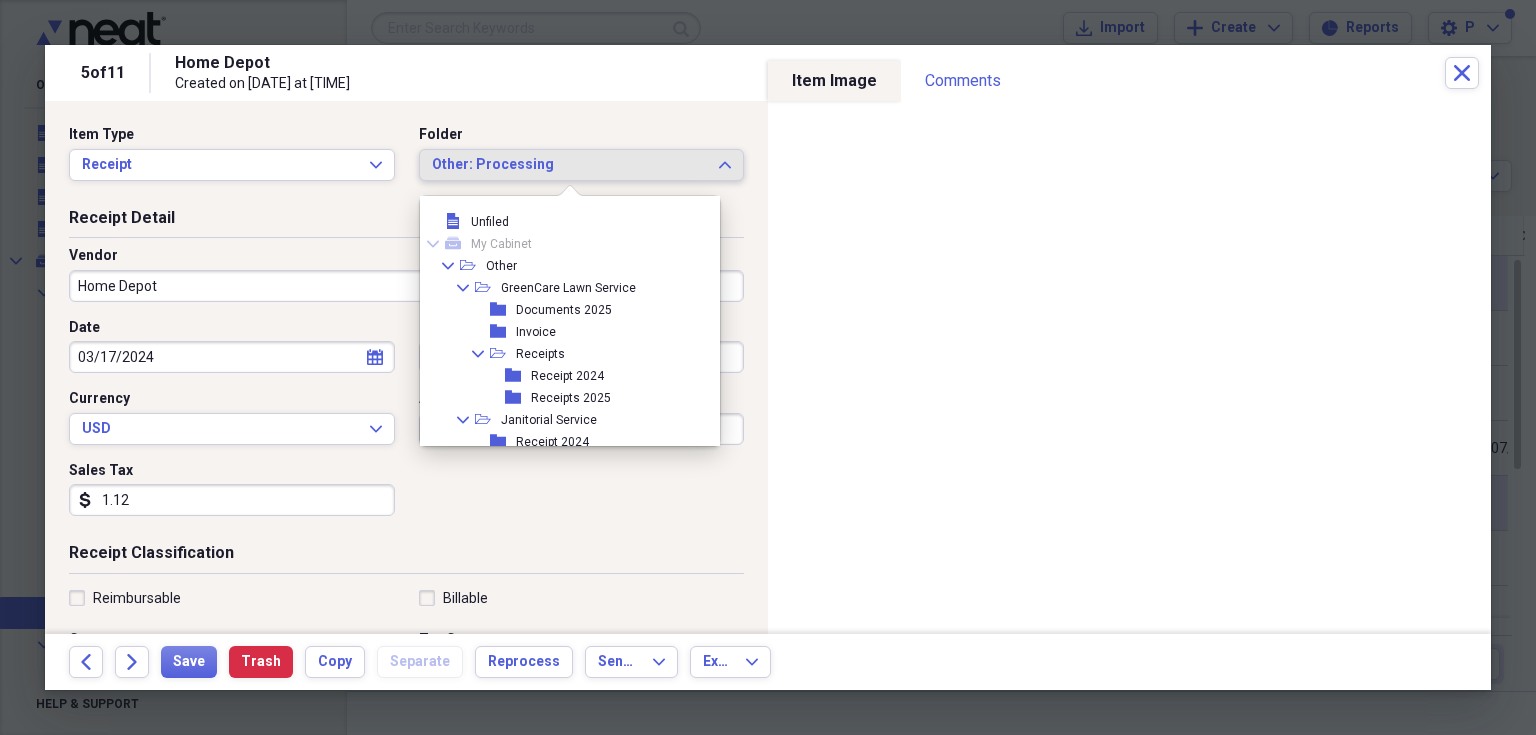 scroll, scrollTop: 94, scrollLeft: 0, axis: vertical 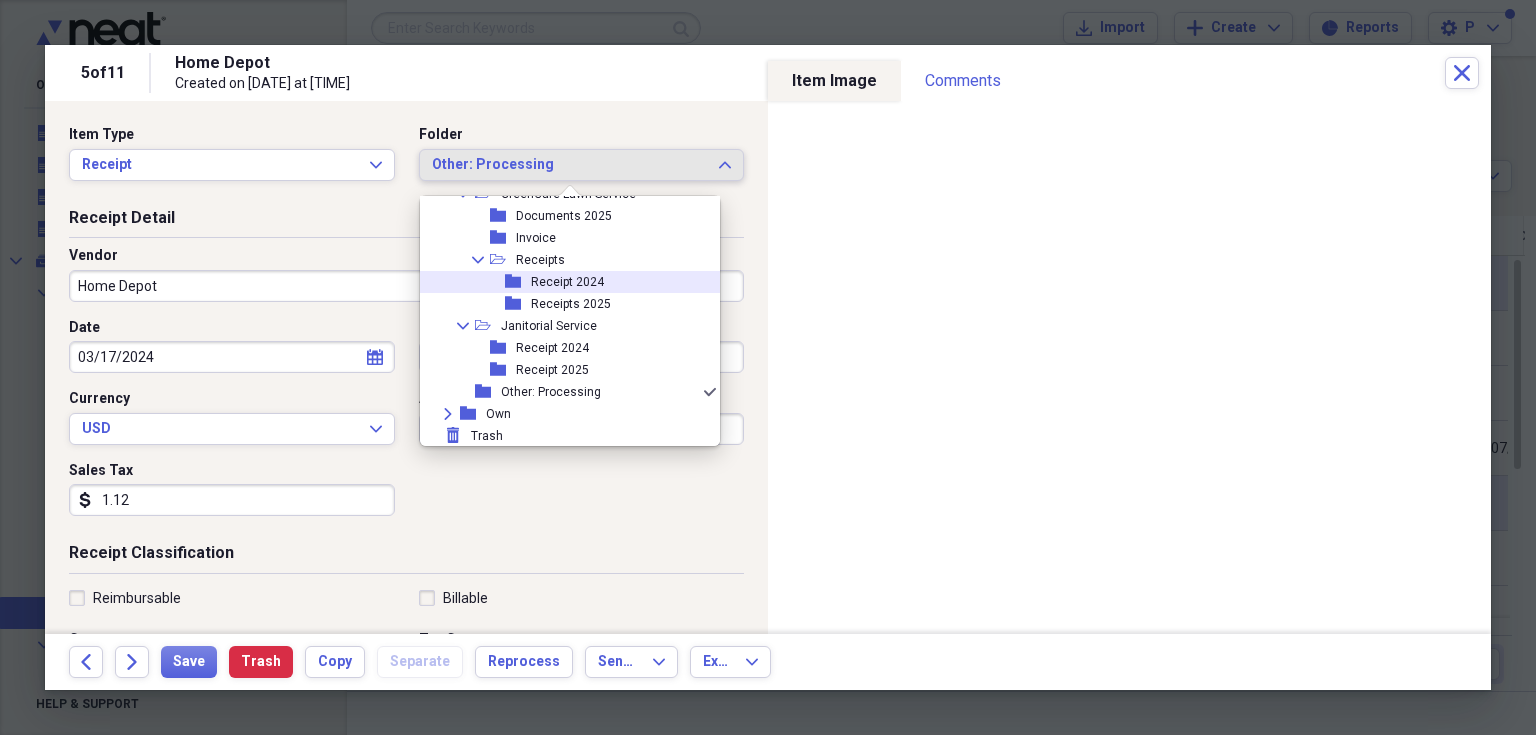 click on "folder Receipt  2024" at bounding box center [562, 282] 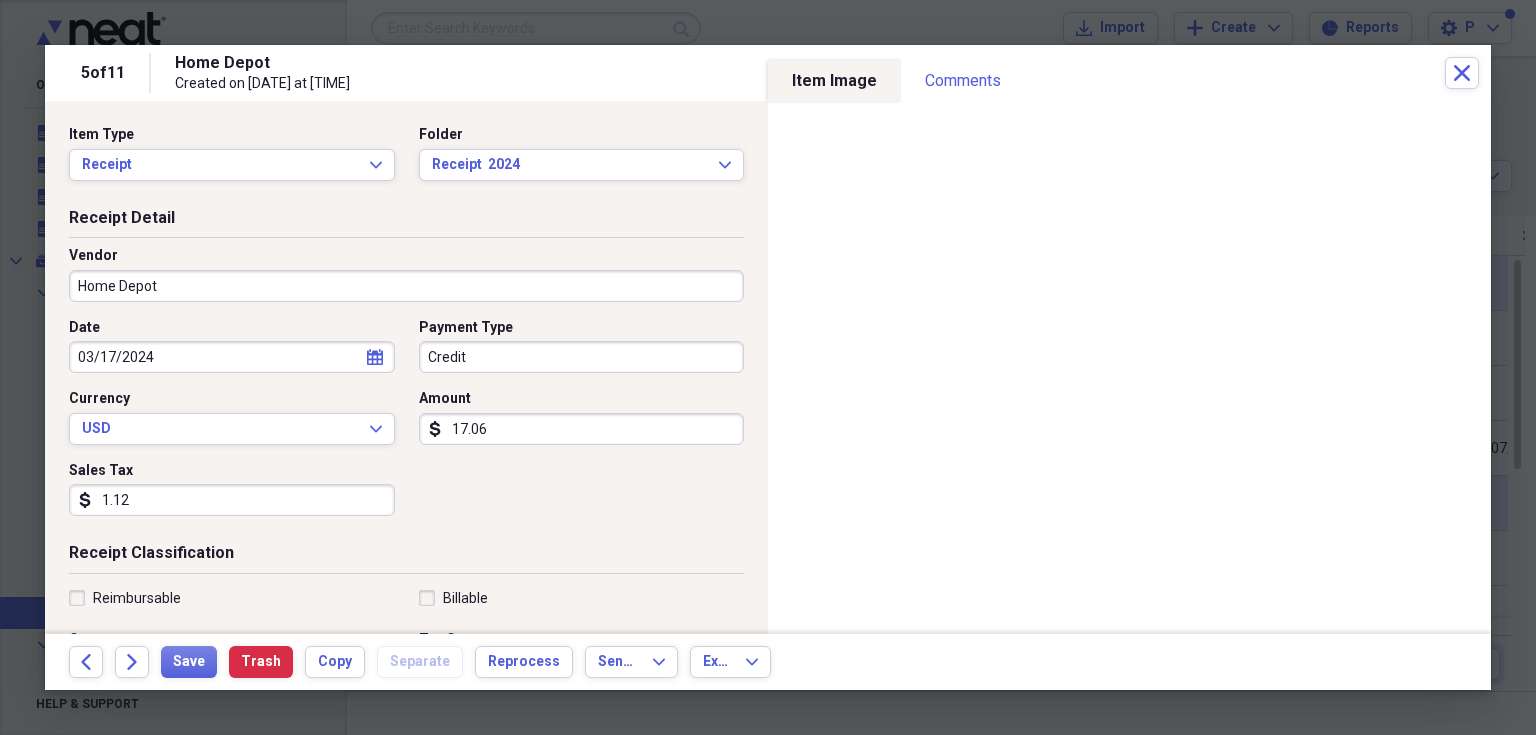 click on "Home Depot" at bounding box center (406, 286) 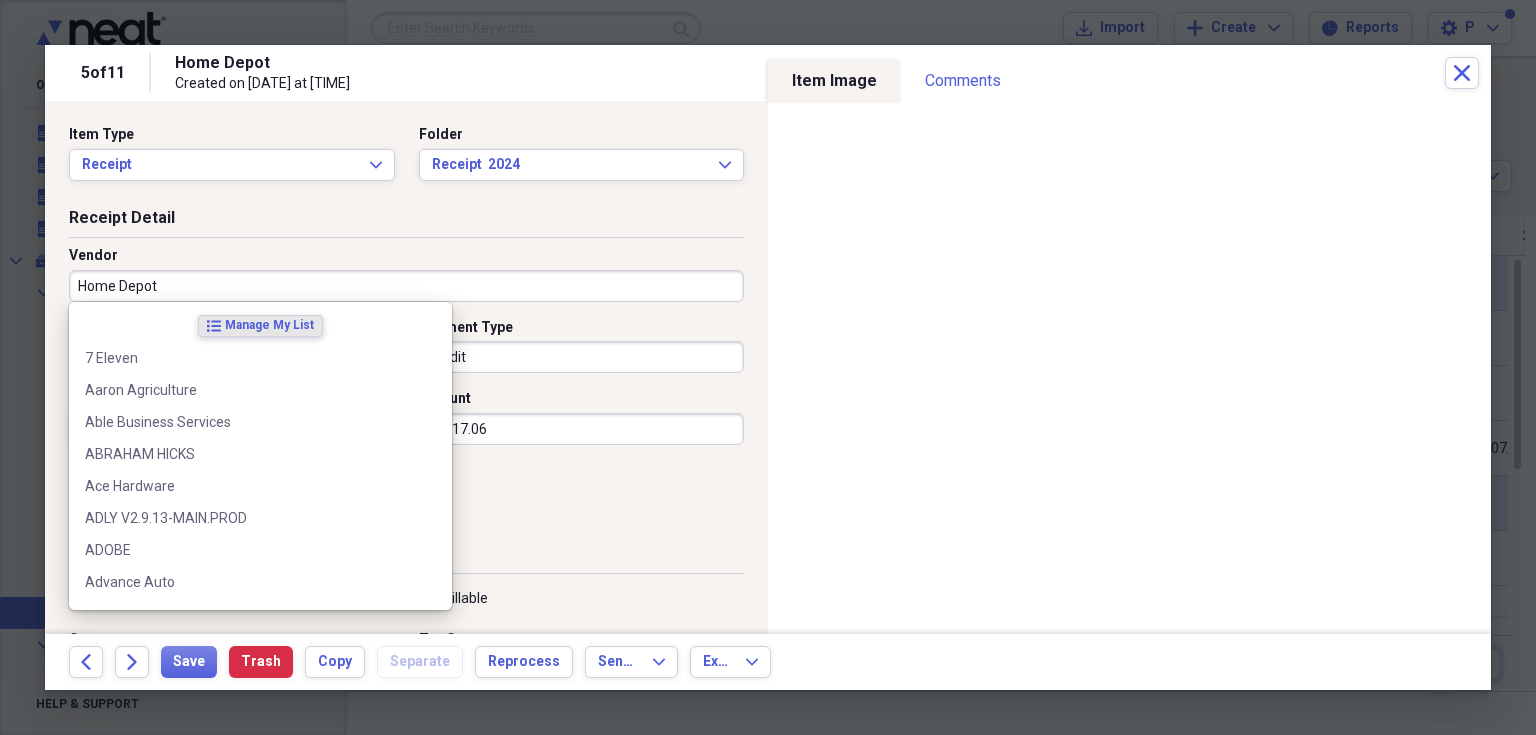 scroll, scrollTop: 40, scrollLeft: 0, axis: vertical 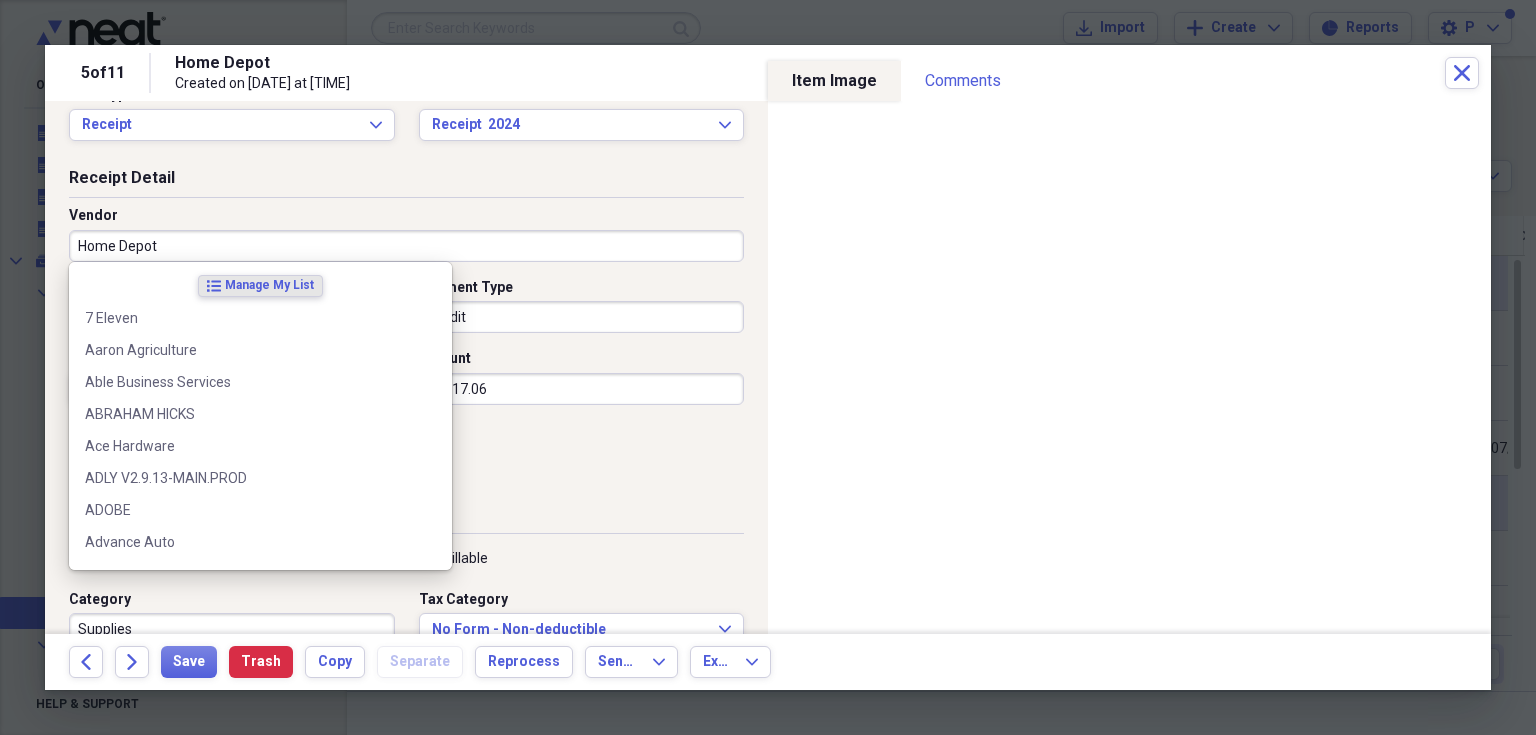 click on "Billable" at bounding box center [582, 558] 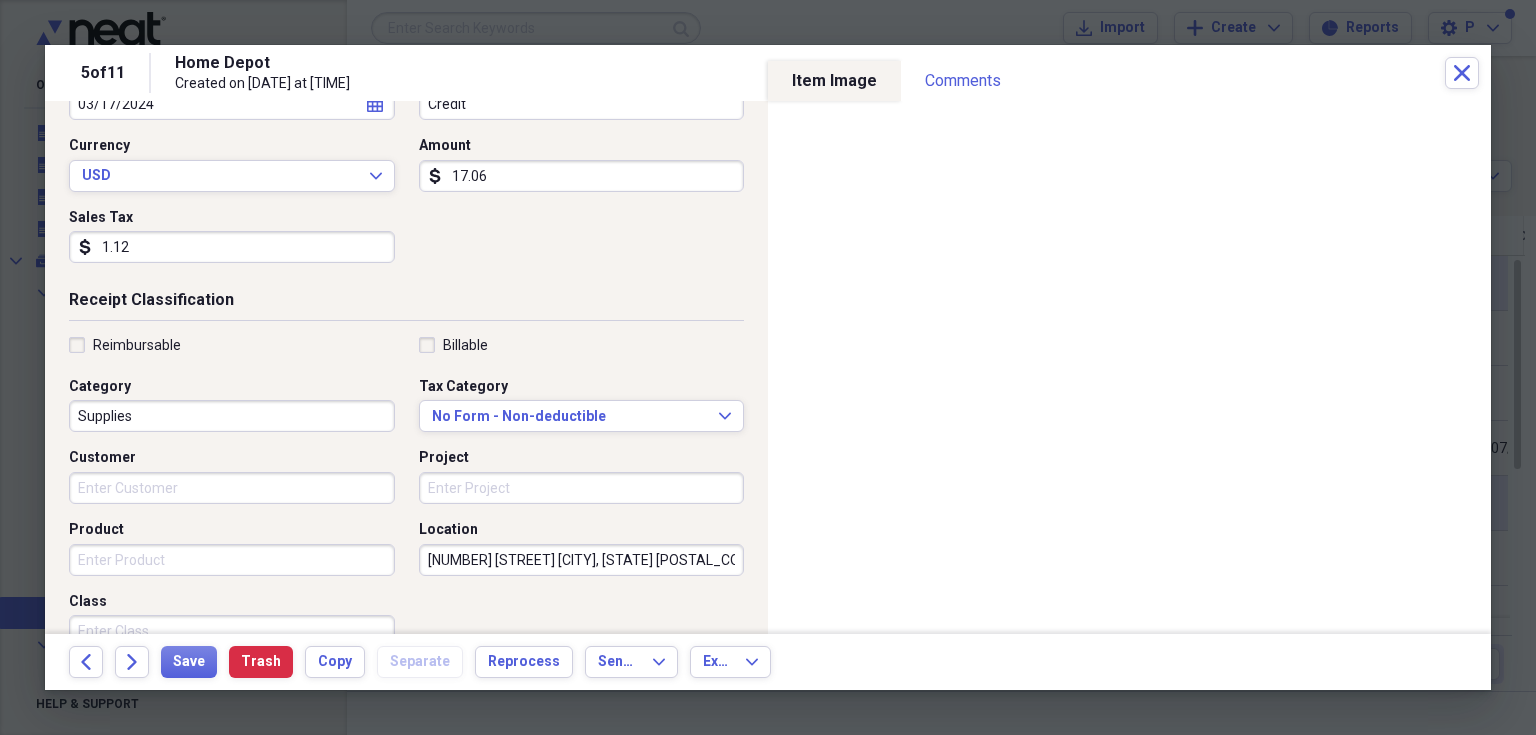 scroll, scrollTop: 280, scrollLeft: 0, axis: vertical 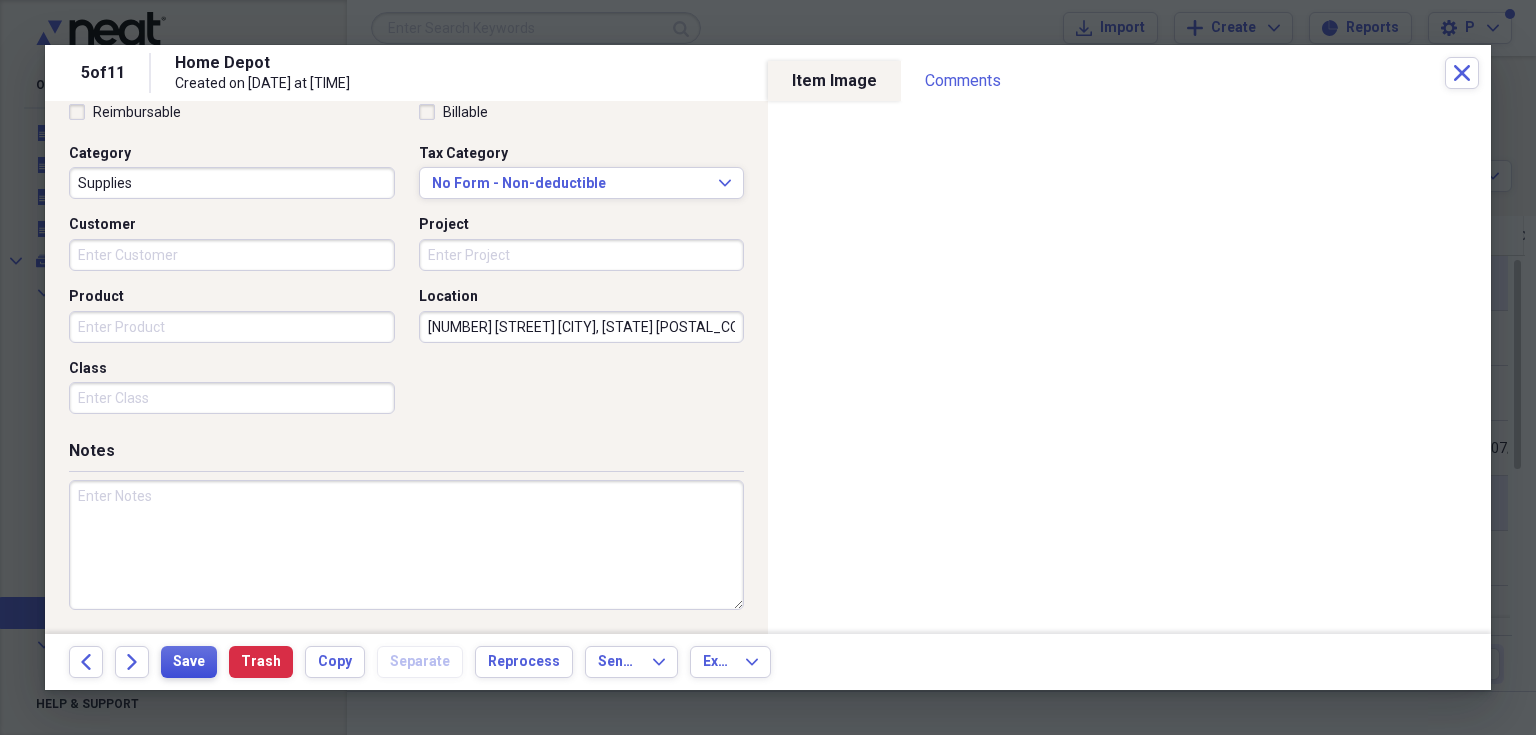 click on "Save" at bounding box center (189, 662) 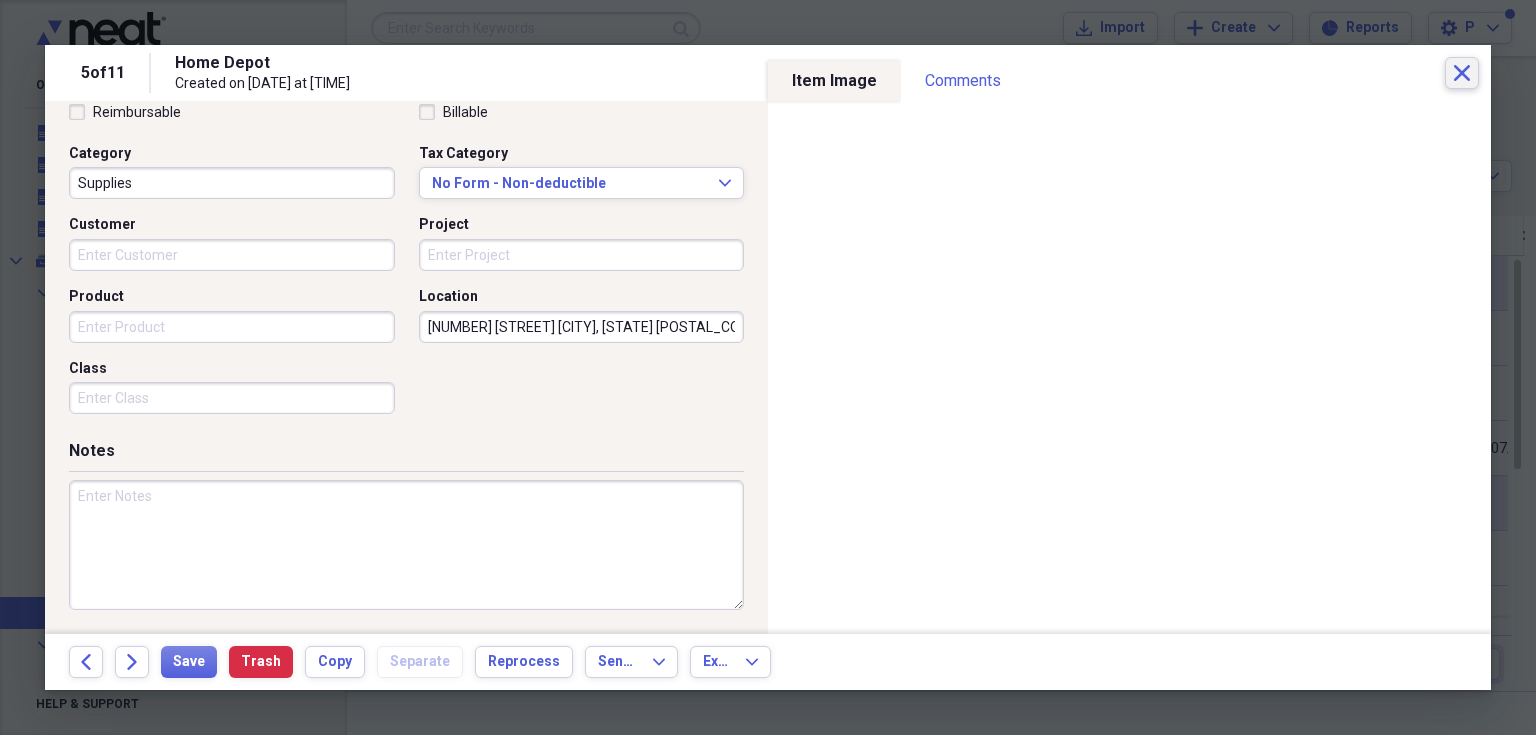 click on "Close" 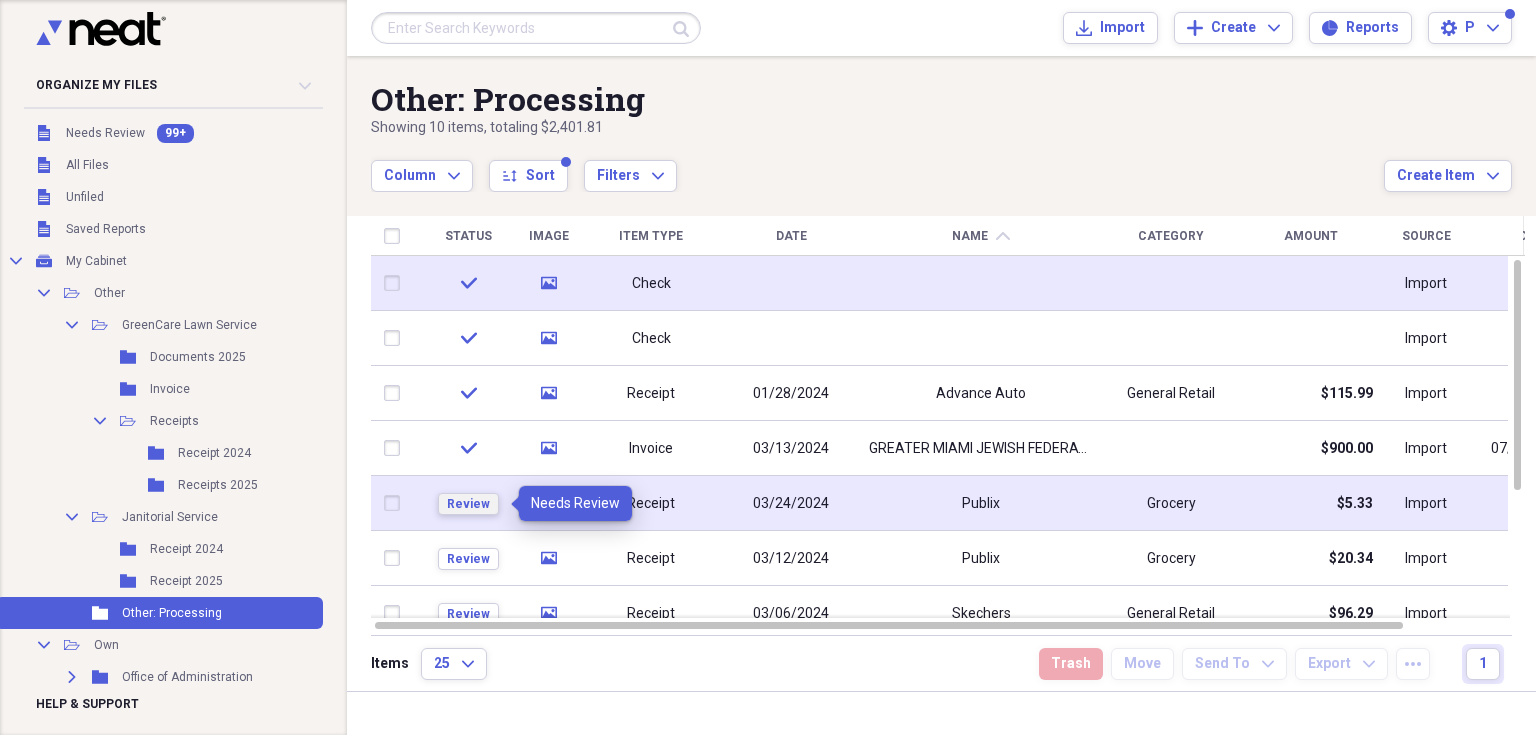 click on "Review" at bounding box center (468, 504) 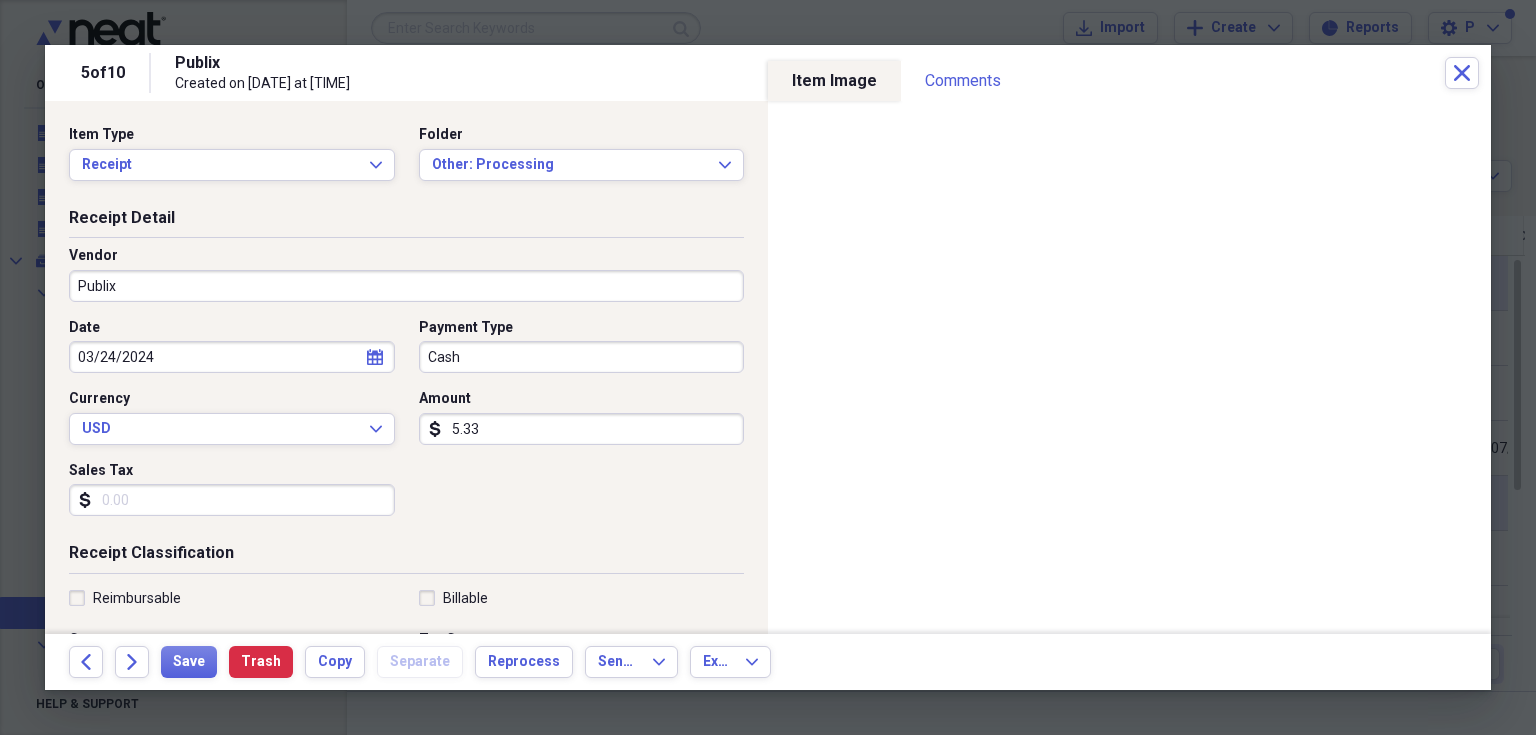 click on "5.33" at bounding box center [582, 429] 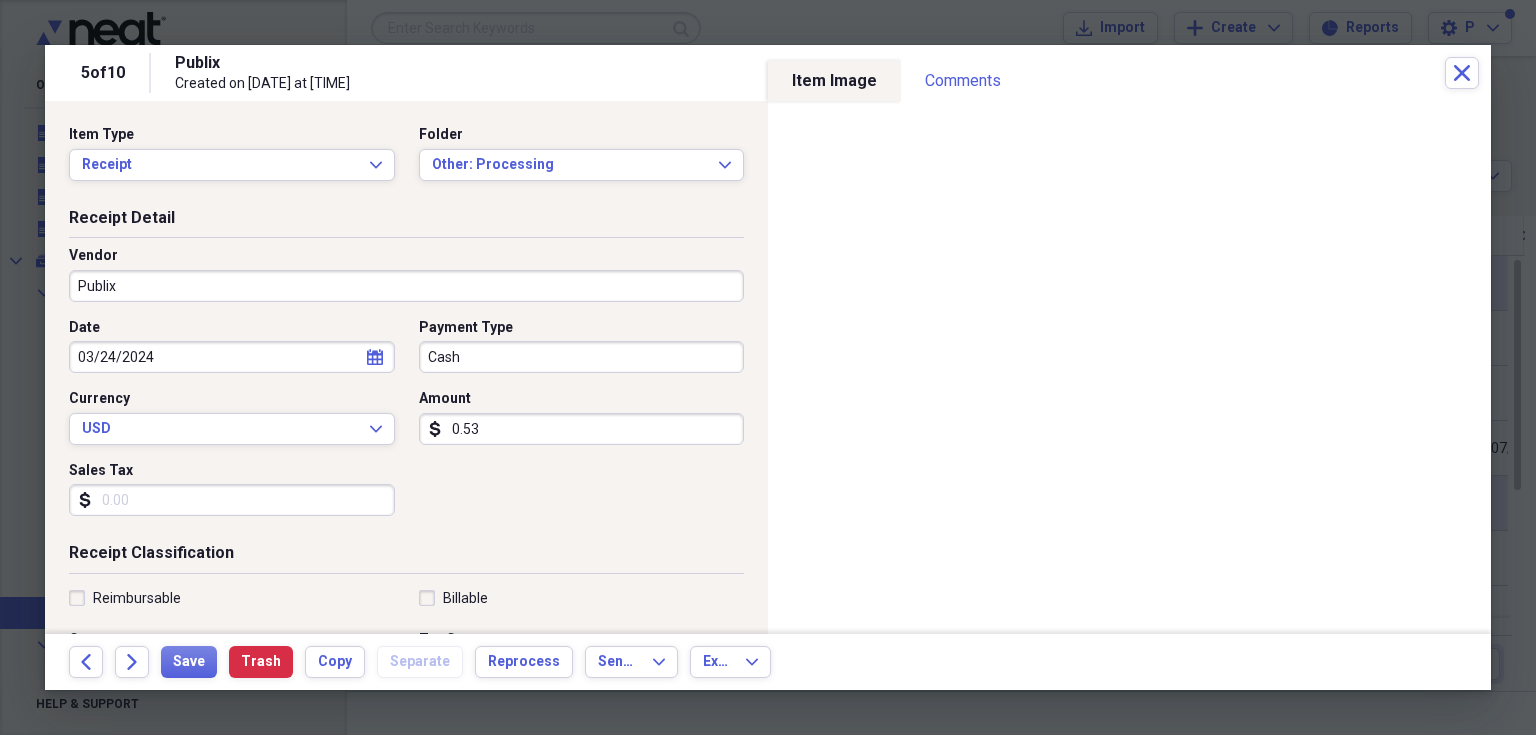 type on "0.05" 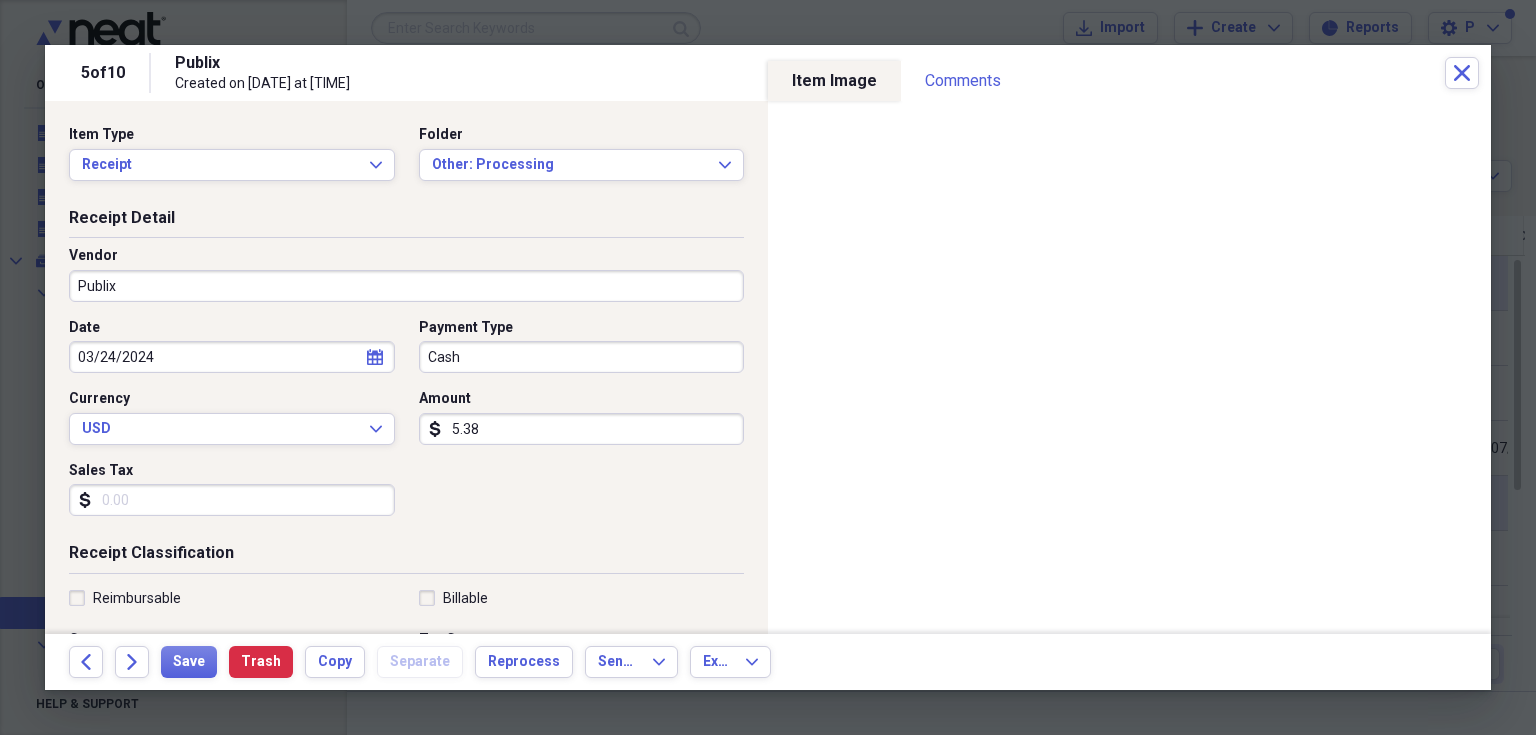 type on "5.38" 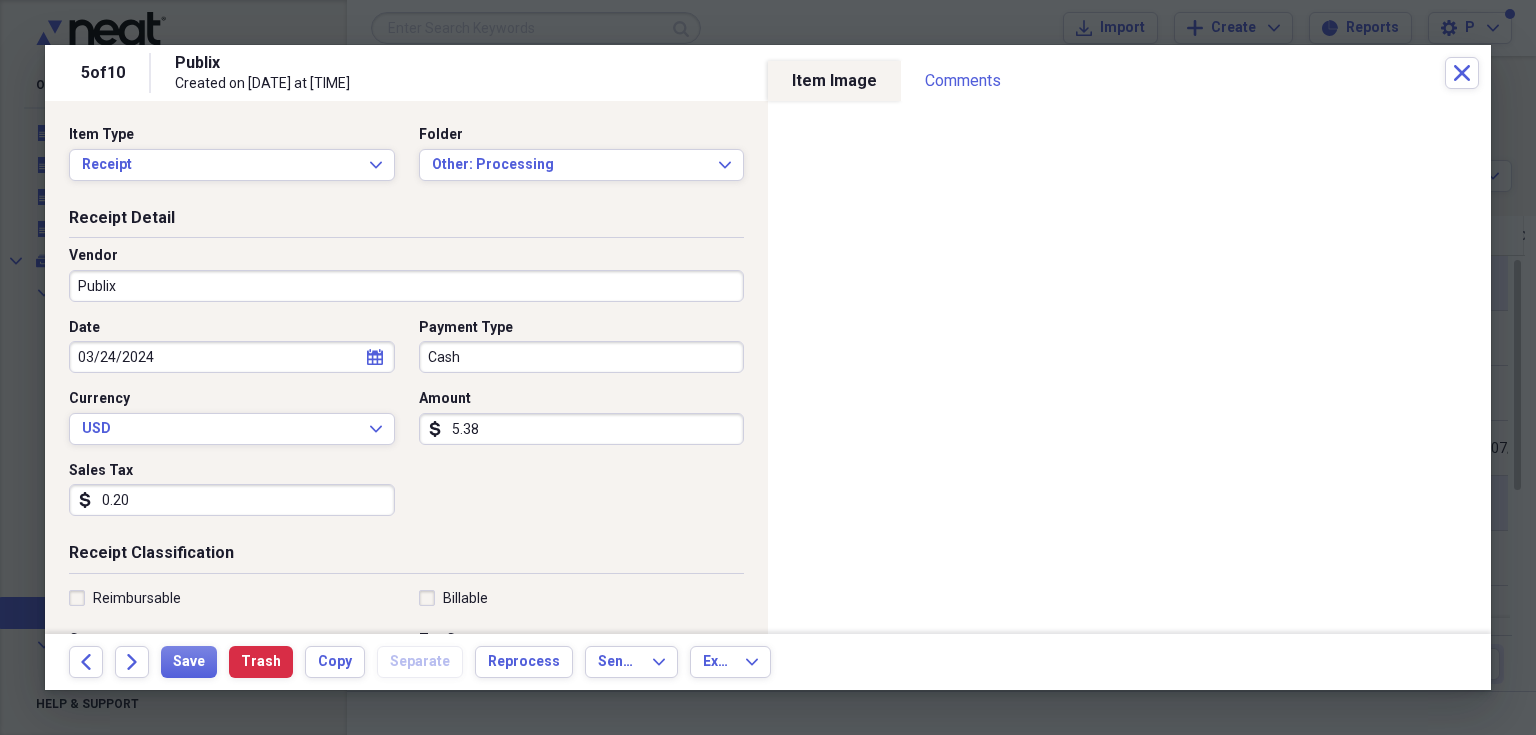 type on "0.20" 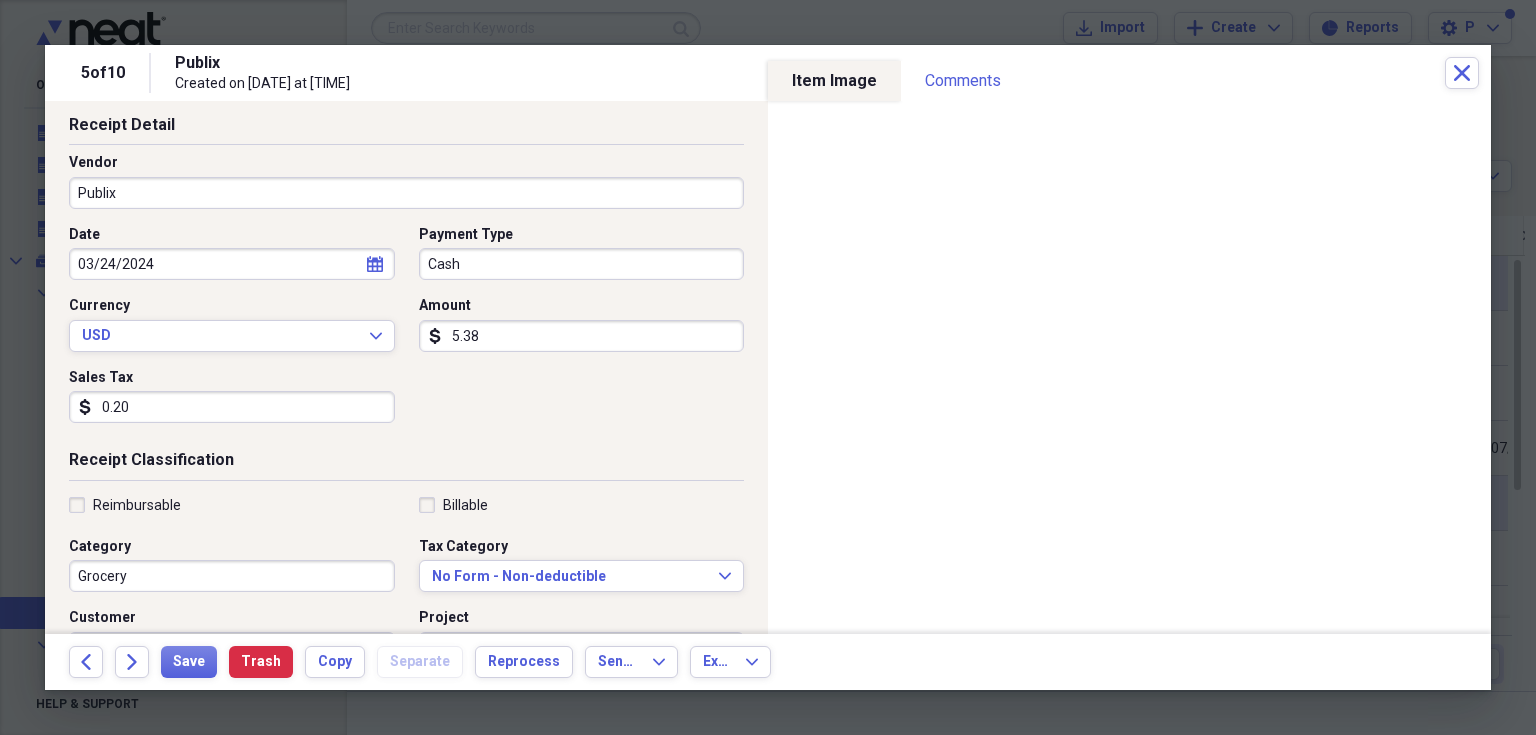 scroll, scrollTop: 240, scrollLeft: 0, axis: vertical 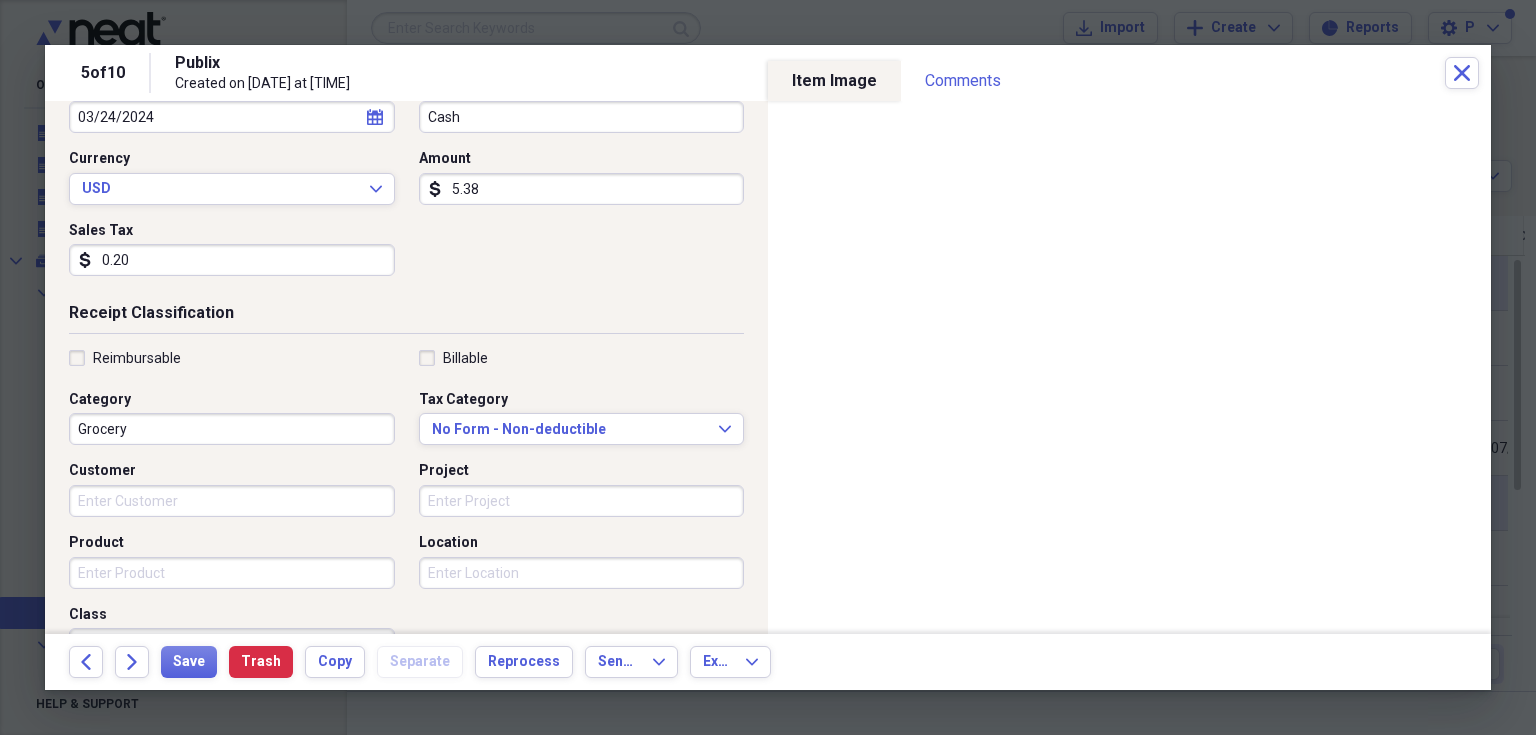 click on "Product" at bounding box center (232, 543) 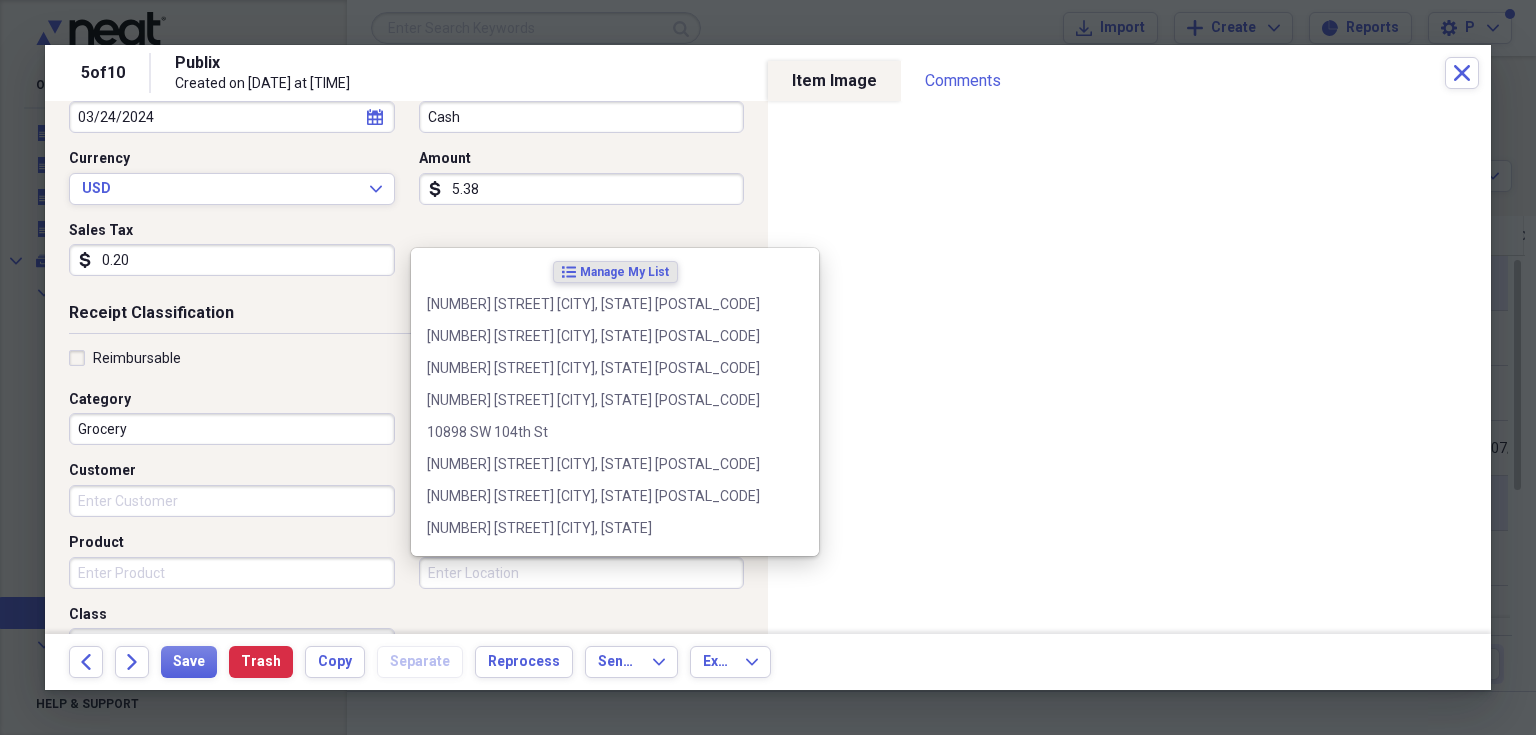 click on "Location" at bounding box center [582, 573] 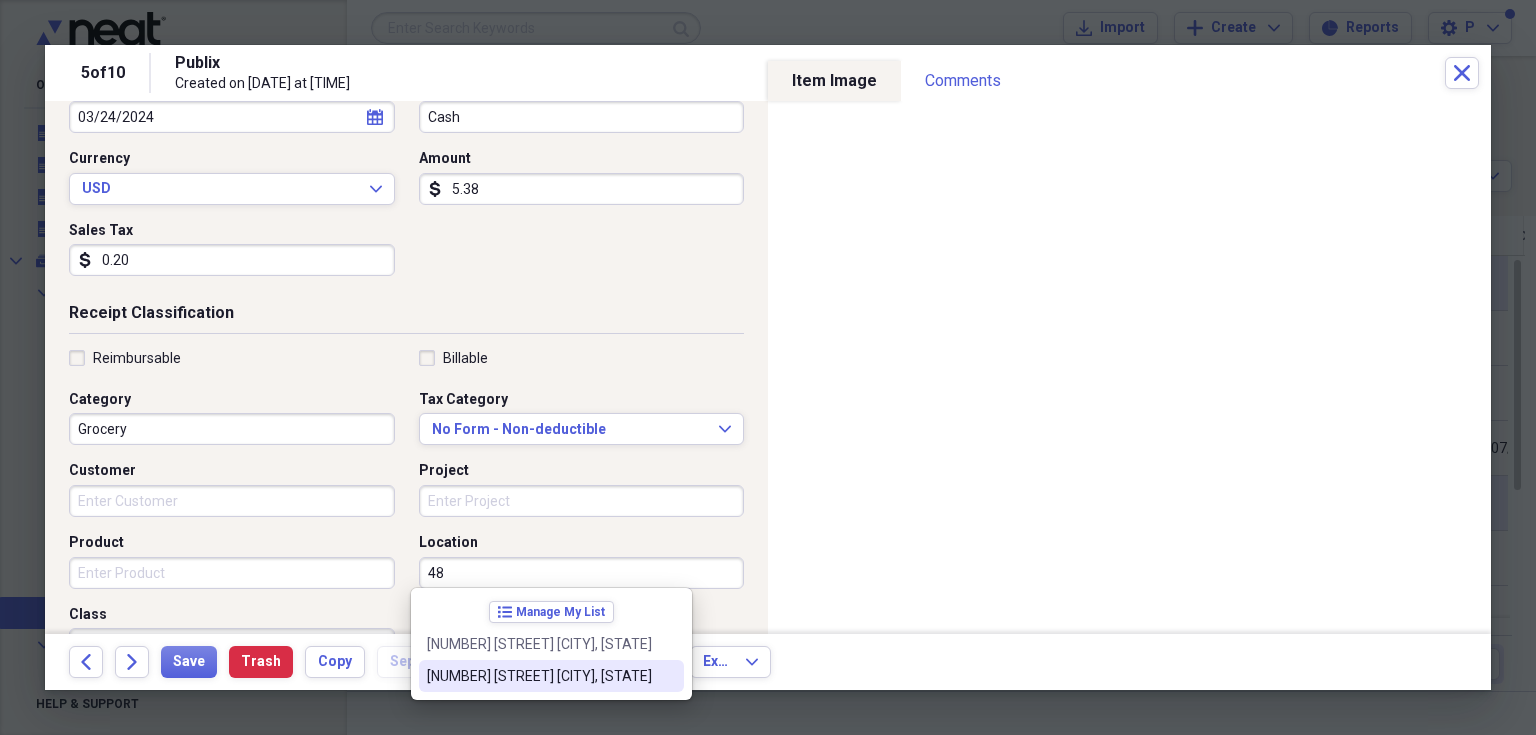 click on "[NUMBER] [STREET] [CITY], [STATE]" at bounding box center [539, 676] 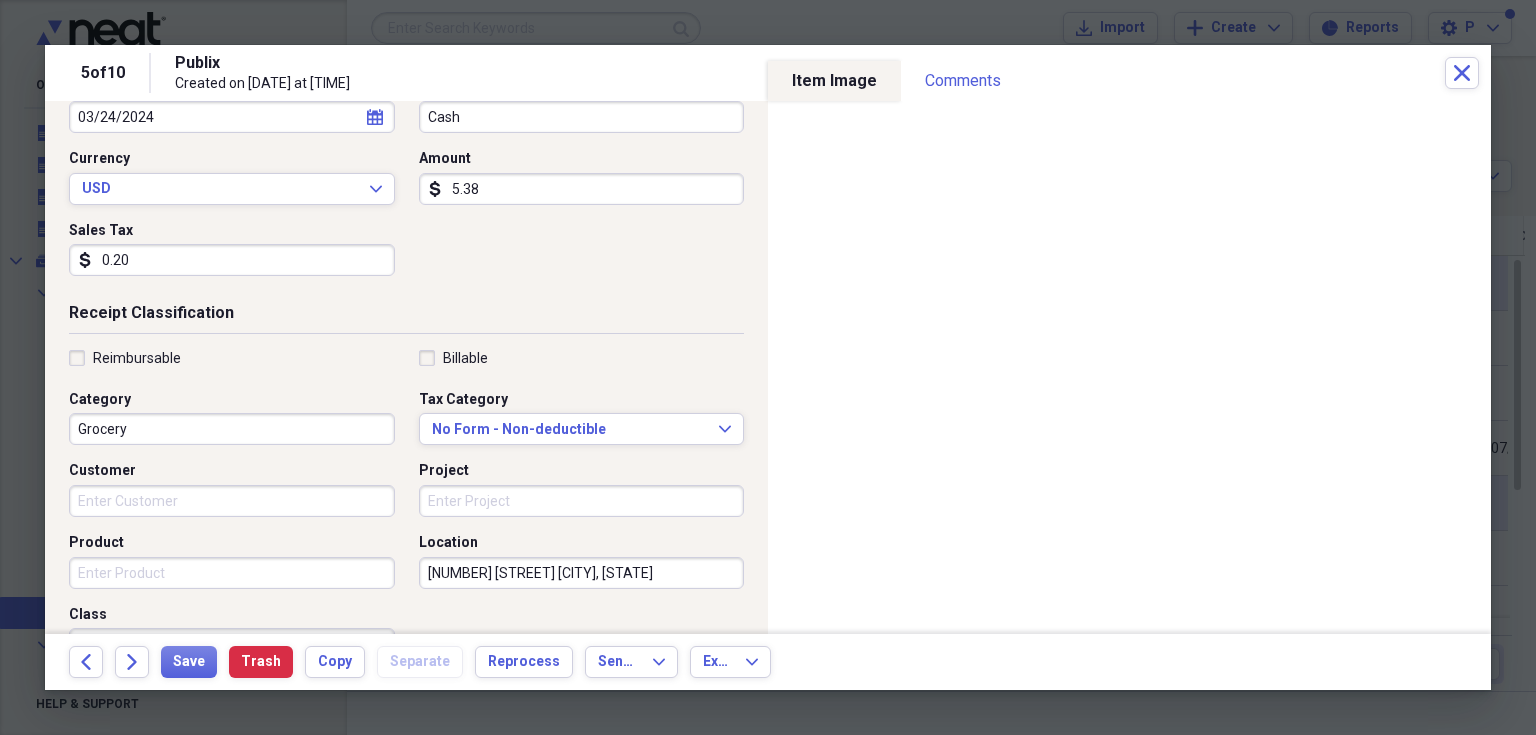scroll, scrollTop: 0, scrollLeft: 0, axis: both 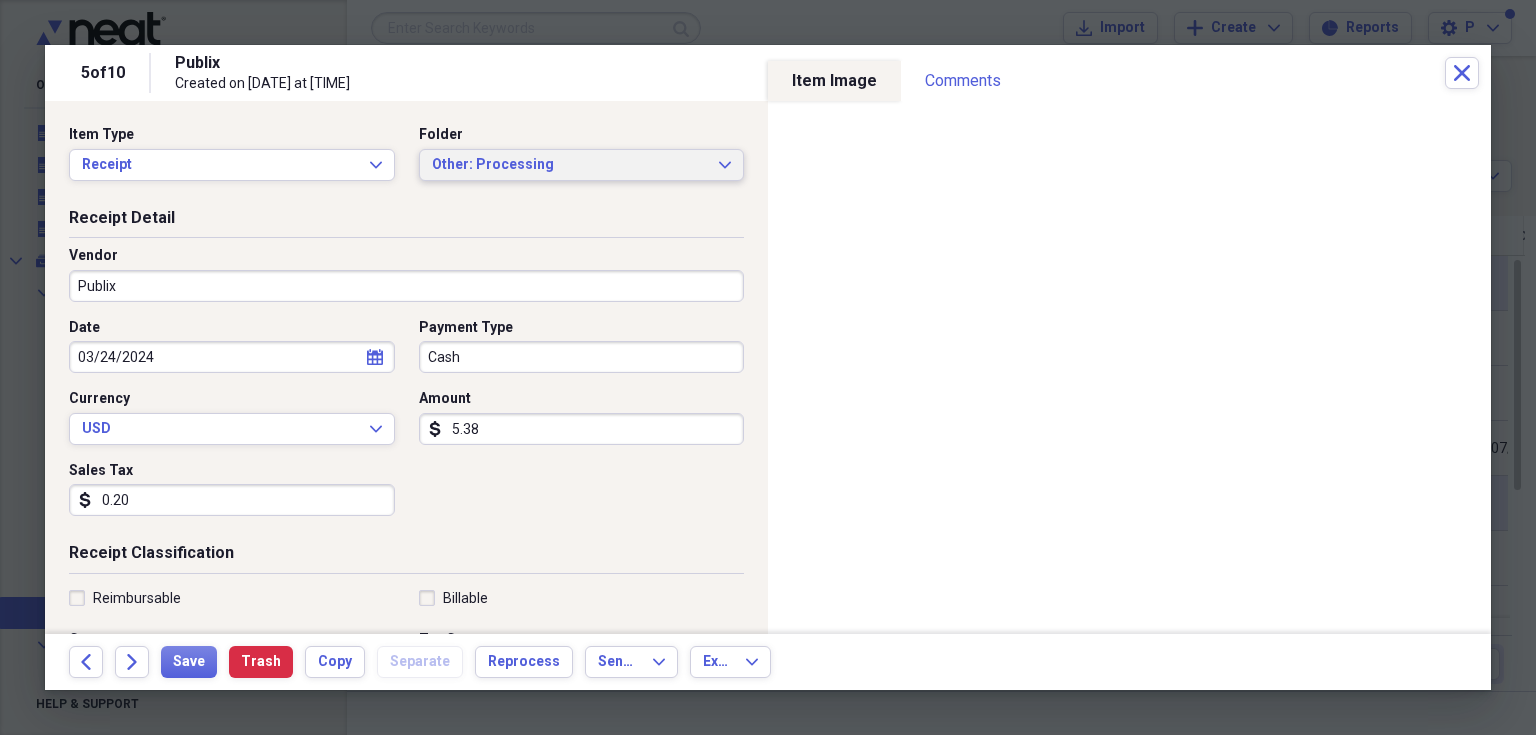 click on "Expand" 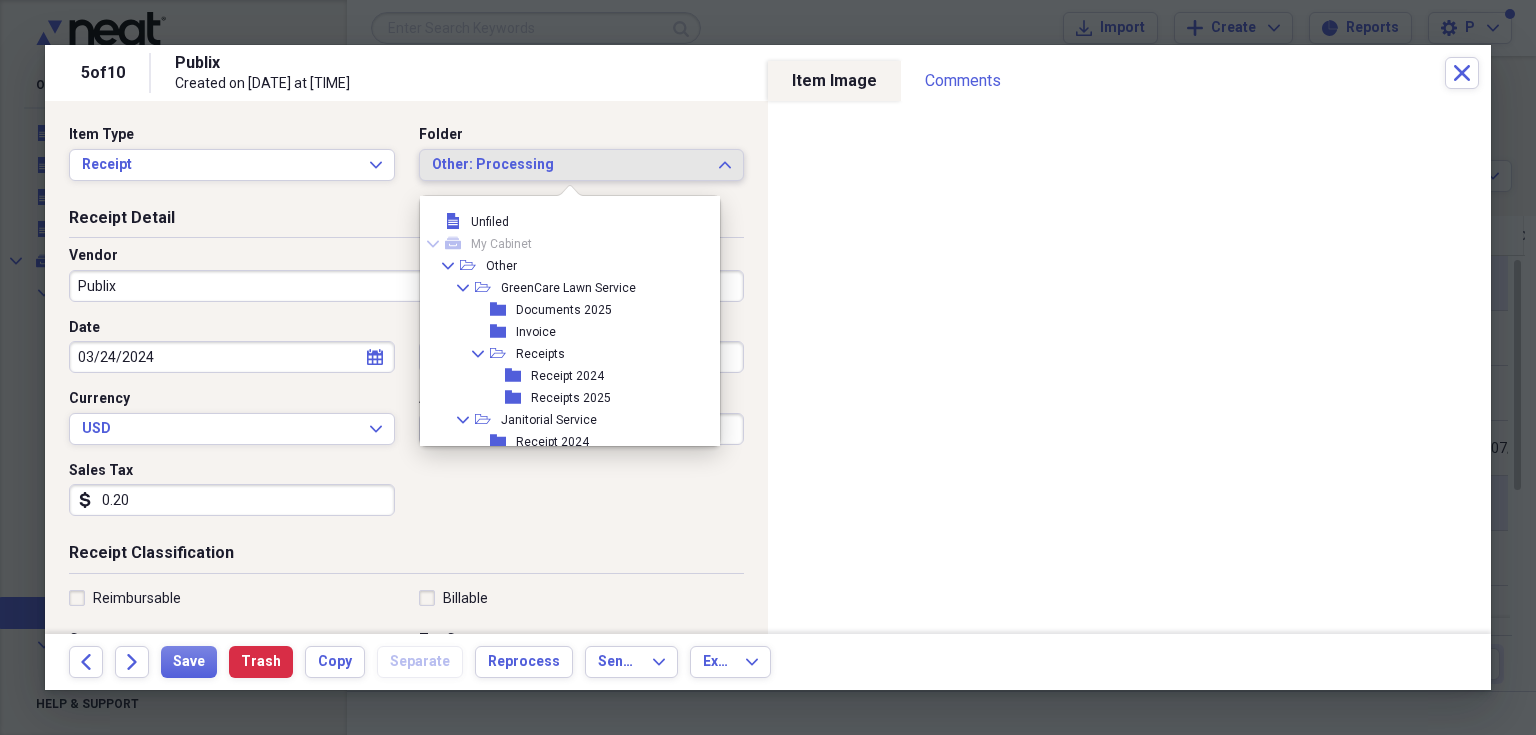 scroll, scrollTop: 94, scrollLeft: 0, axis: vertical 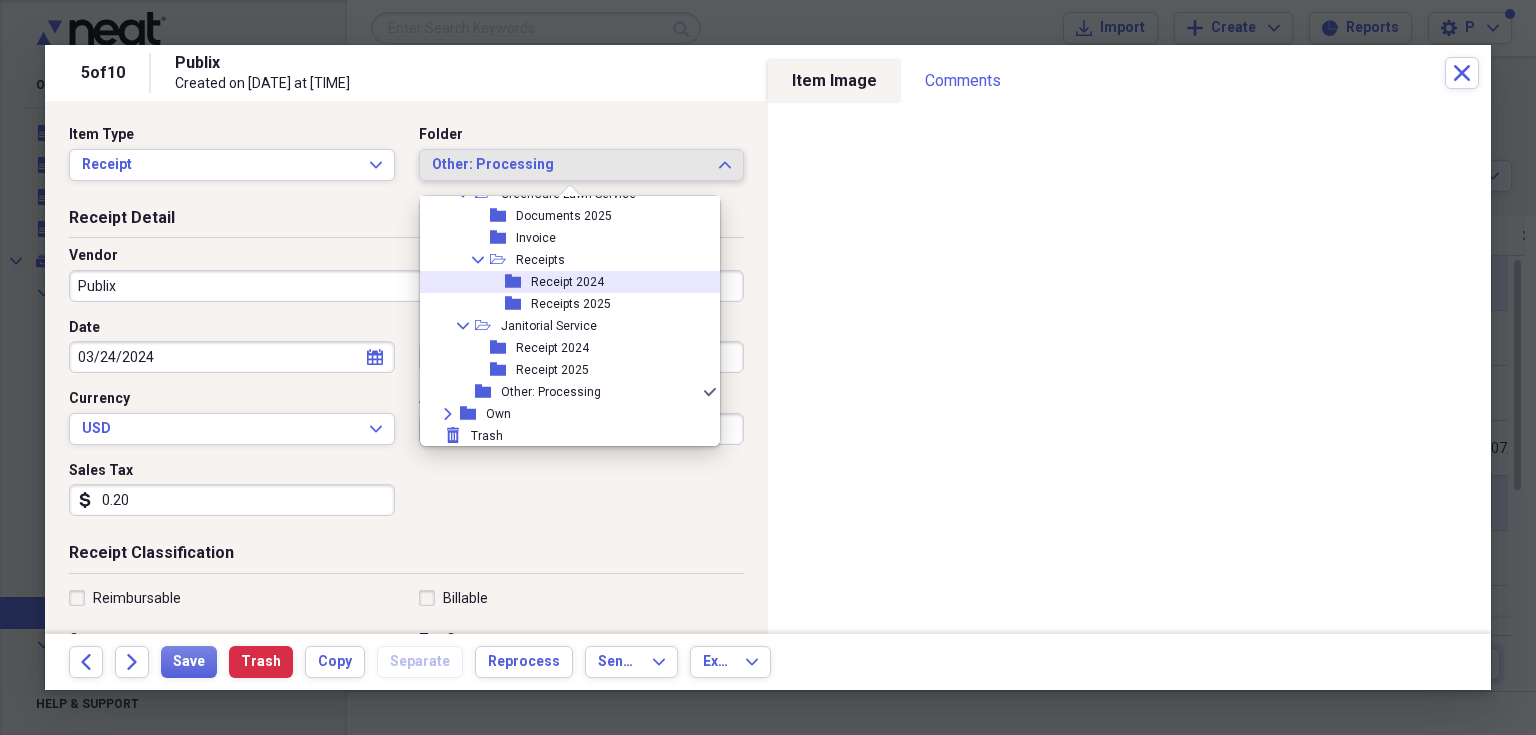 click on "folder Receipt  2024" at bounding box center [562, 282] 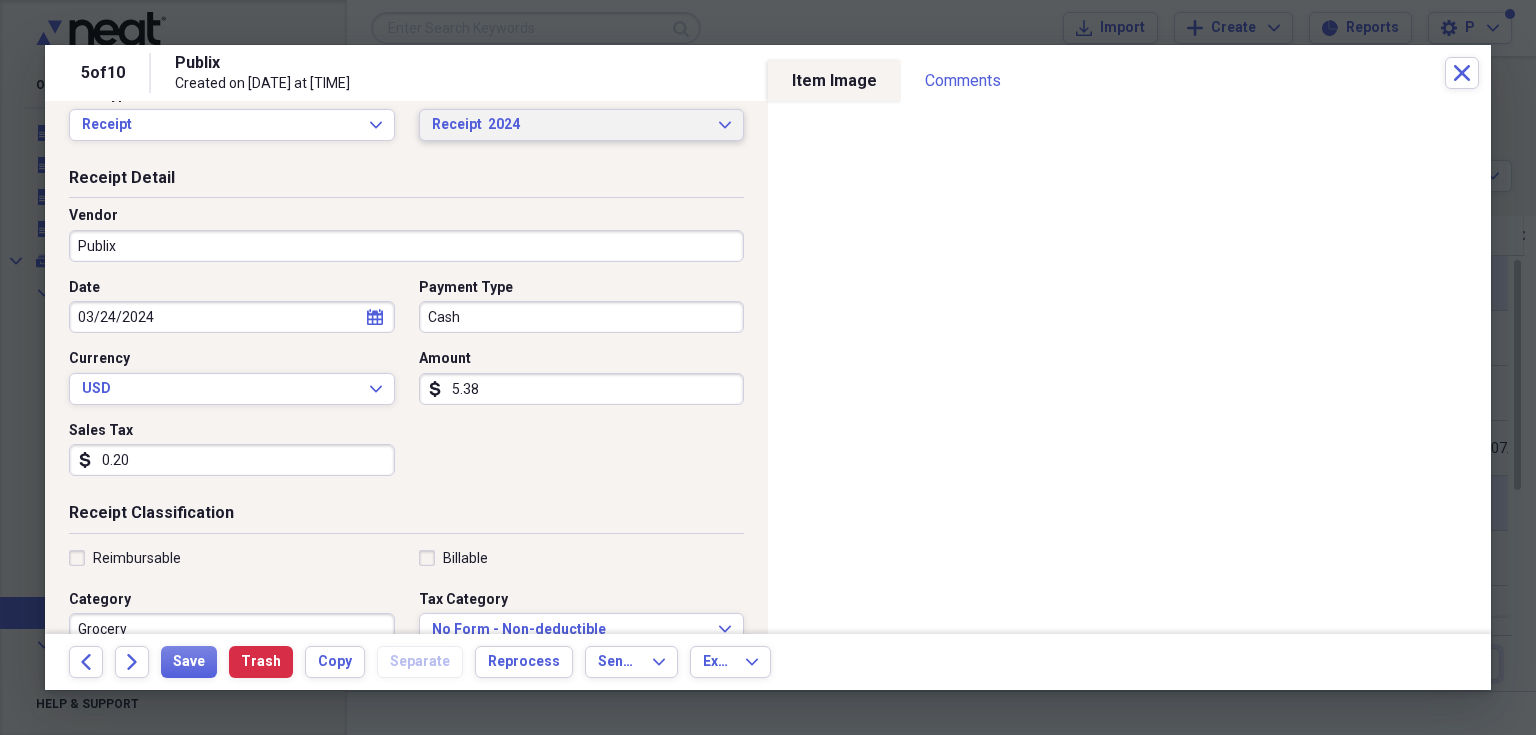 scroll, scrollTop: 200, scrollLeft: 0, axis: vertical 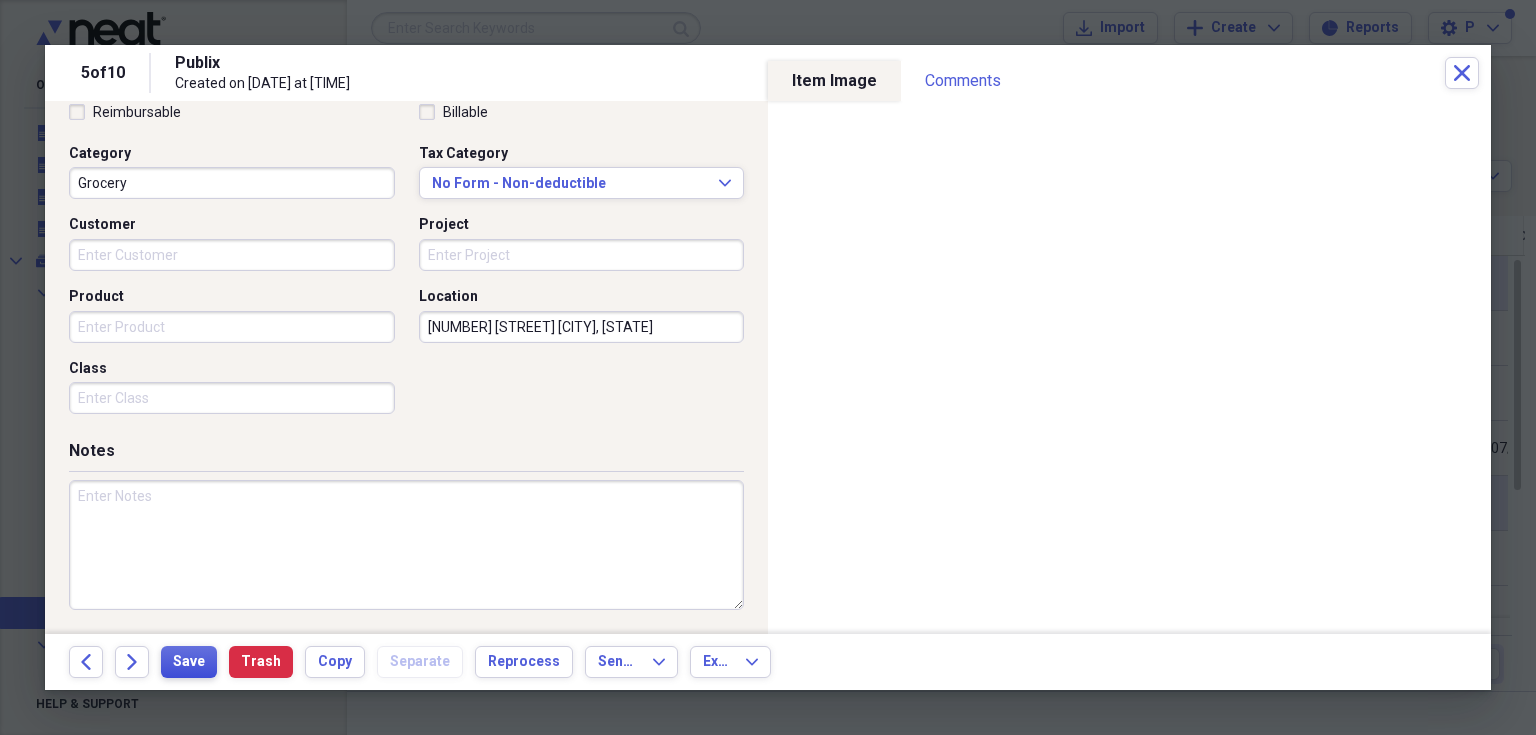 click on "Save" at bounding box center [189, 662] 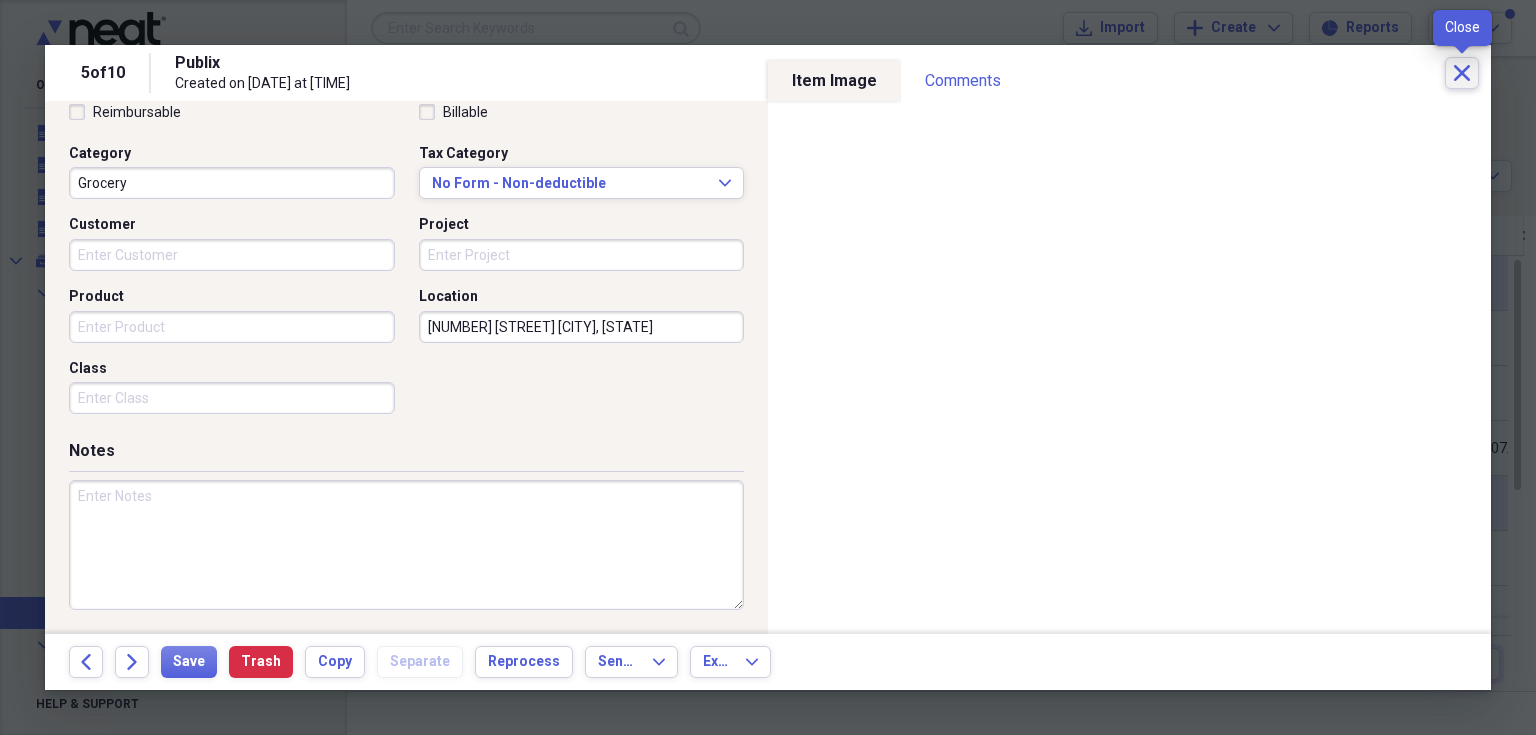 click 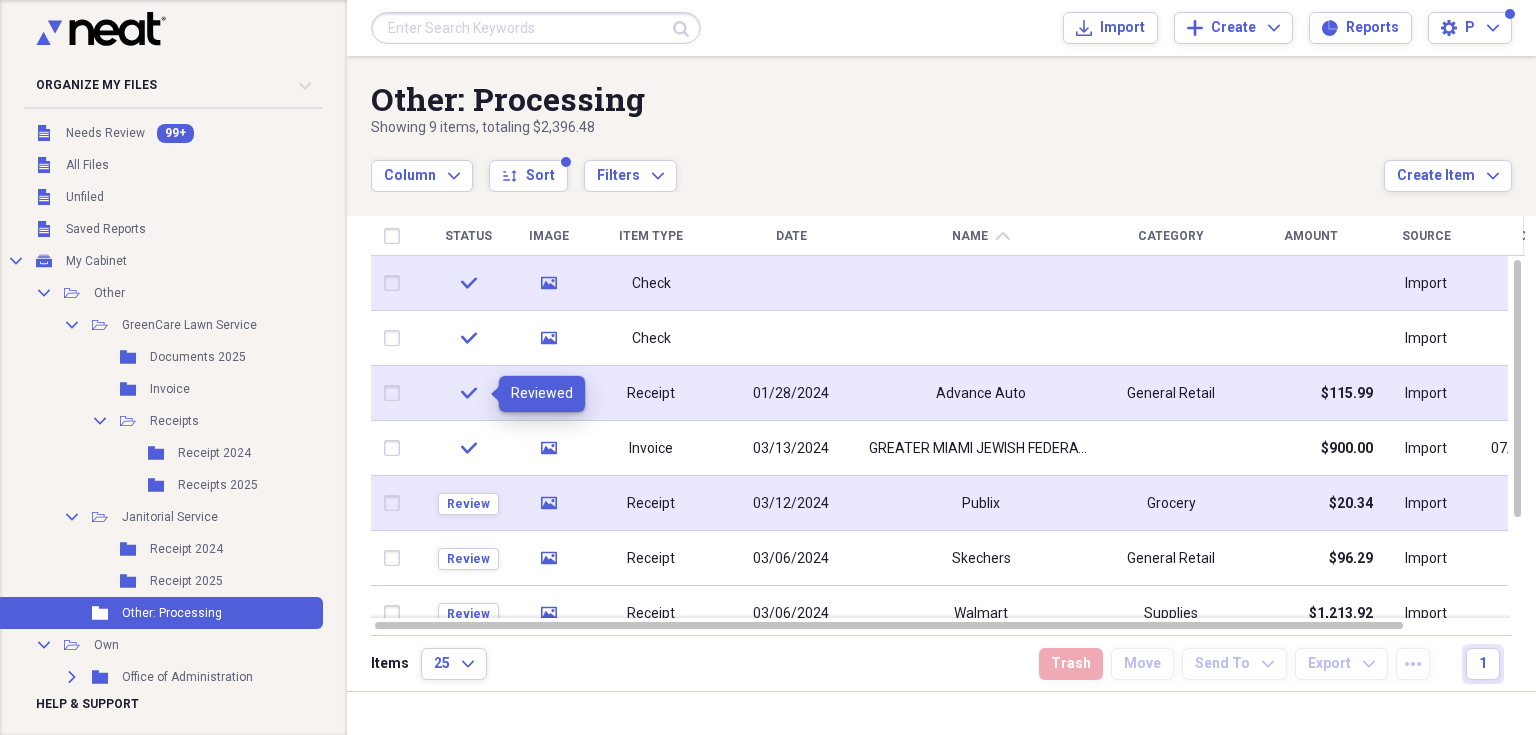 click on "check" 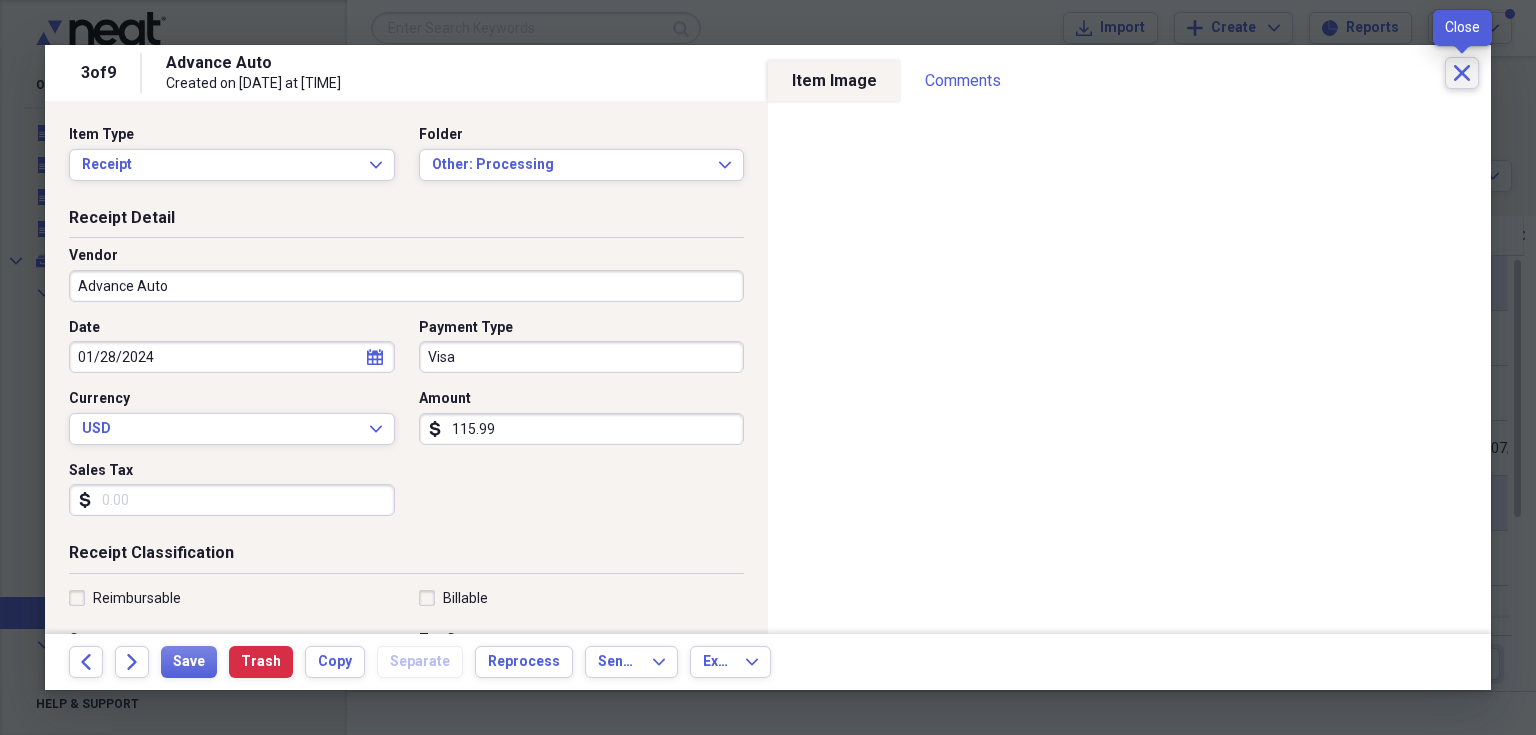 click 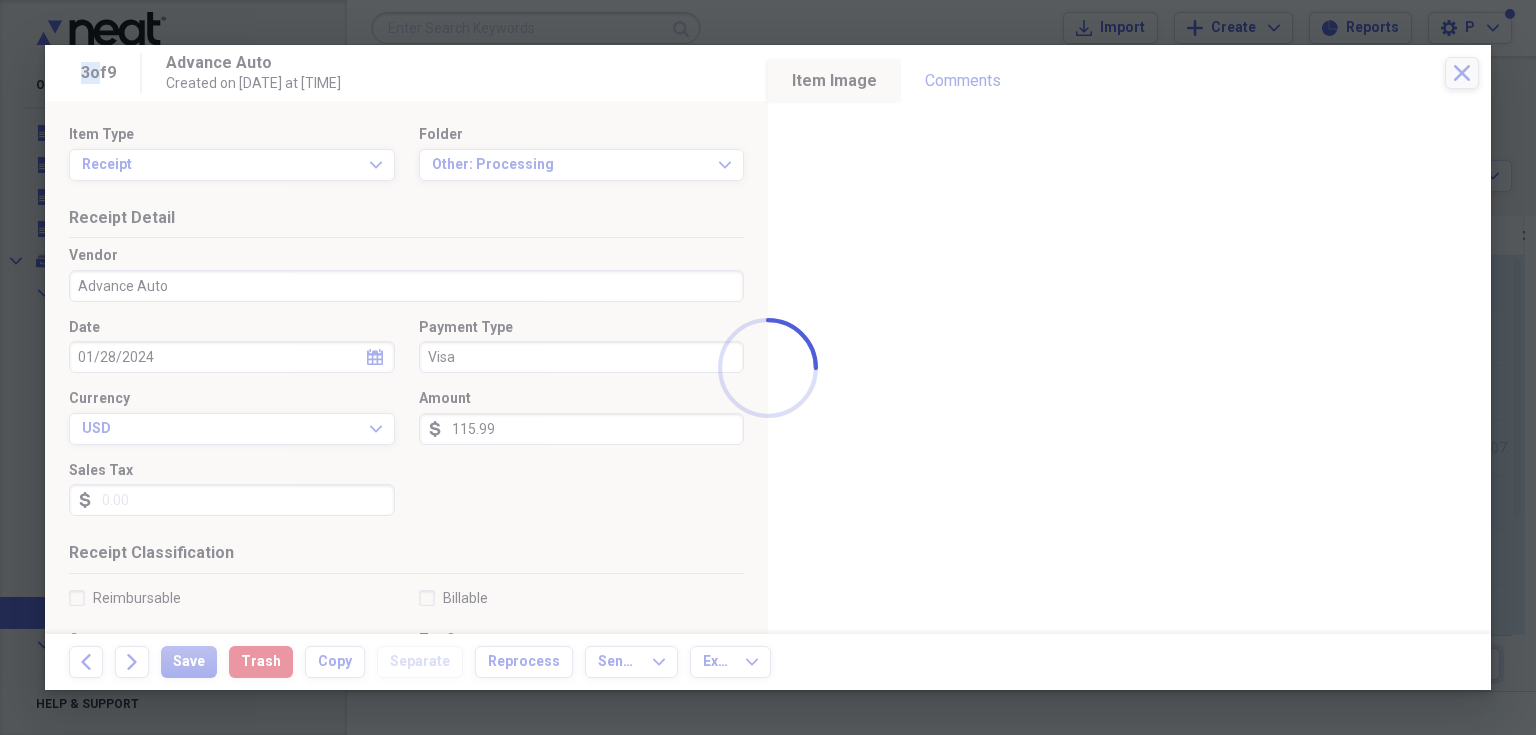 click at bounding box center (768, 367) 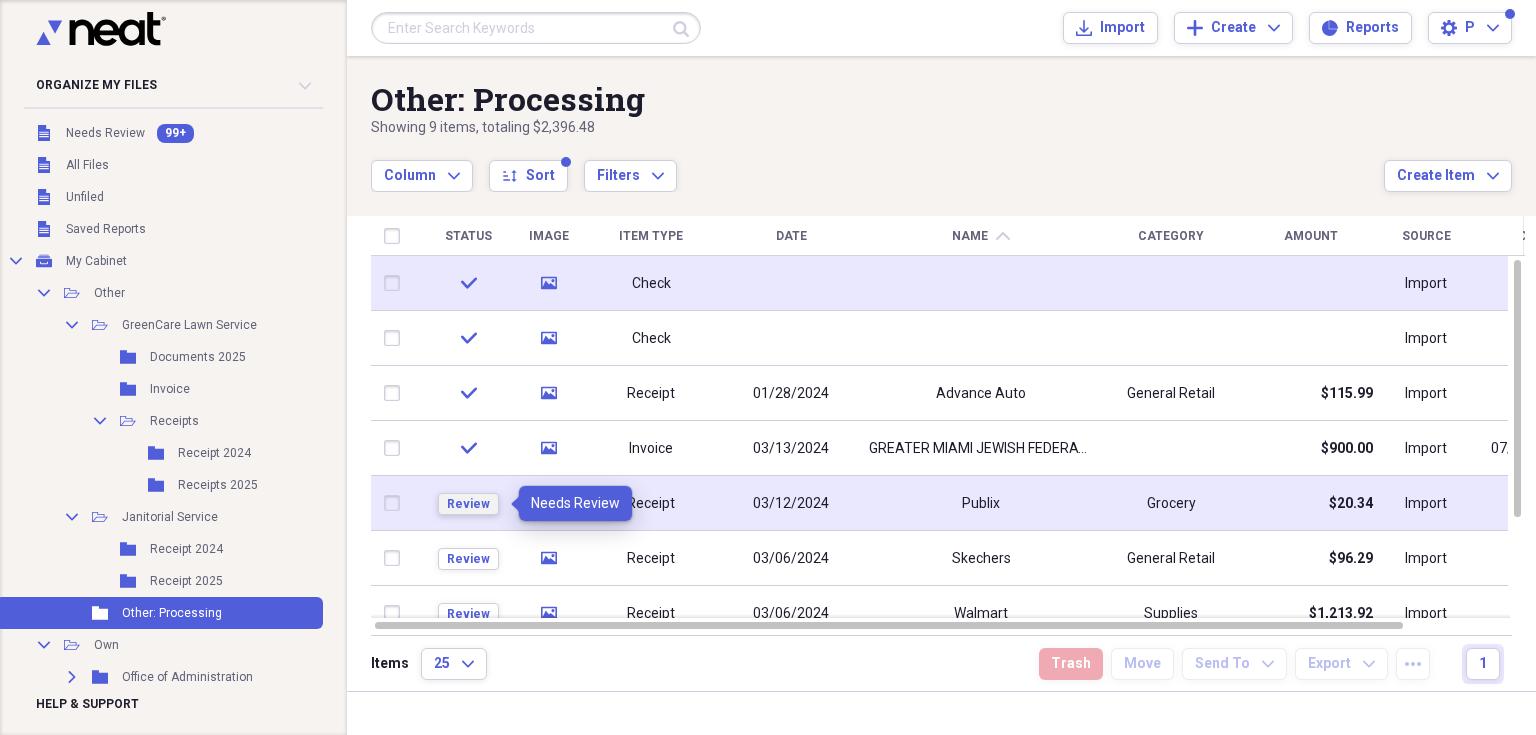 click on "Review" at bounding box center (468, 504) 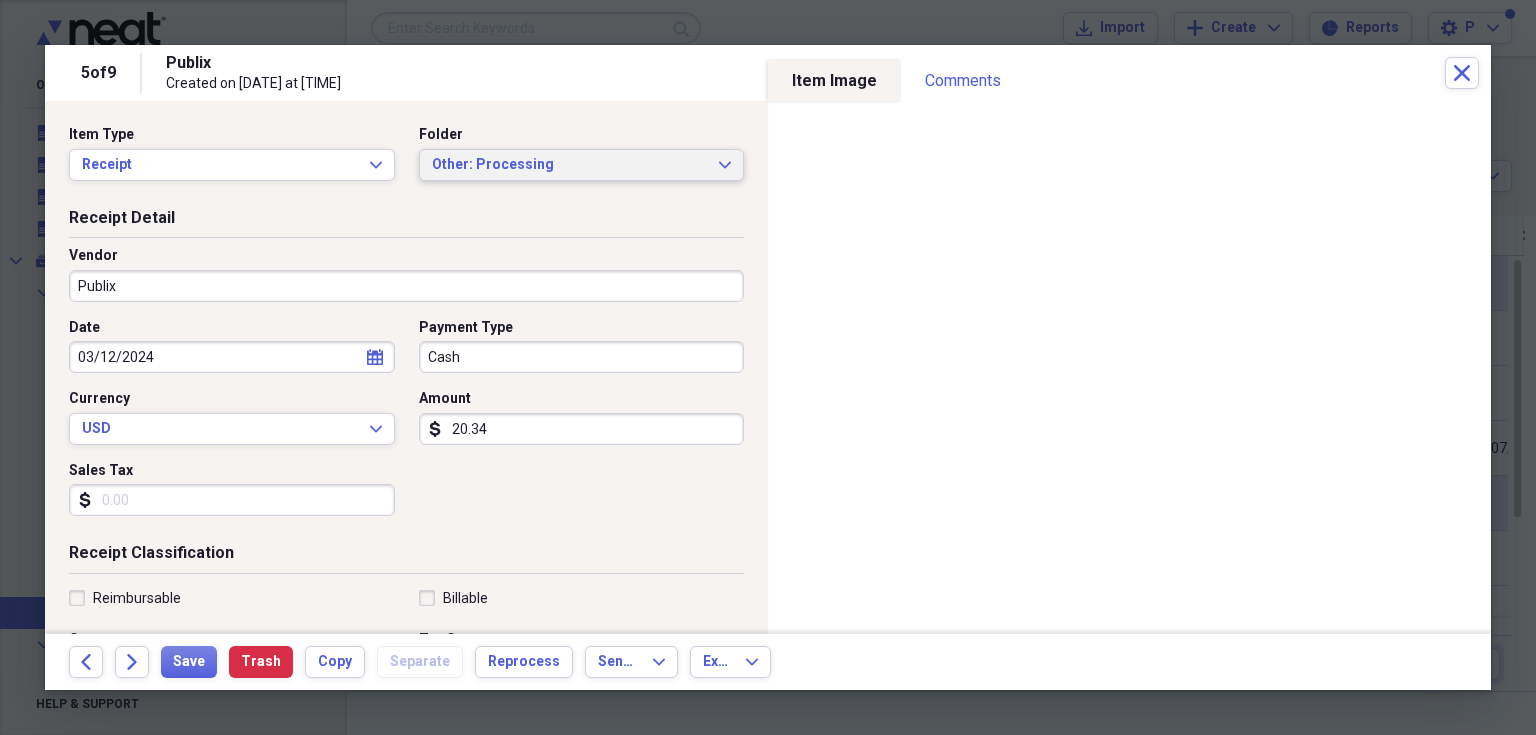 click on "Expand" 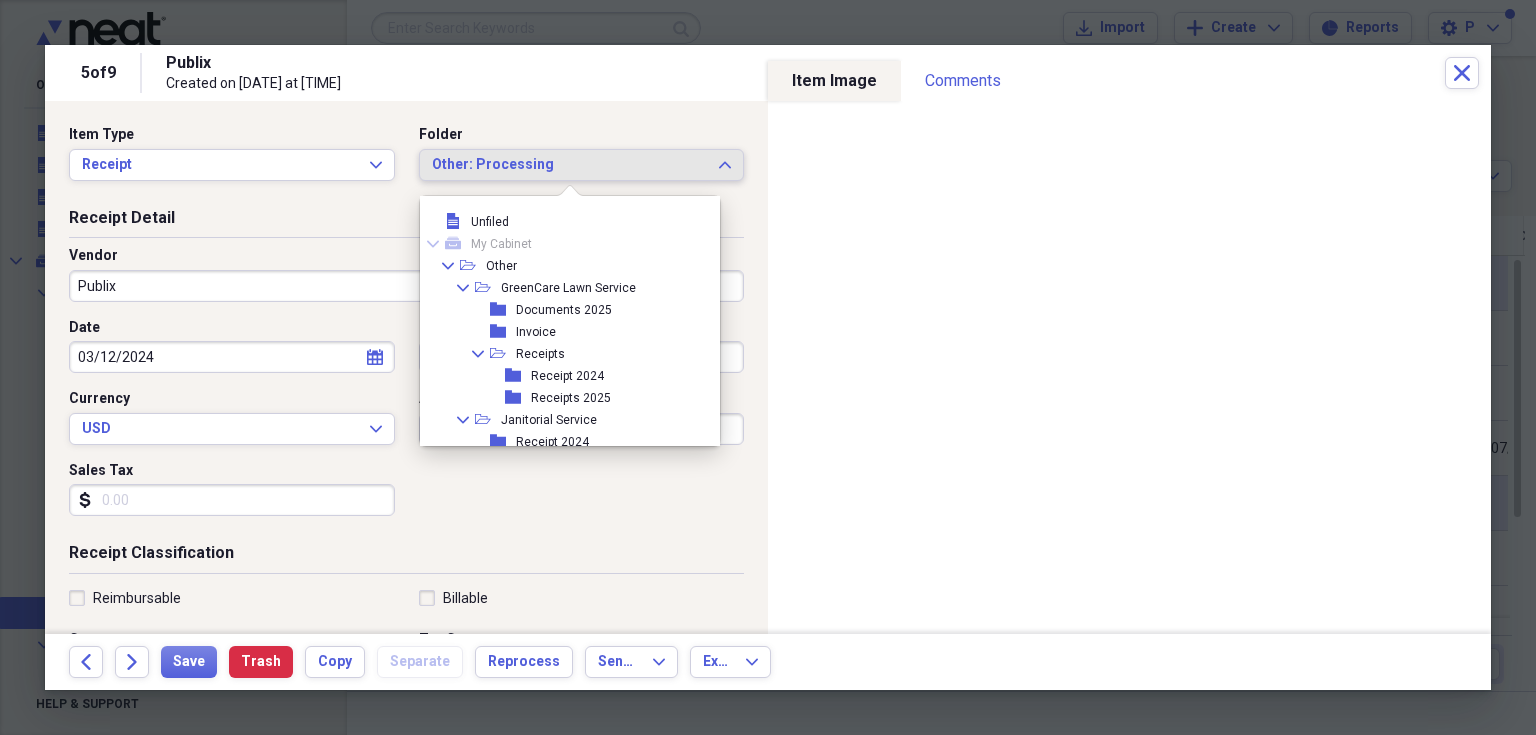 scroll, scrollTop: 94, scrollLeft: 0, axis: vertical 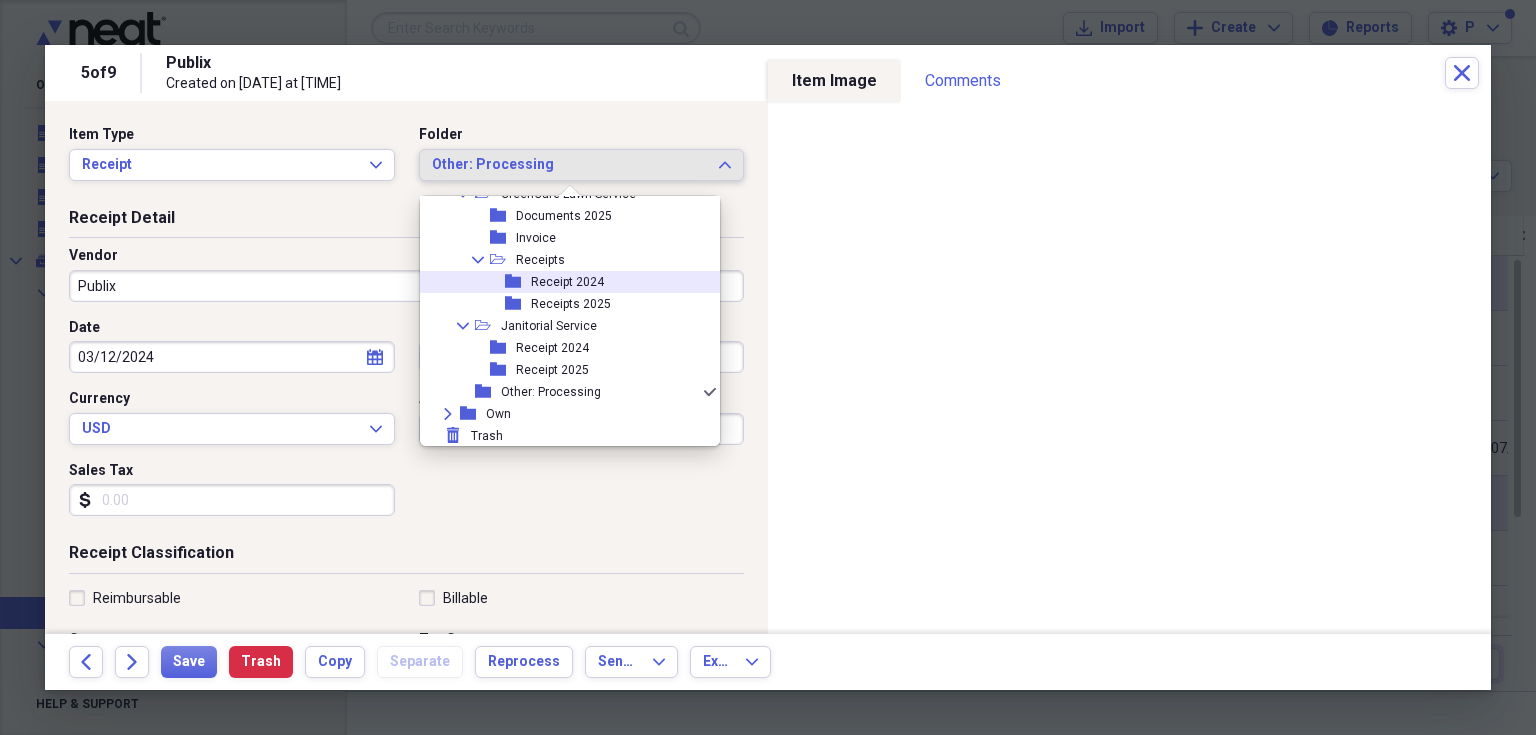 click on "folder Receipt  2024" at bounding box center (562, 282) 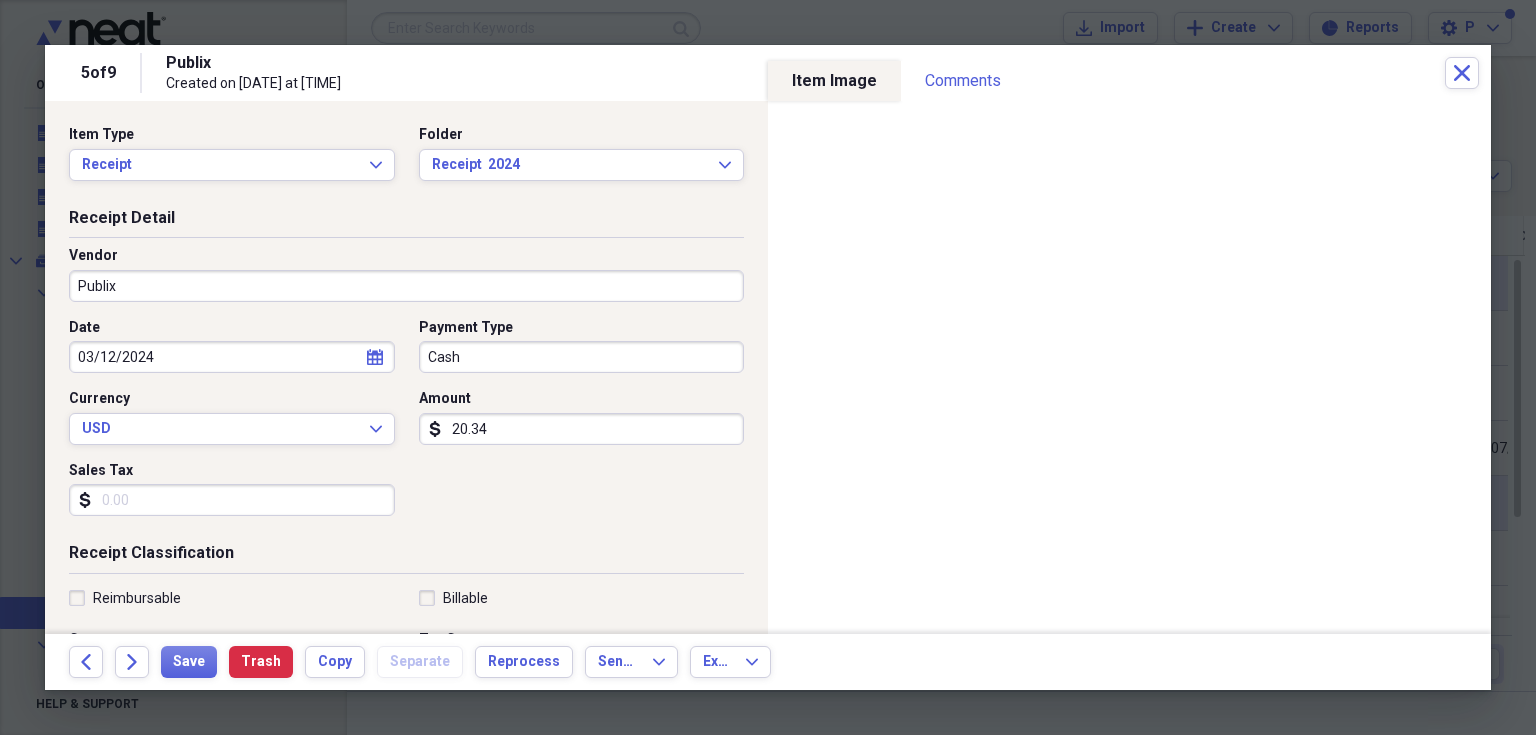 click on "Sales Tax" at bounding box center [232, 500] 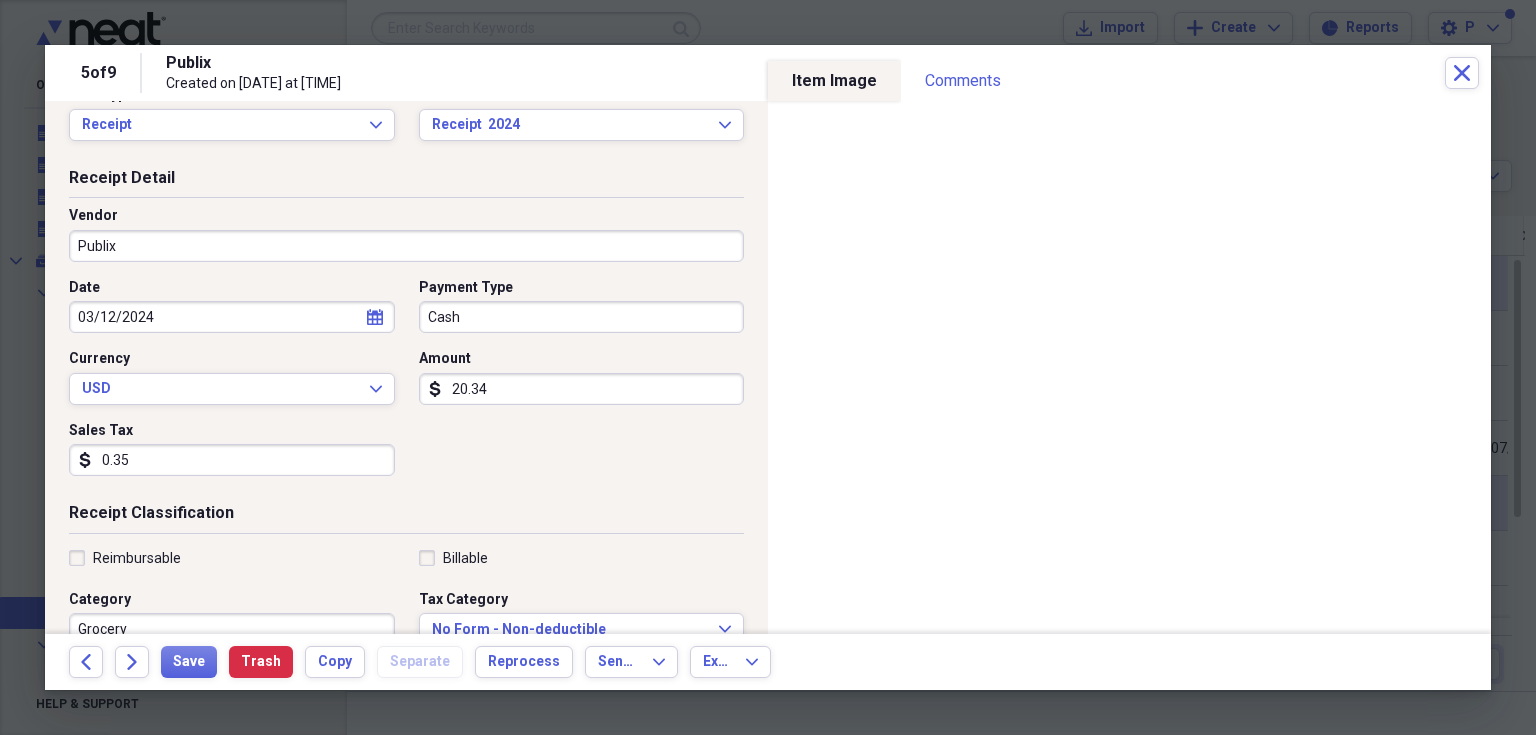 scroll, scrollTop: 93, scrollLeft: 0, axis: vertical 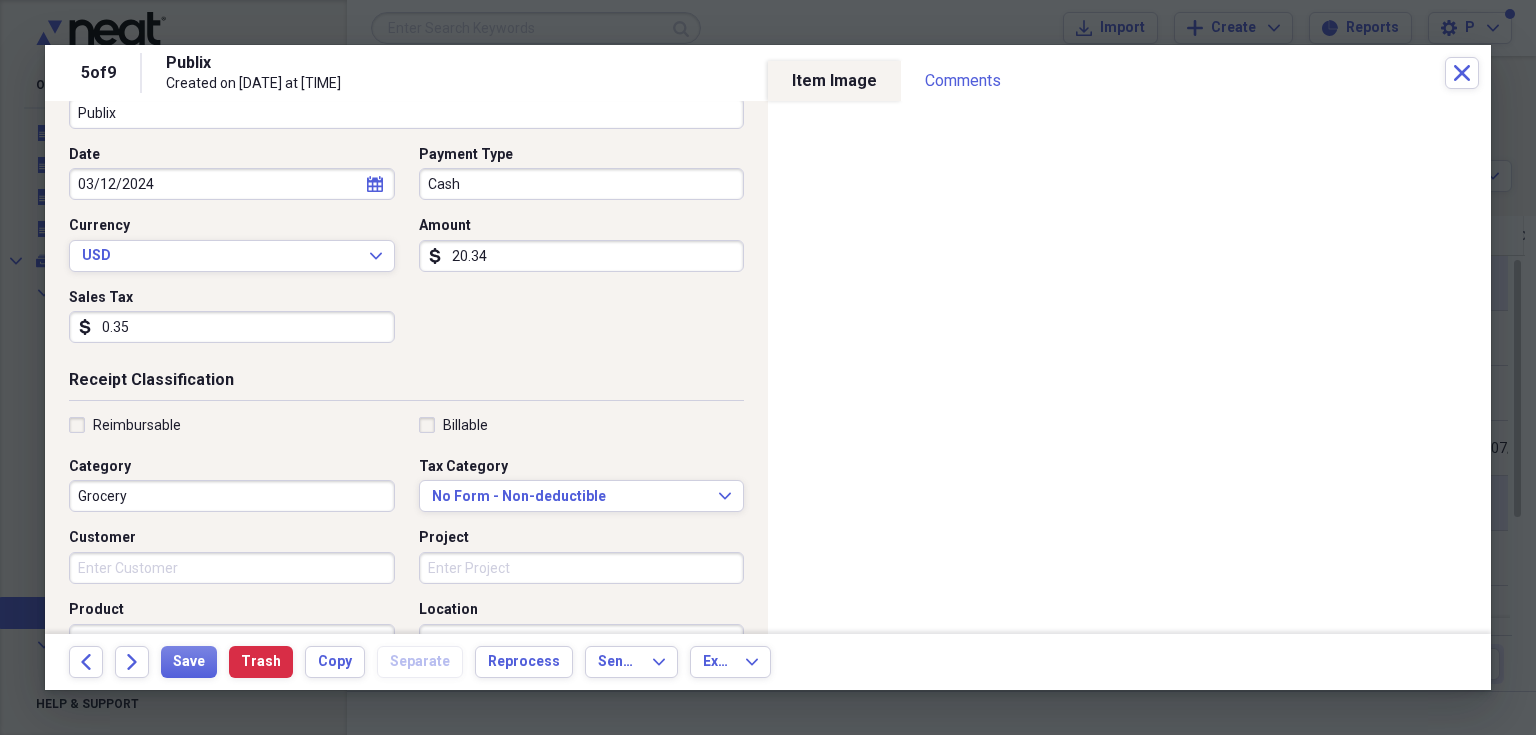 type on "0.35" 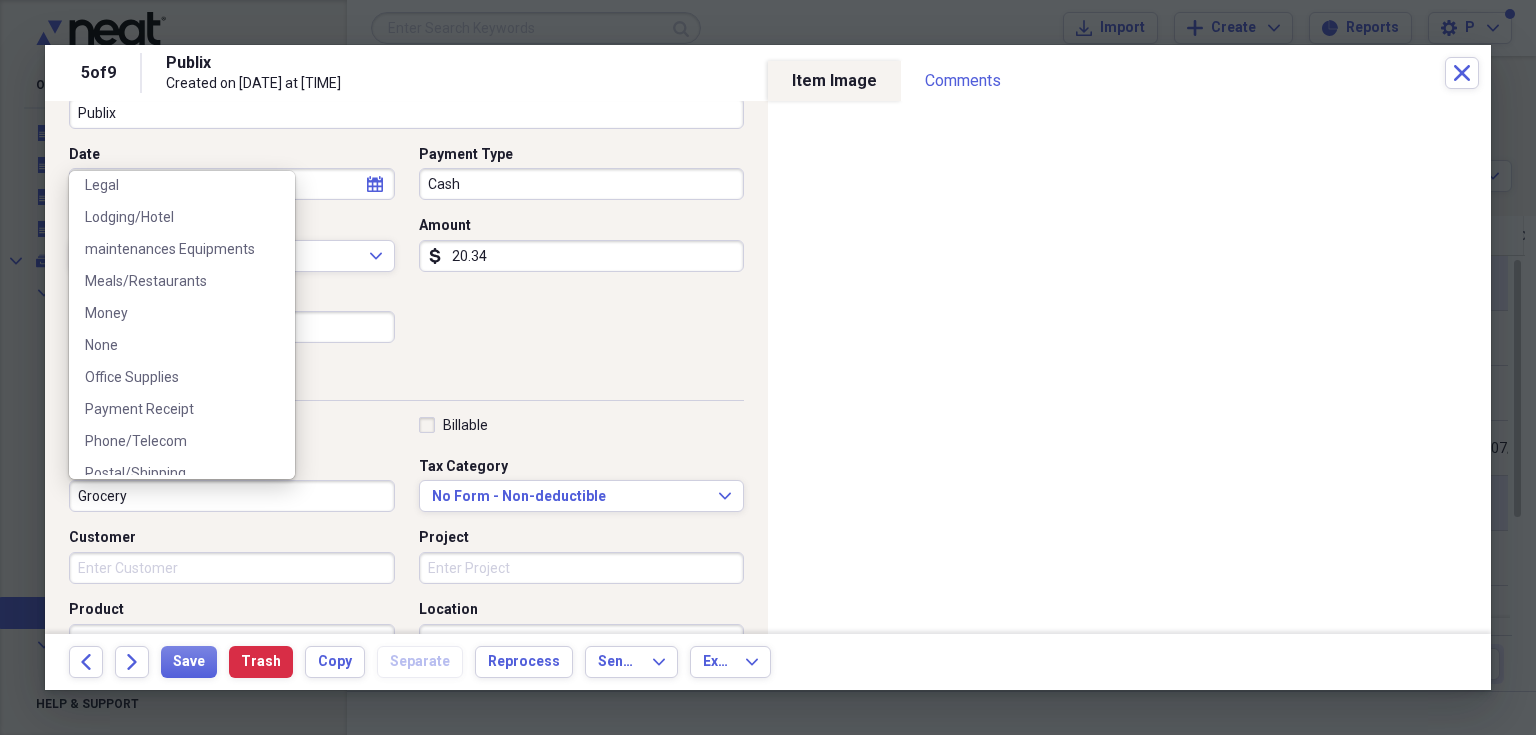 scroll, scrollTop: 466, scrollLeft: 0, axis: vertical 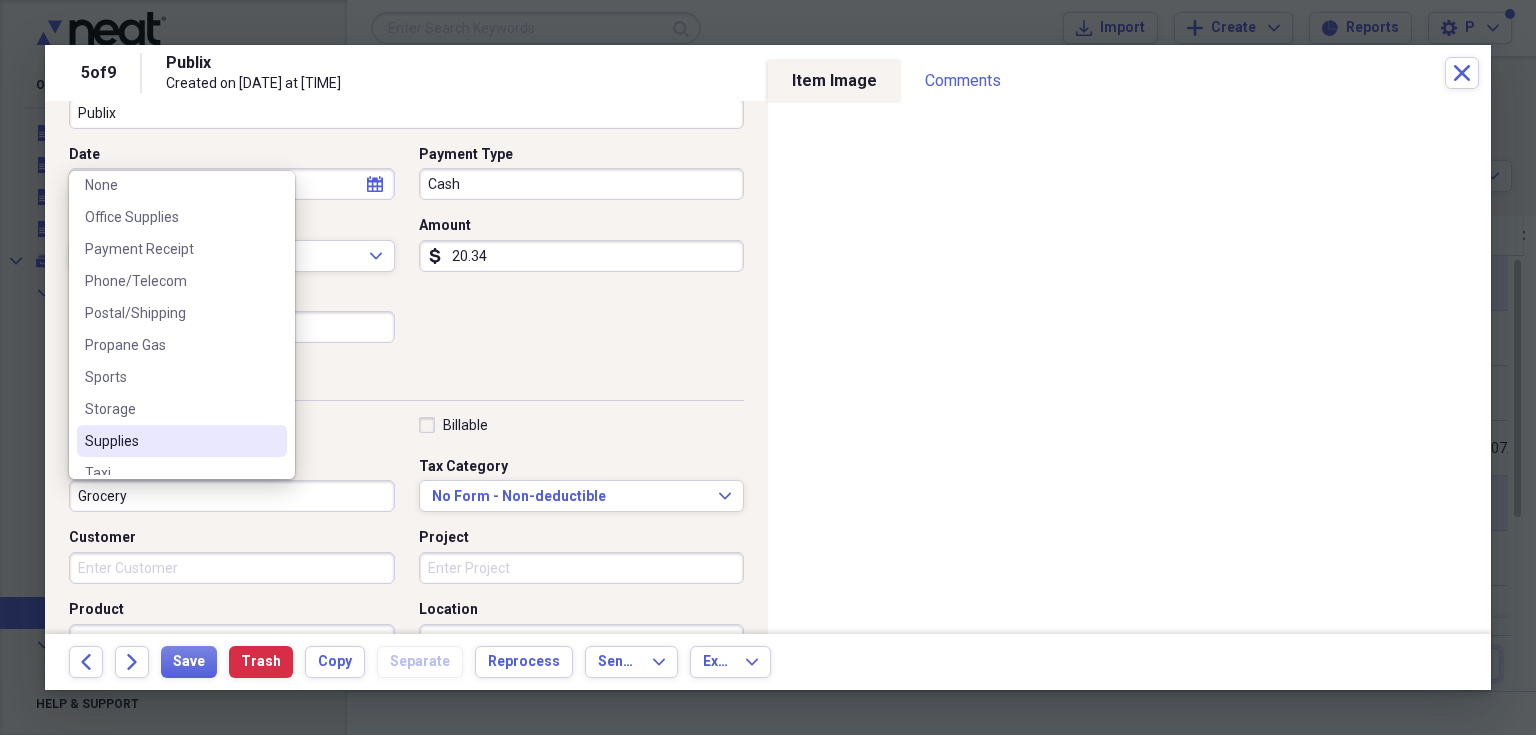 click on "Supplies" at bounding box center (170, 441) 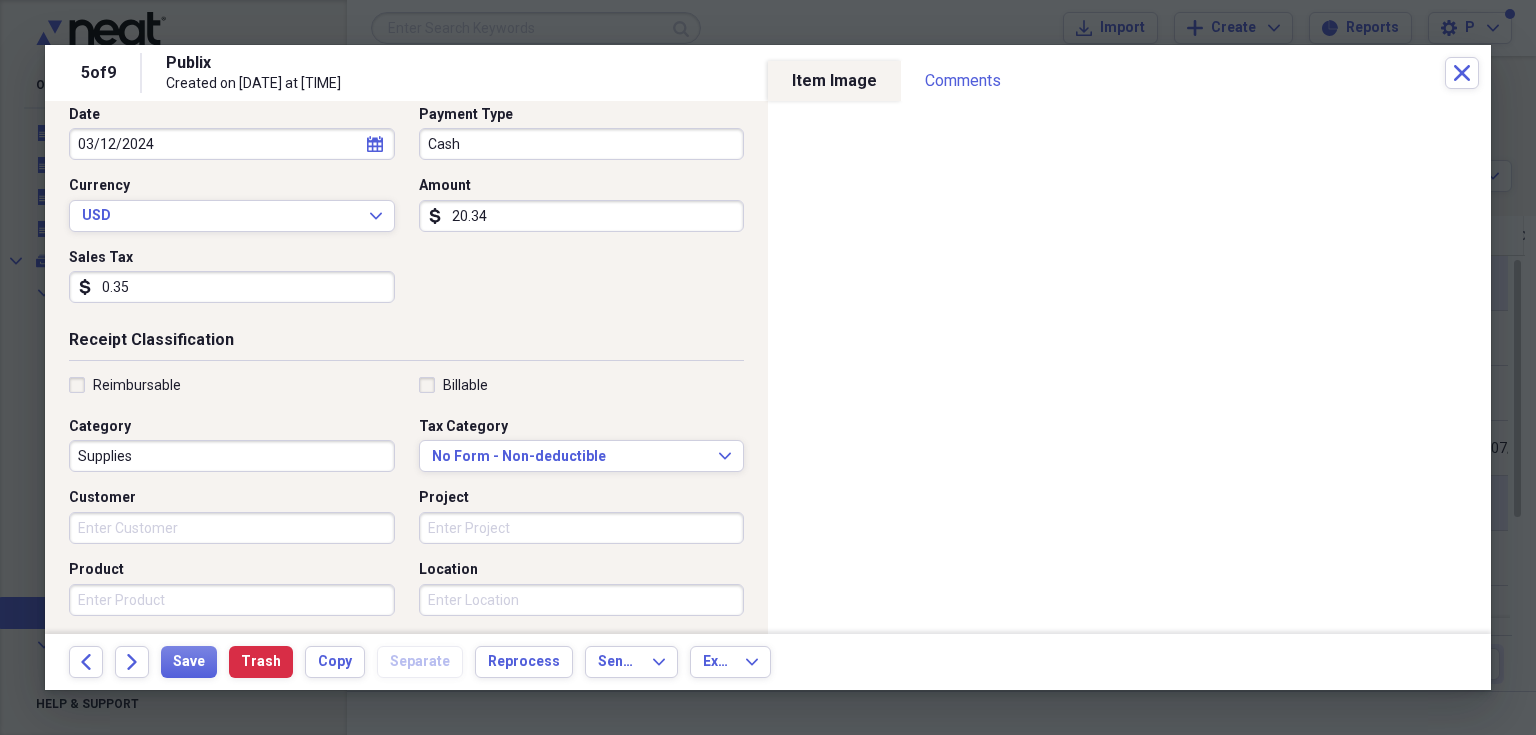 scroll, scrollTop: 266, scrollLeft: 0, axis: vertical 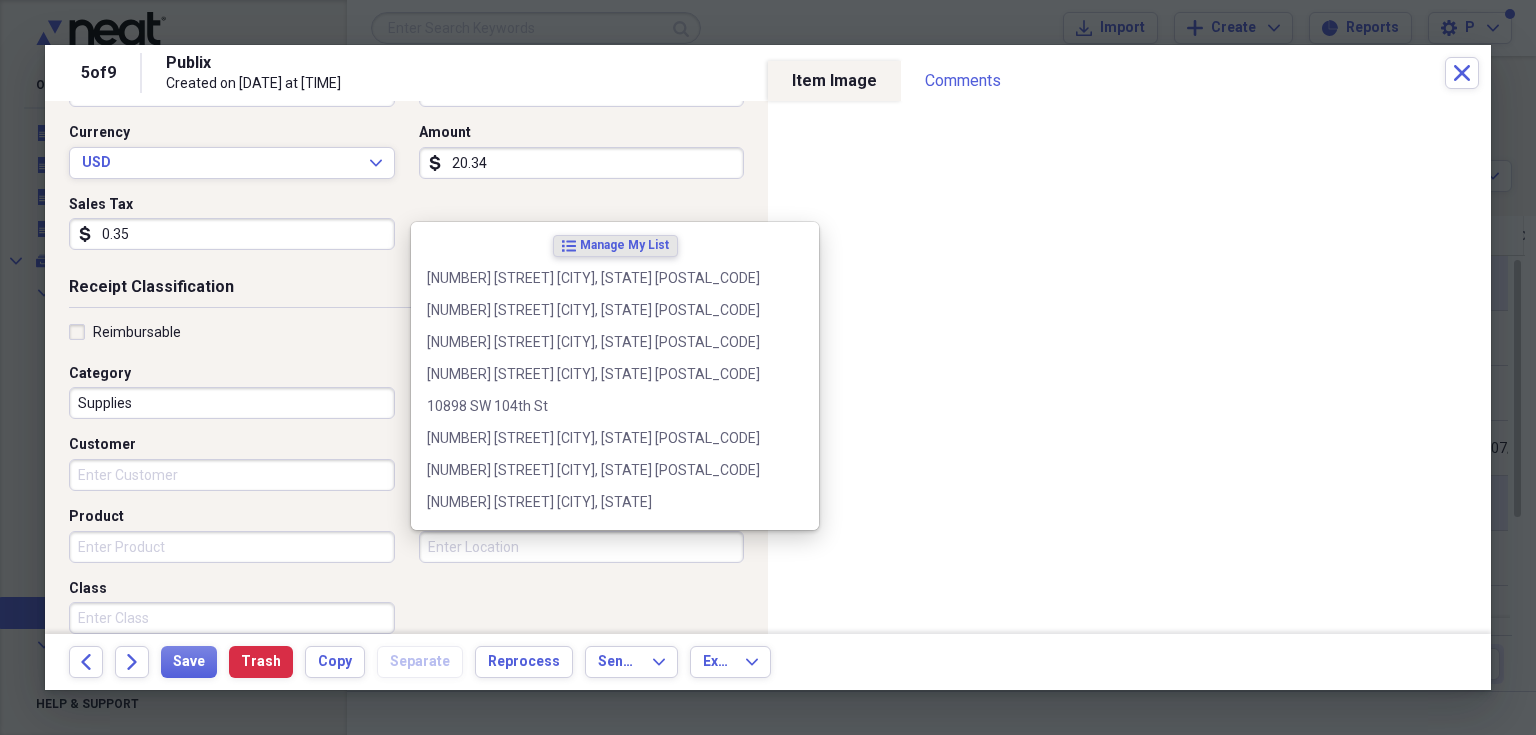 click on "Location" at bounding box center [582, 547] 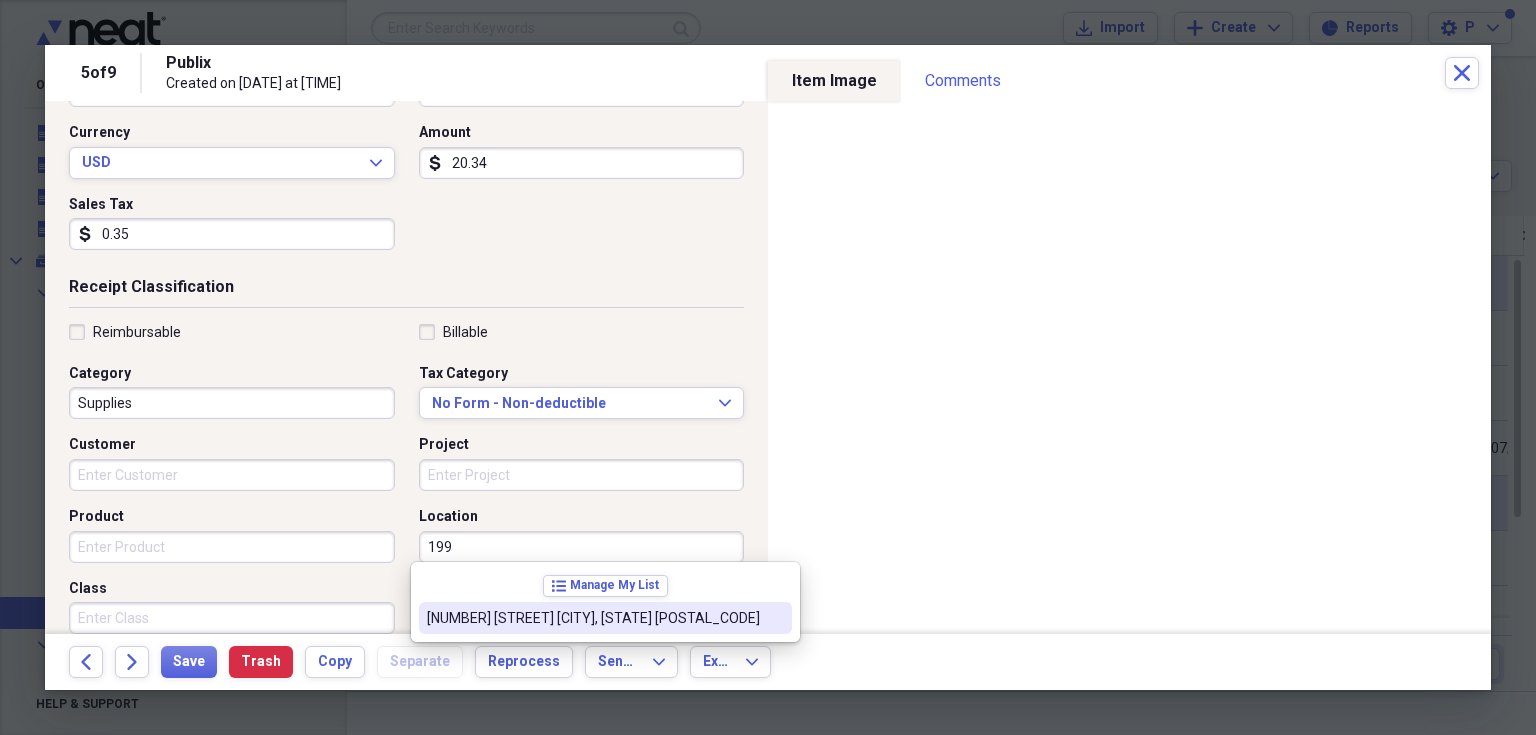 click on "[NUMBER] [STREET] [CITY], [STATE] [POSTAL_CODE]" at bounding box center [593, 618] 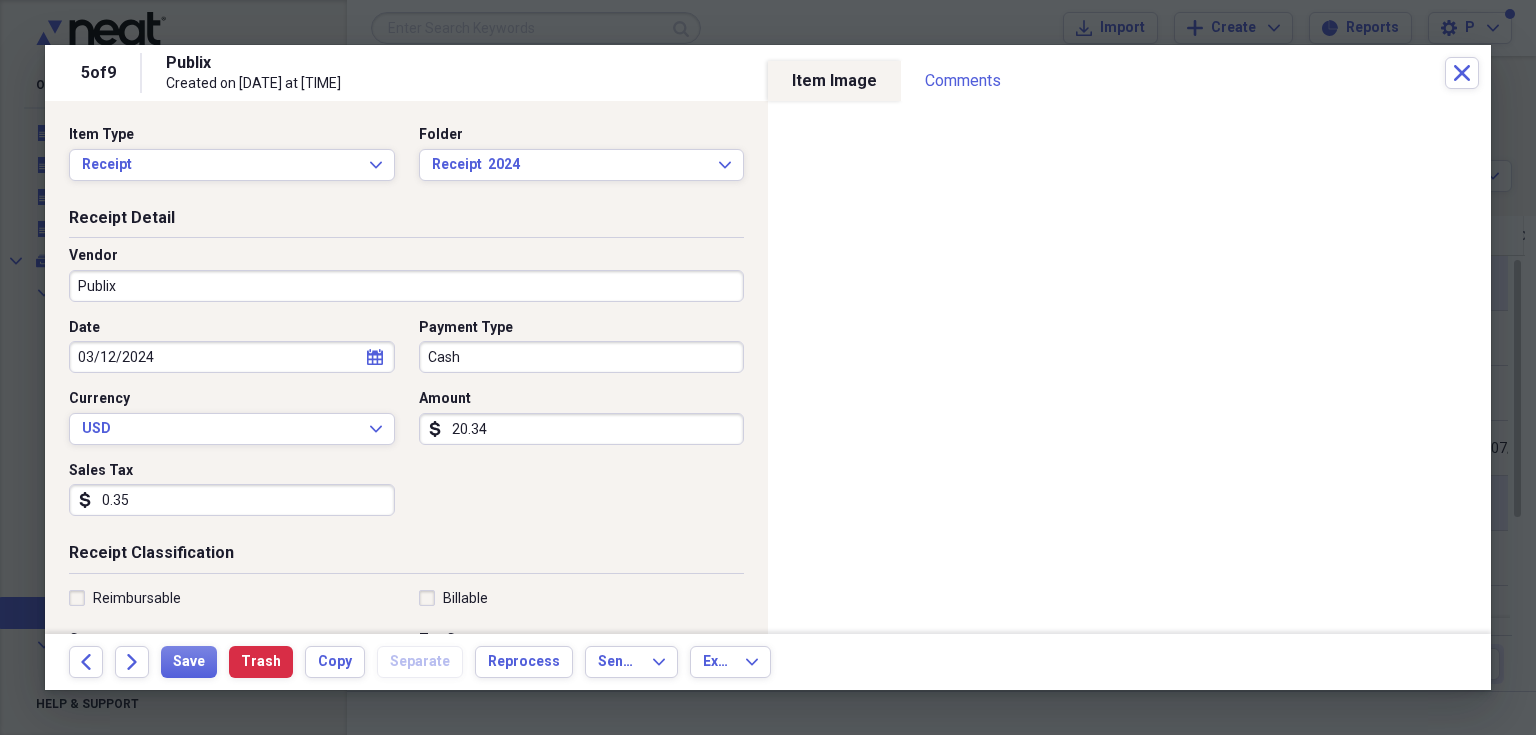 scroll, scrollTop: 0, scrollLeft: 0, axis: both 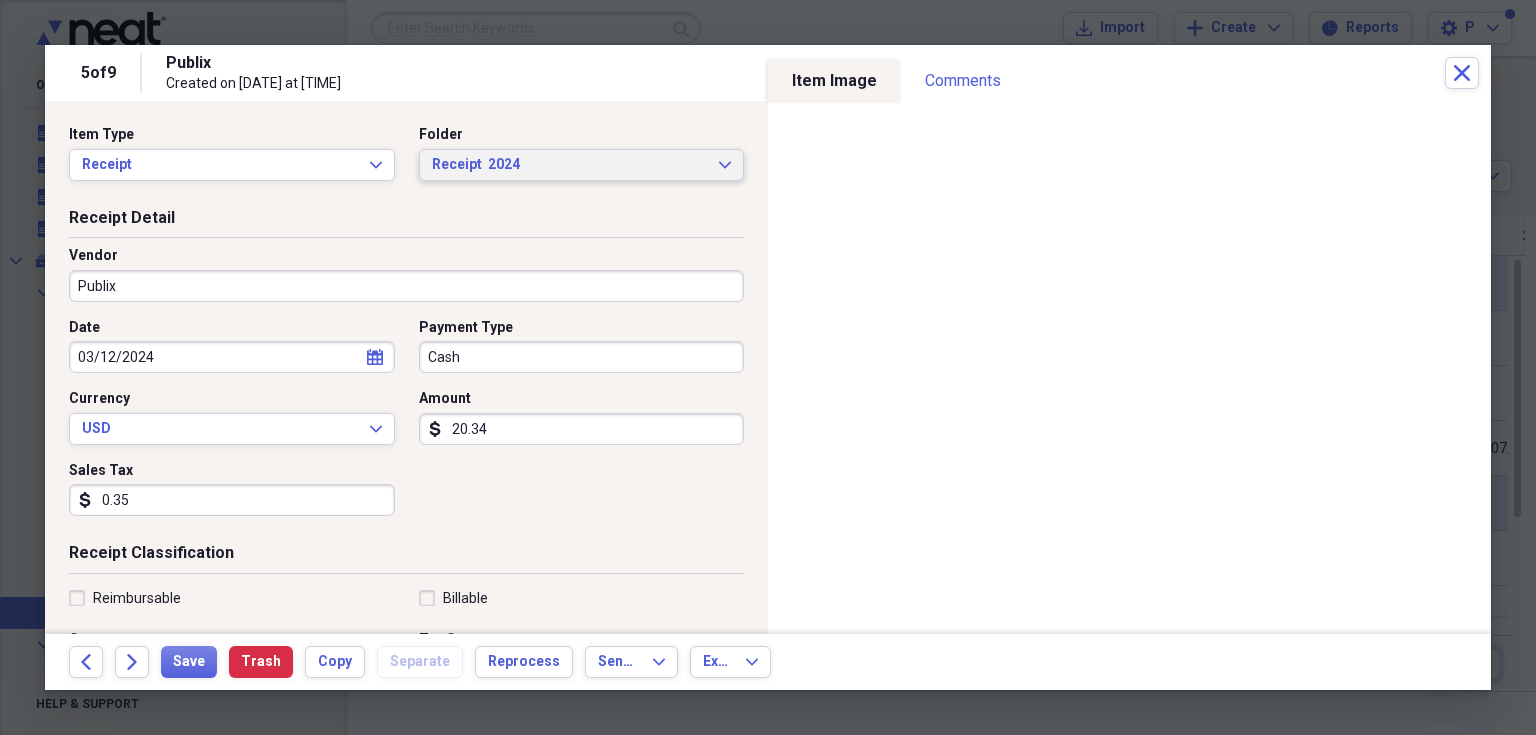 click on "Expand" 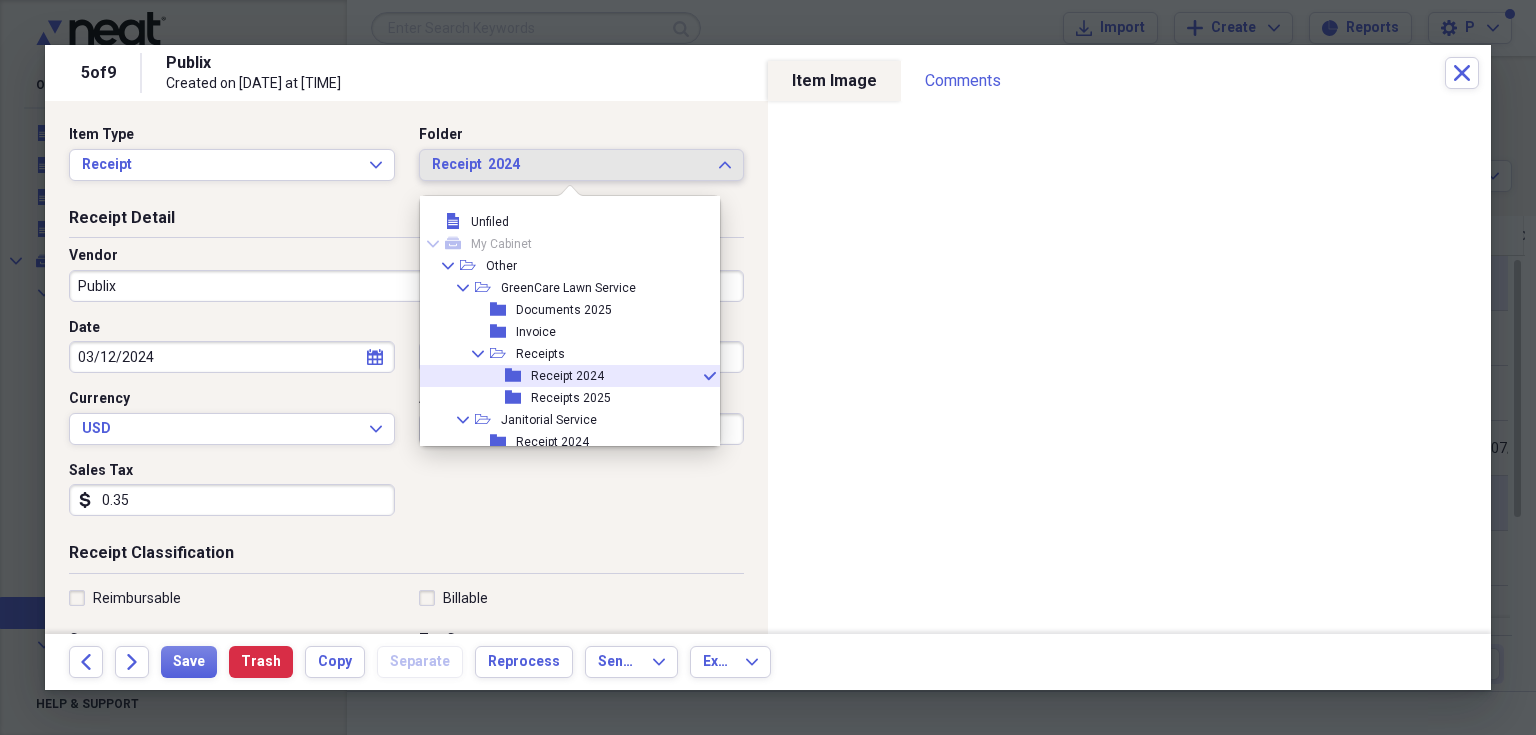 scroll, scrollTop: 55, scrollLeft: 0, axis: vertical 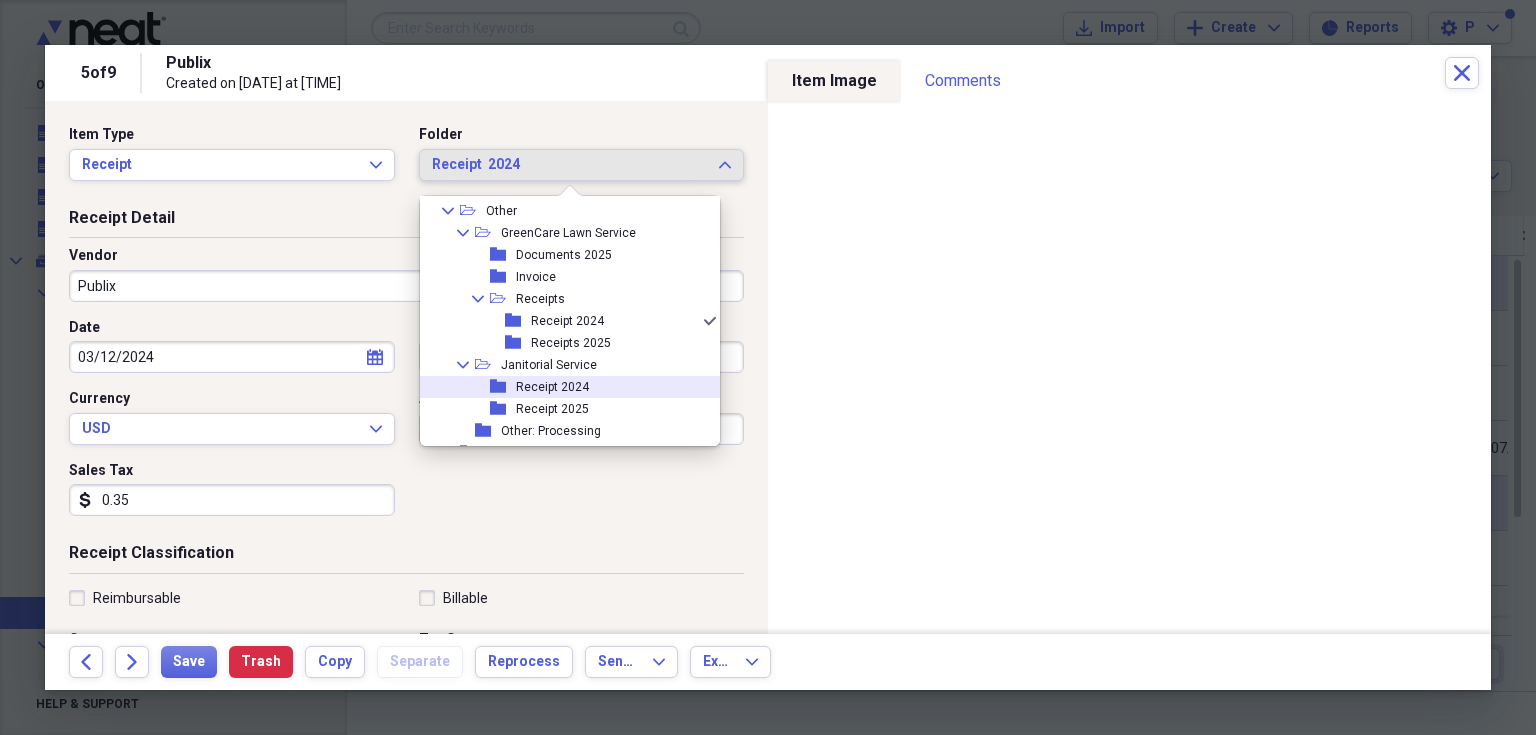 click on "Receipt 2024" at bounding box center [552, 387] 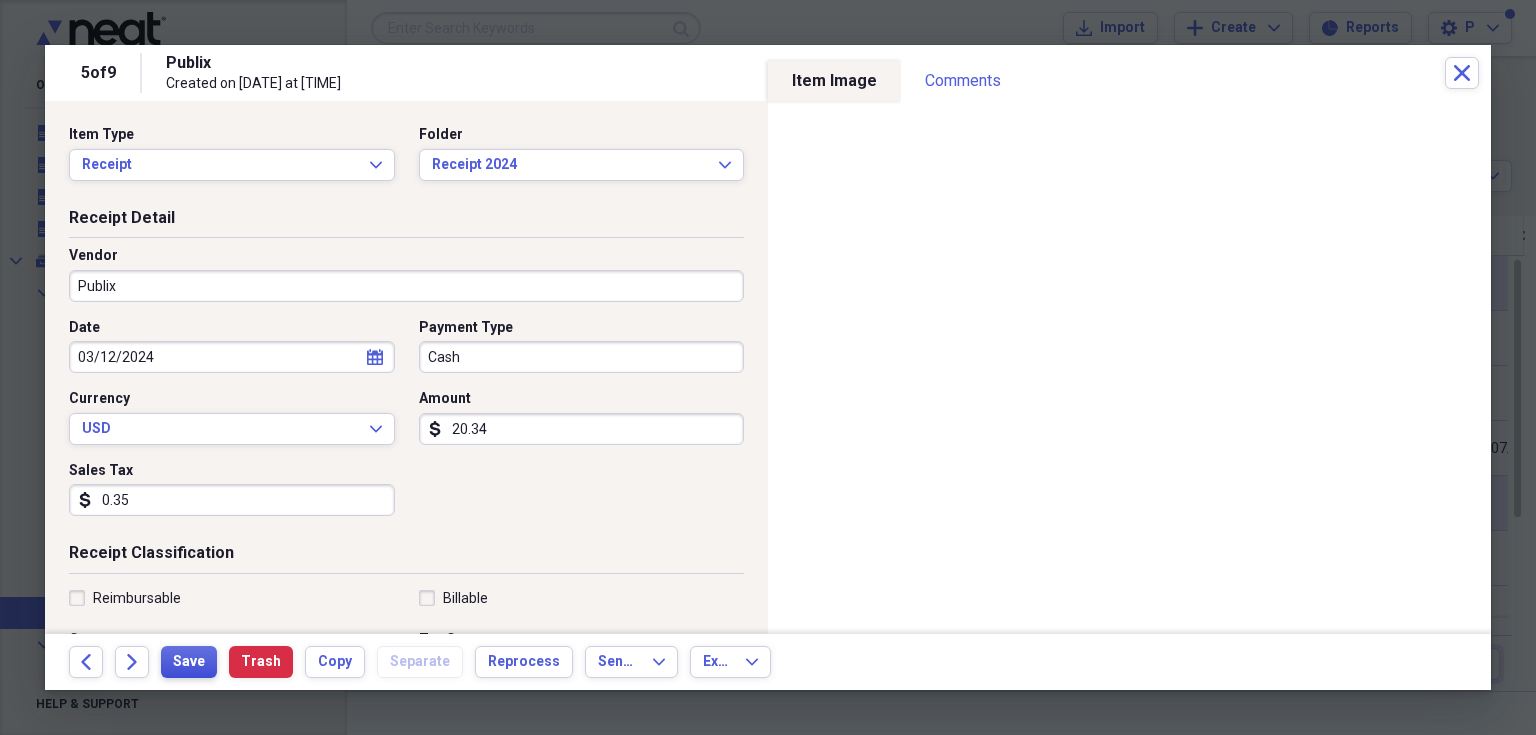 click on "Save" at bounding box center (189, 662) 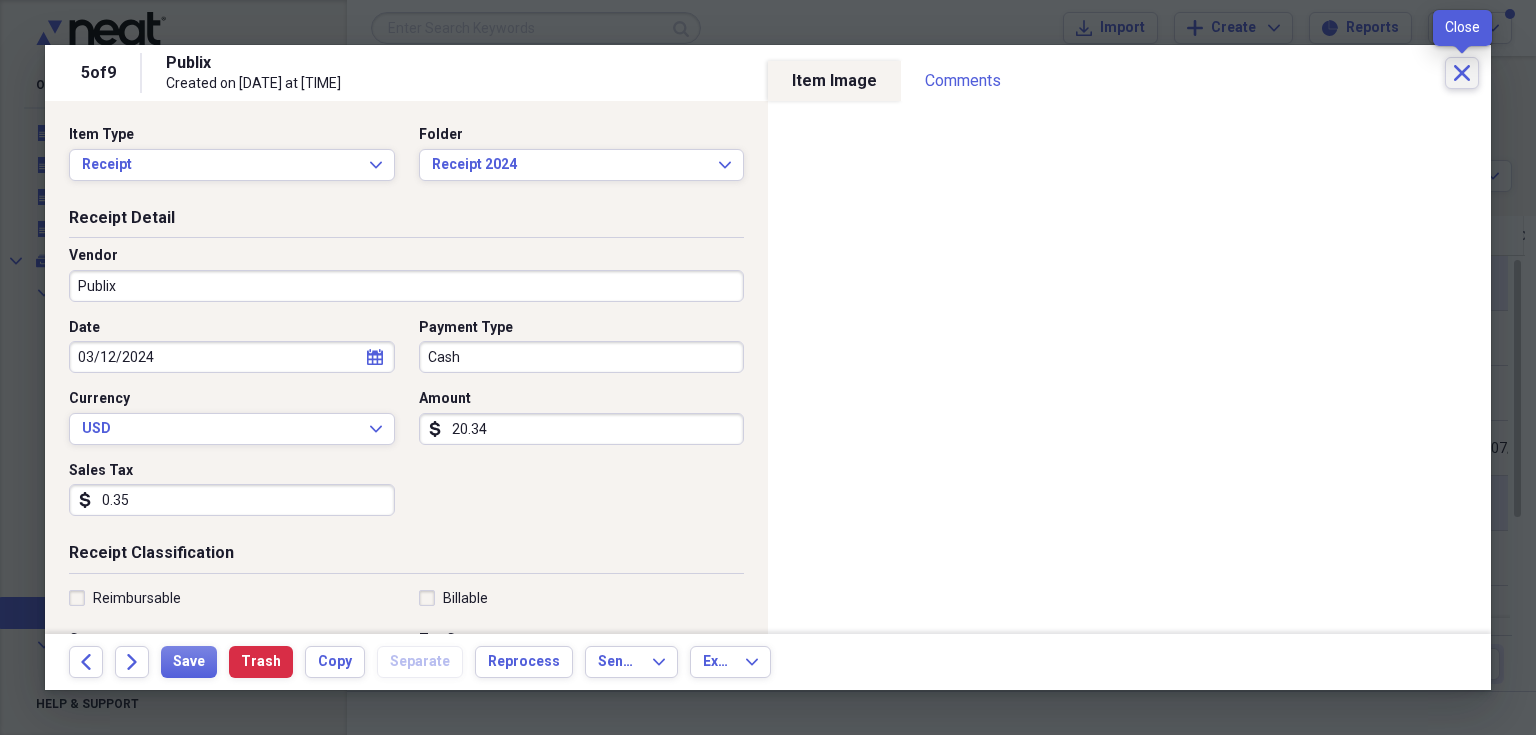 click on "Close" at bounding box center [1462, 73] 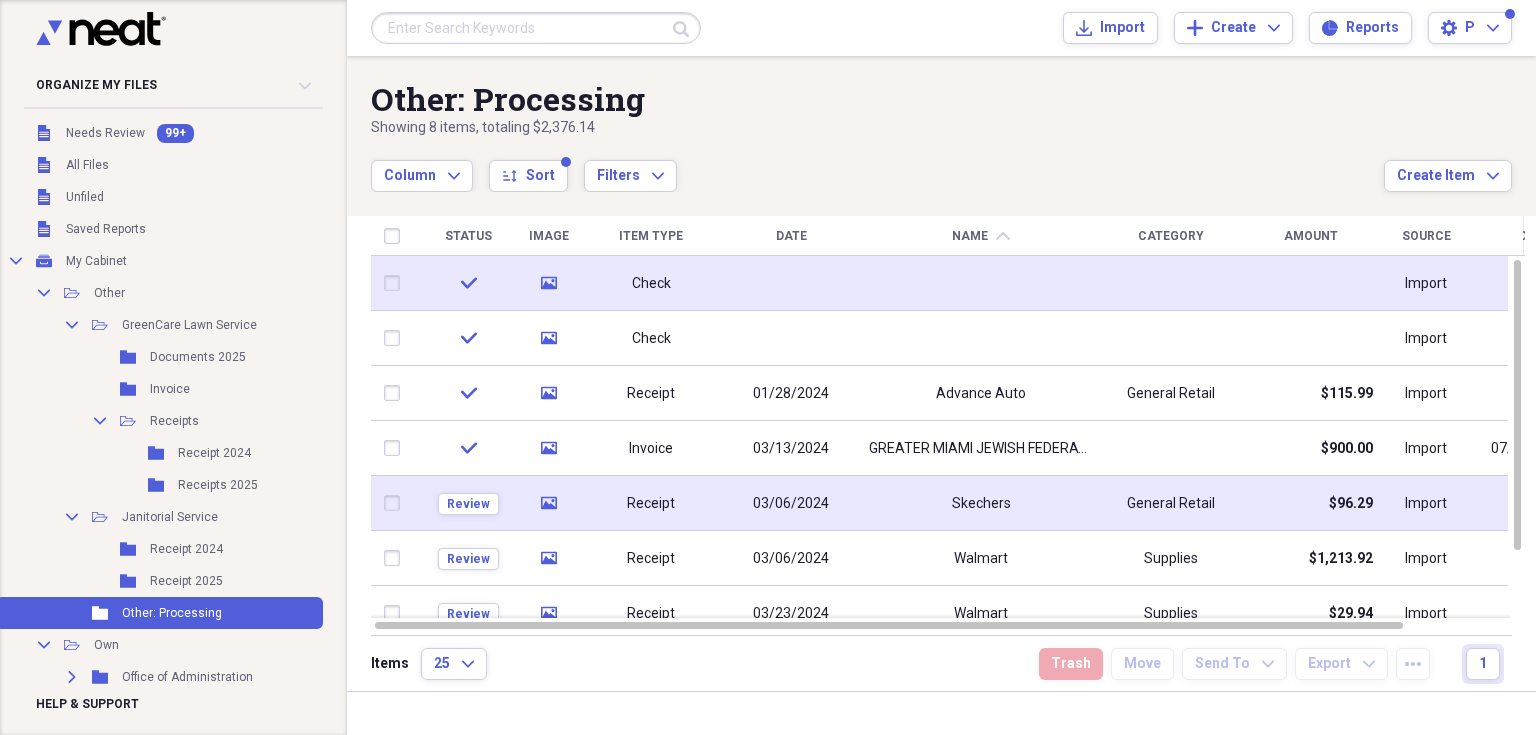 click on "Other: Processing Showing 8 items , totaling $2,376.14 Column Expand sort Sort Filters Expand Create Item Expand" at bounding box center (941, 124) 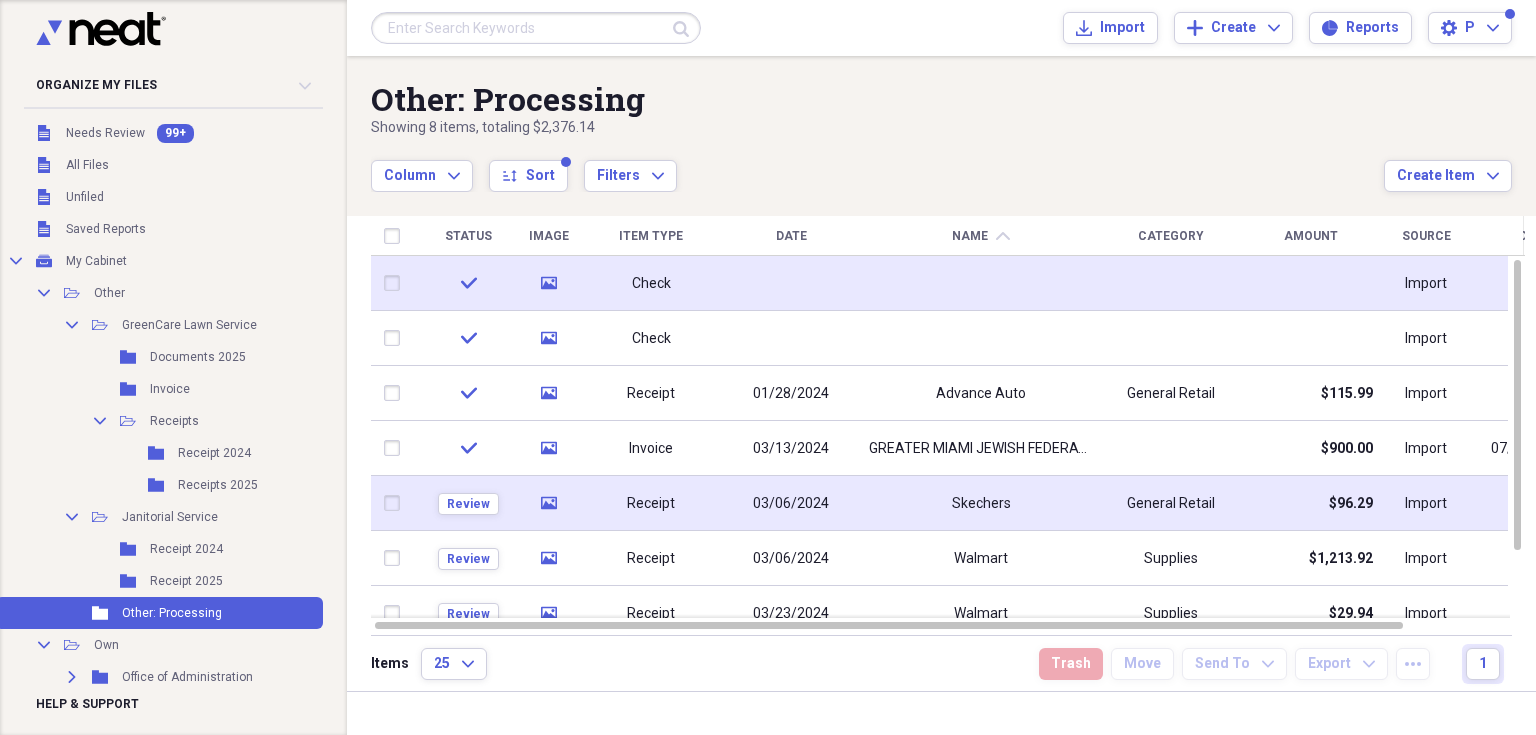 click on "Other: Processing Showing 8 items , totaling $2,376.14 Column Expand sort Sort Filters Expand Create Item Expand" at bounding box center [941, 124] 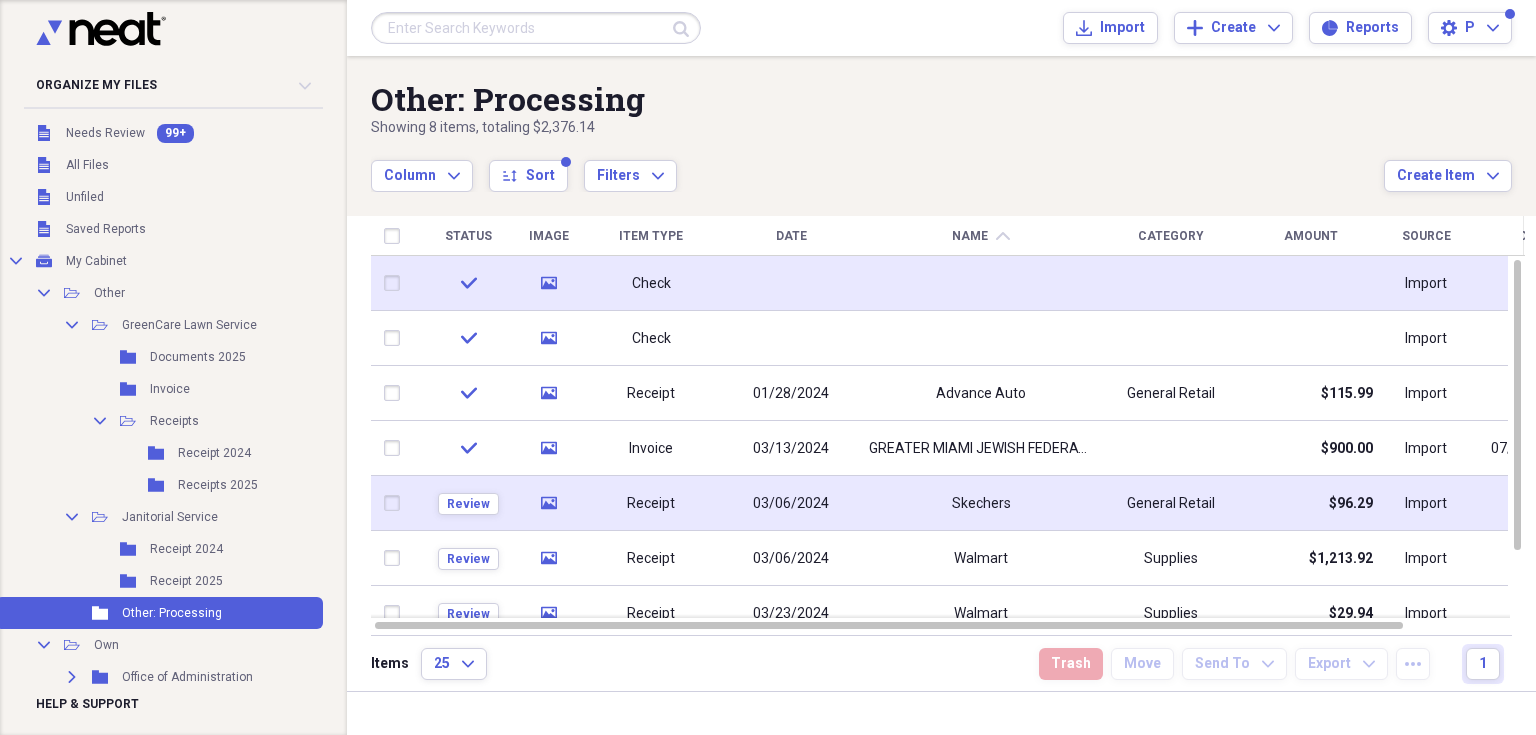 click on "Other: Processing Showing 8 items , totaling $2,376.14 Column Expand sort Sort Filters Expand Create Item Expand" at bounding box center (941, 124) 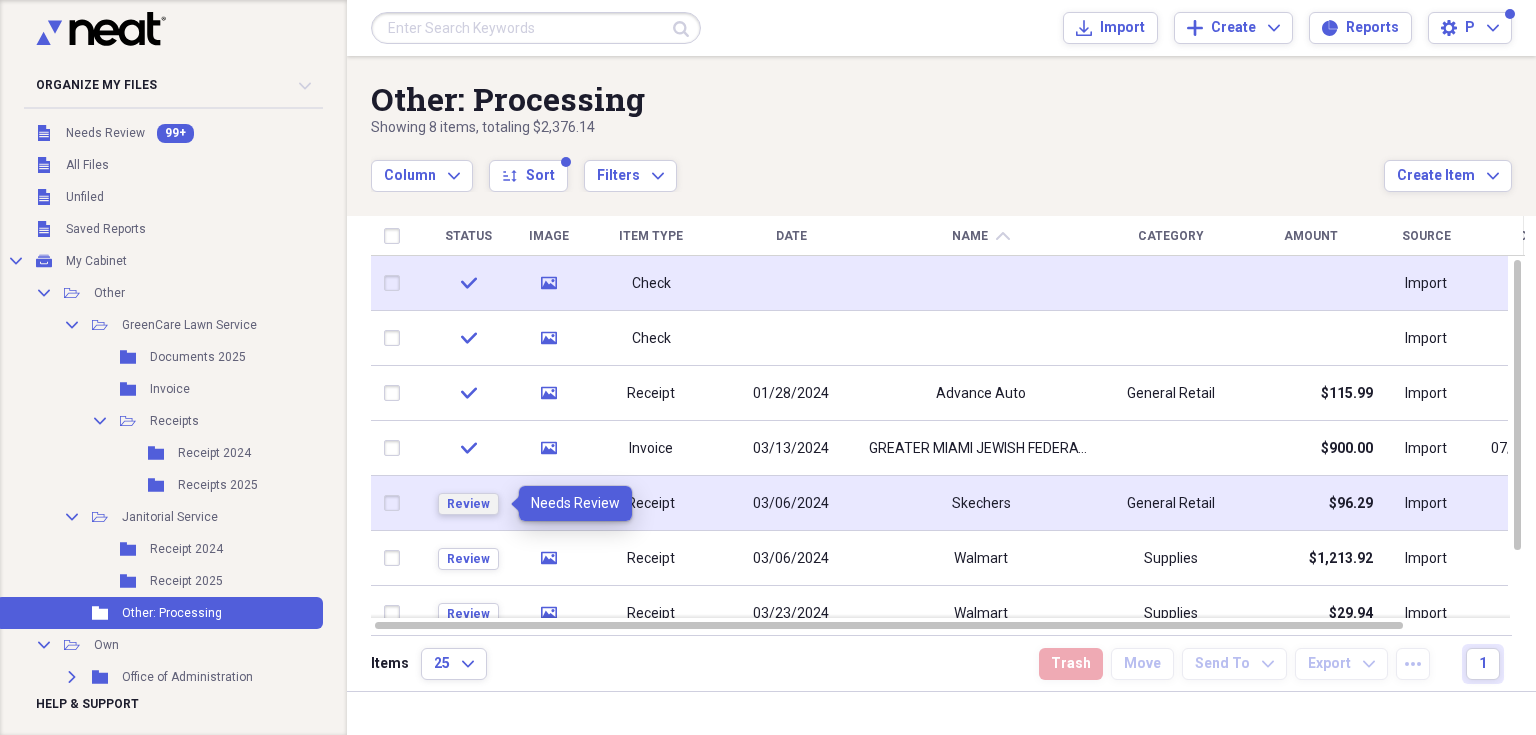 click on "Review" at bounding box center [468, 504] 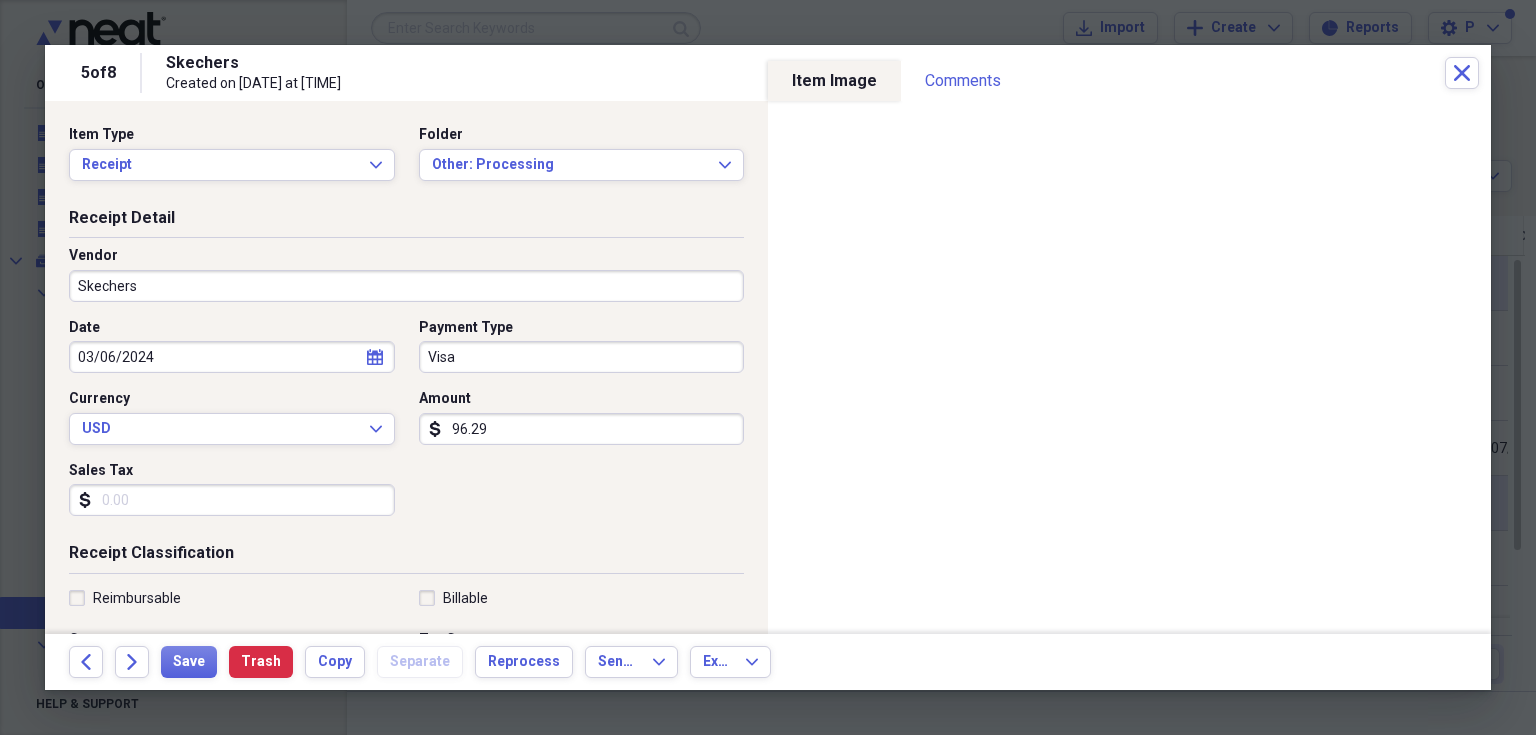 click on "Sales Tax" at bounding box center (232, 500) 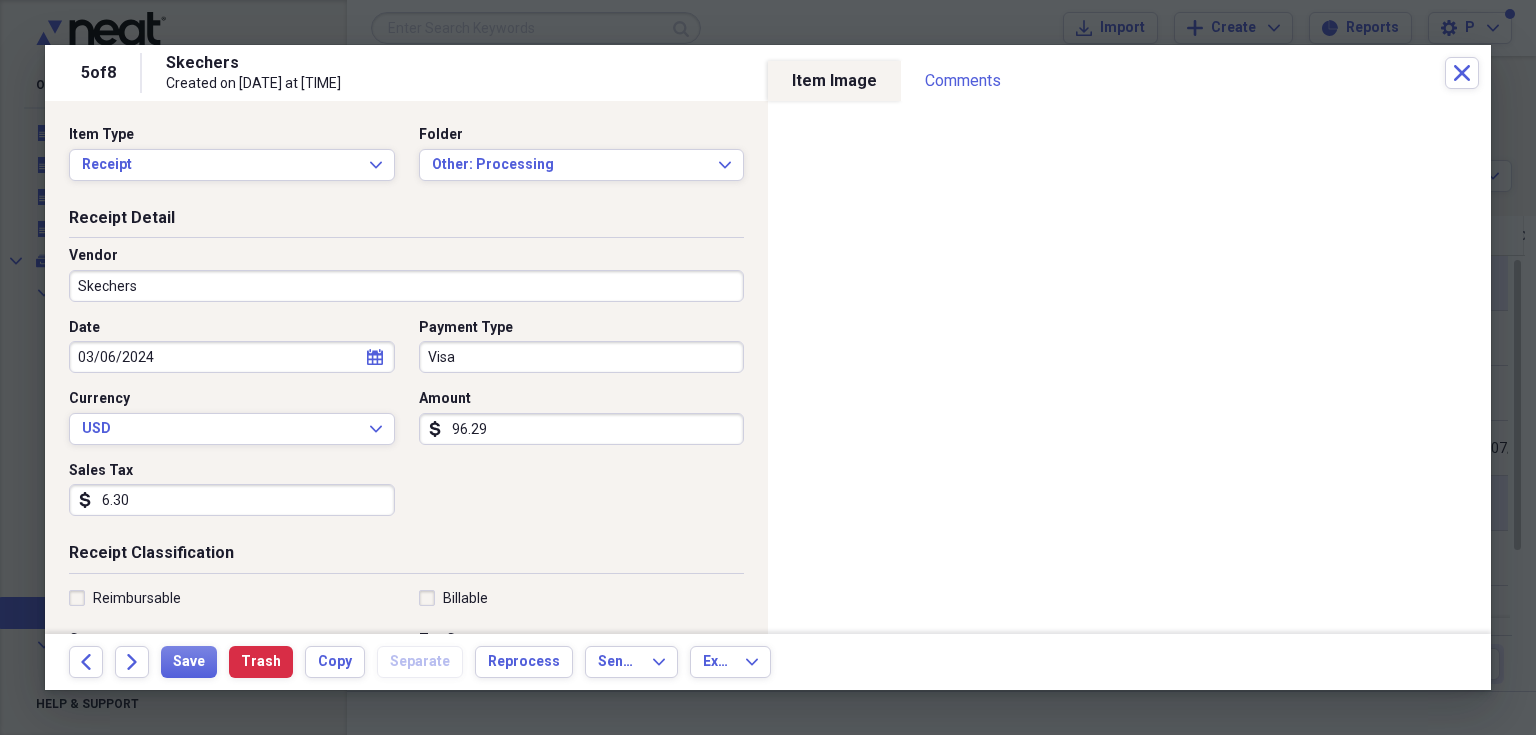 type on "6.30" 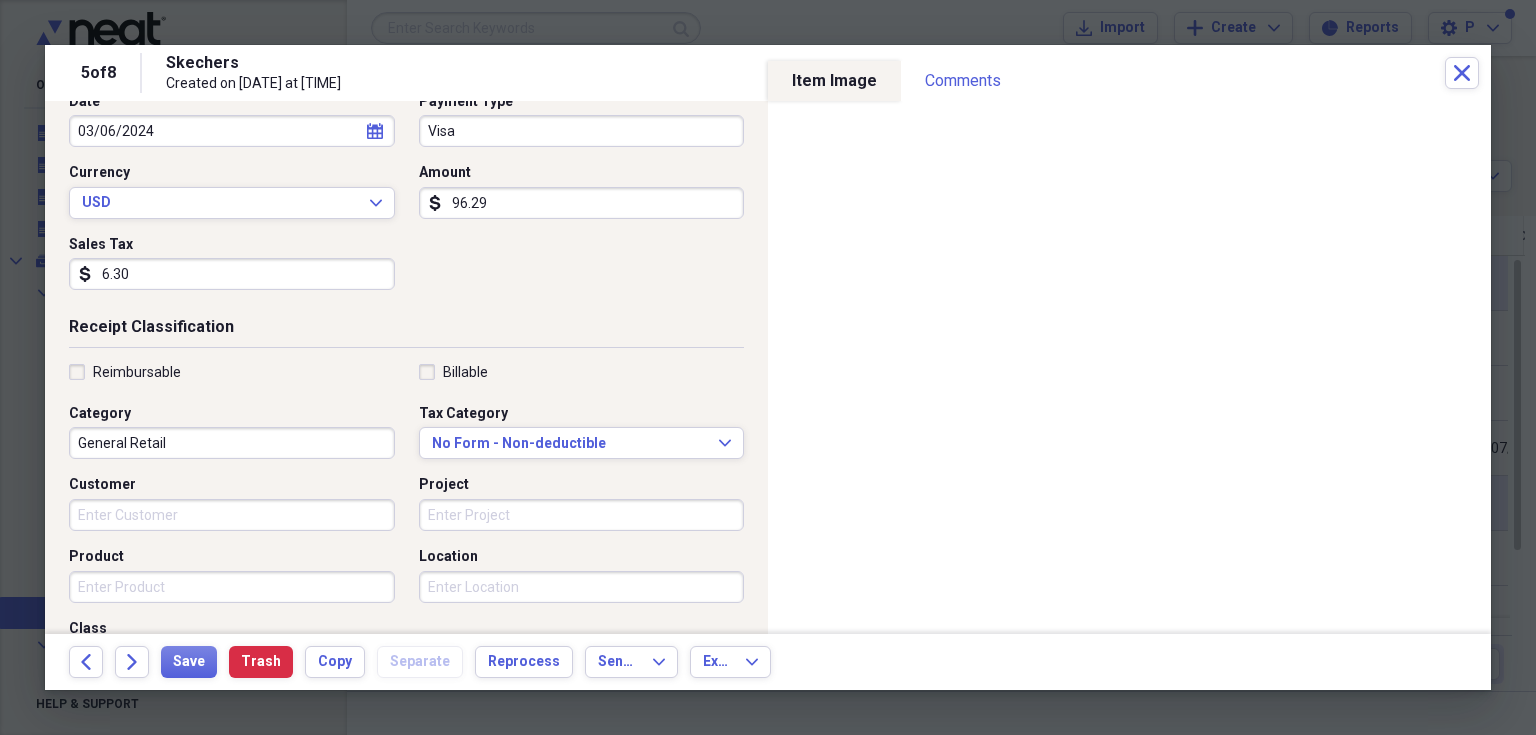 scroll, scrollTop: 266, scrollLeft: 0, axis: vertical 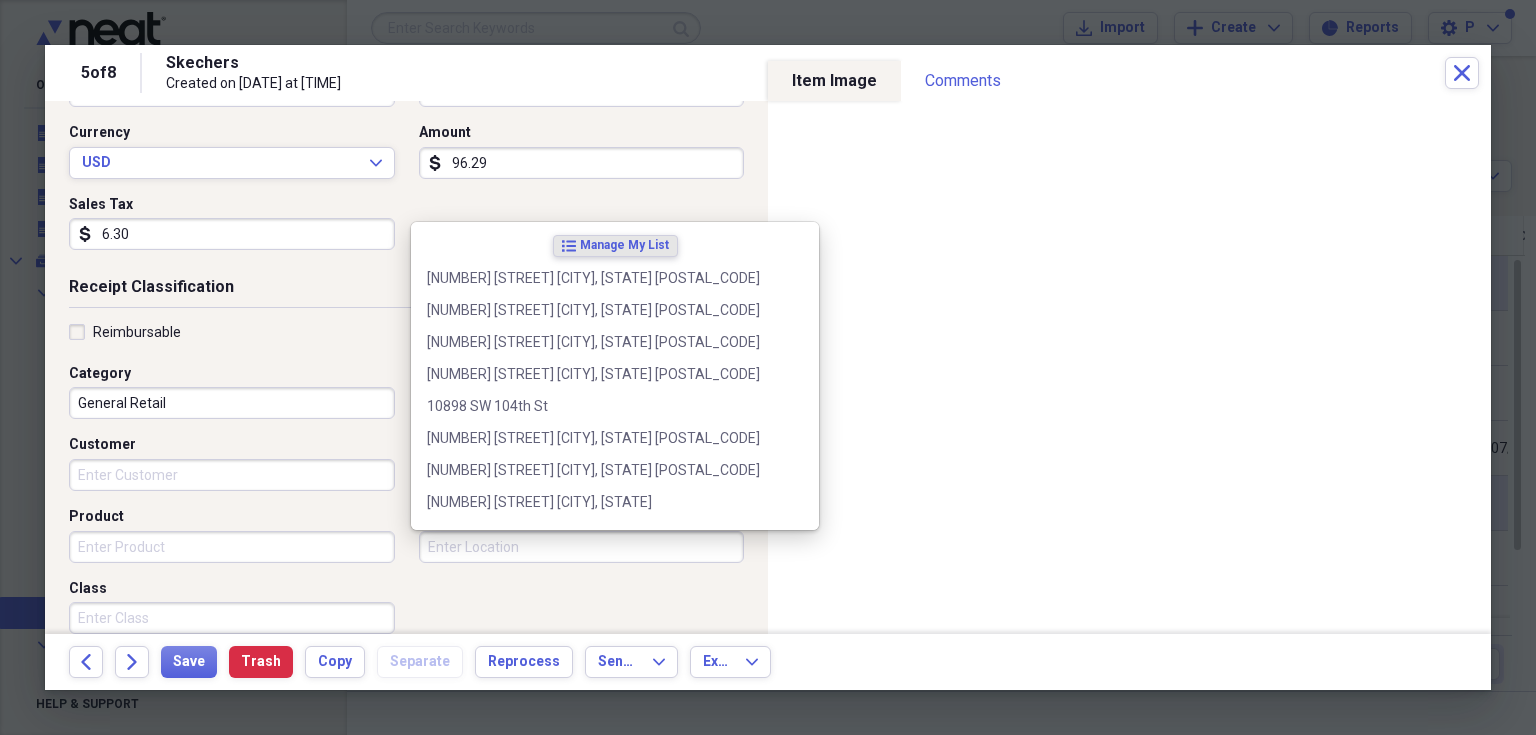 click on "Location" at bounding box center [582, 547] 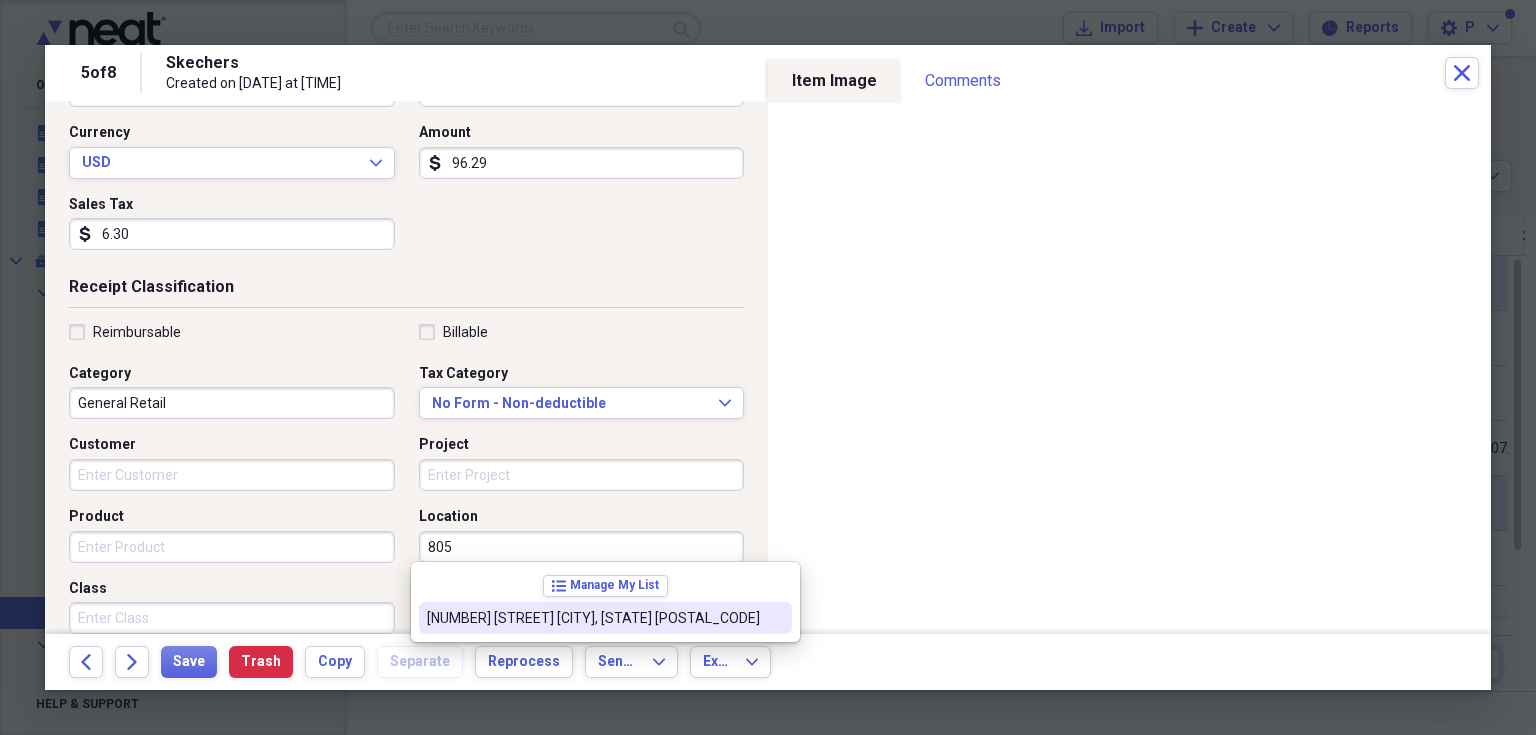 click on "[NUMBER] [STREET] [CITY], [STATE] [POSTAL_CODE]" at bounding box center (593, 618) 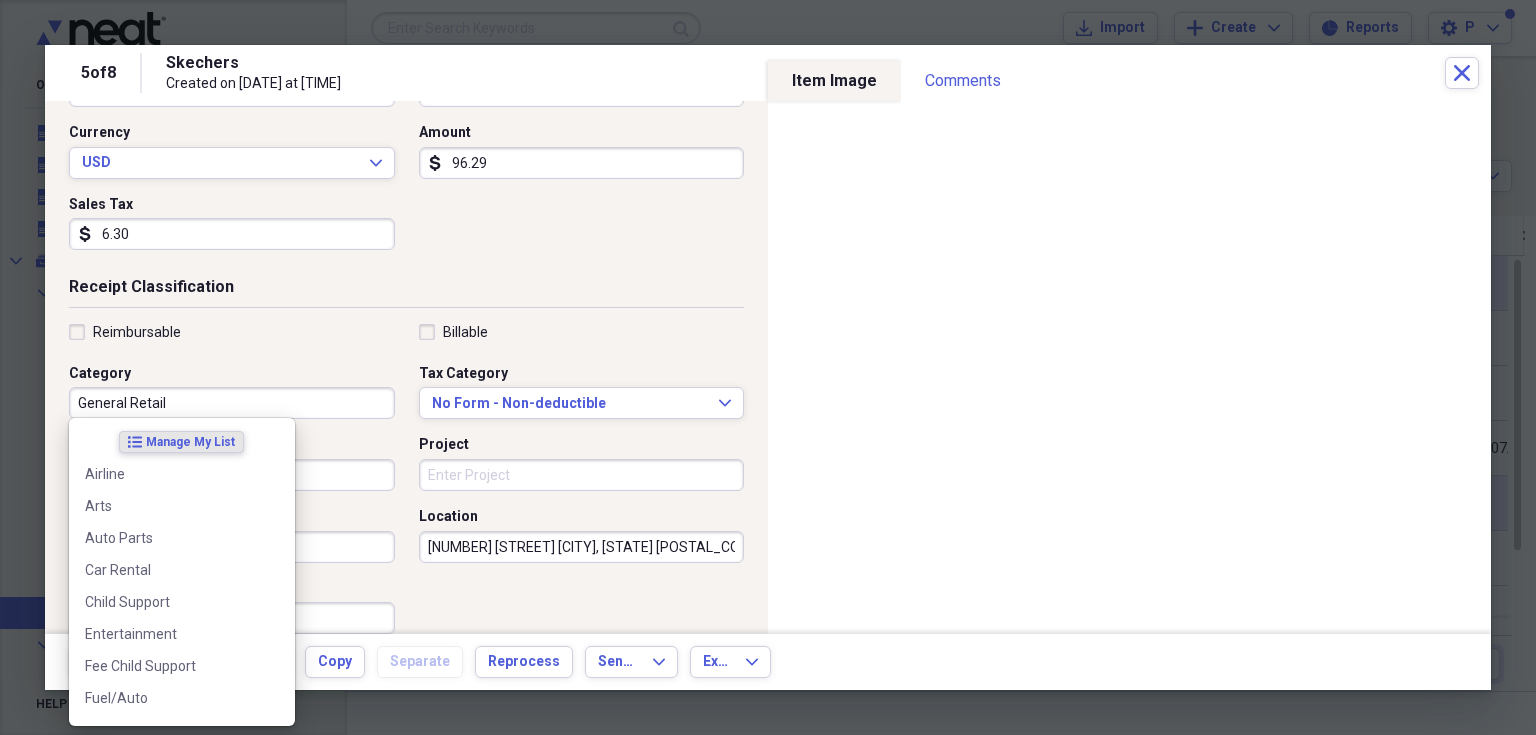 click on "General Retail" at bounding box center [232, 403] 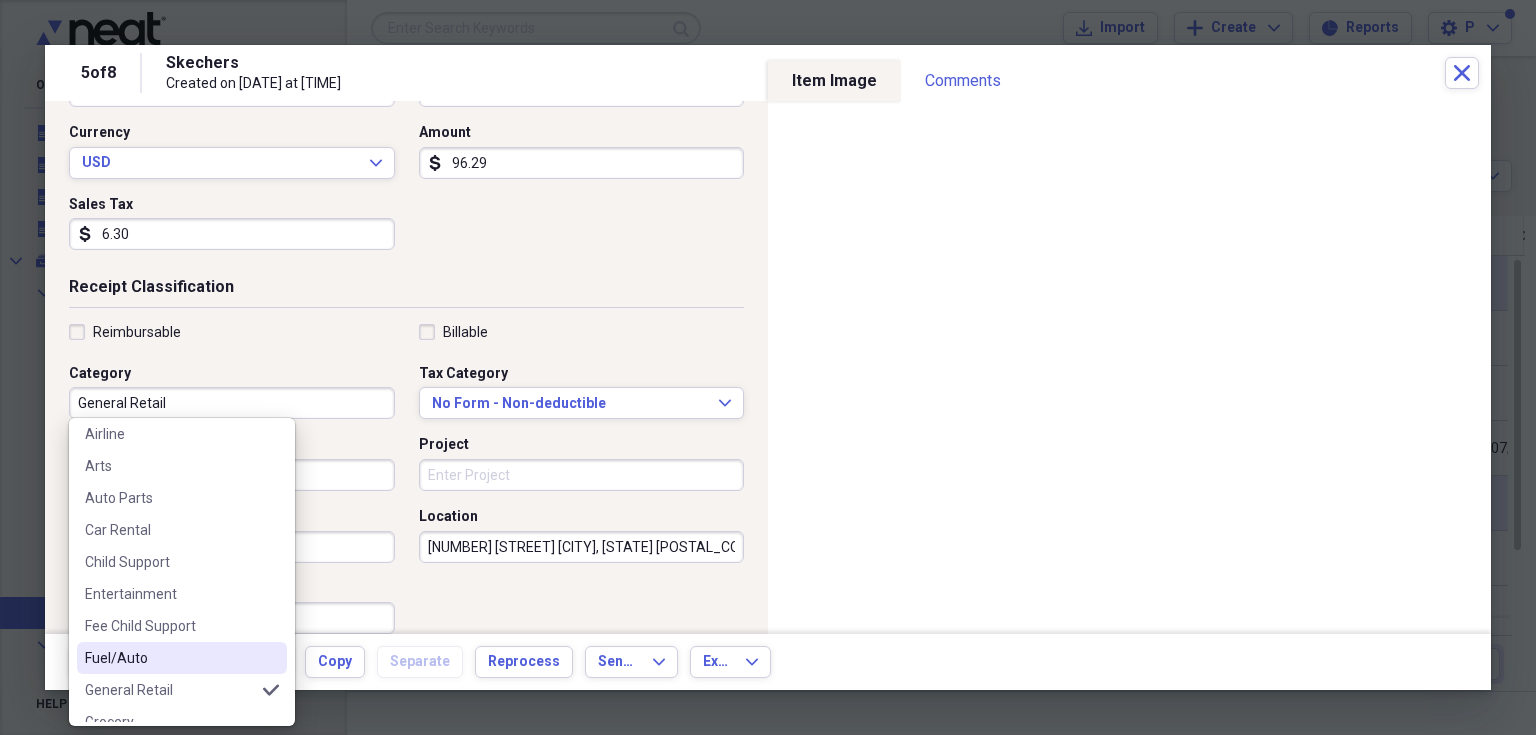 scroll, scrollTop: 80, scrollLeft: 0, axis: vertical 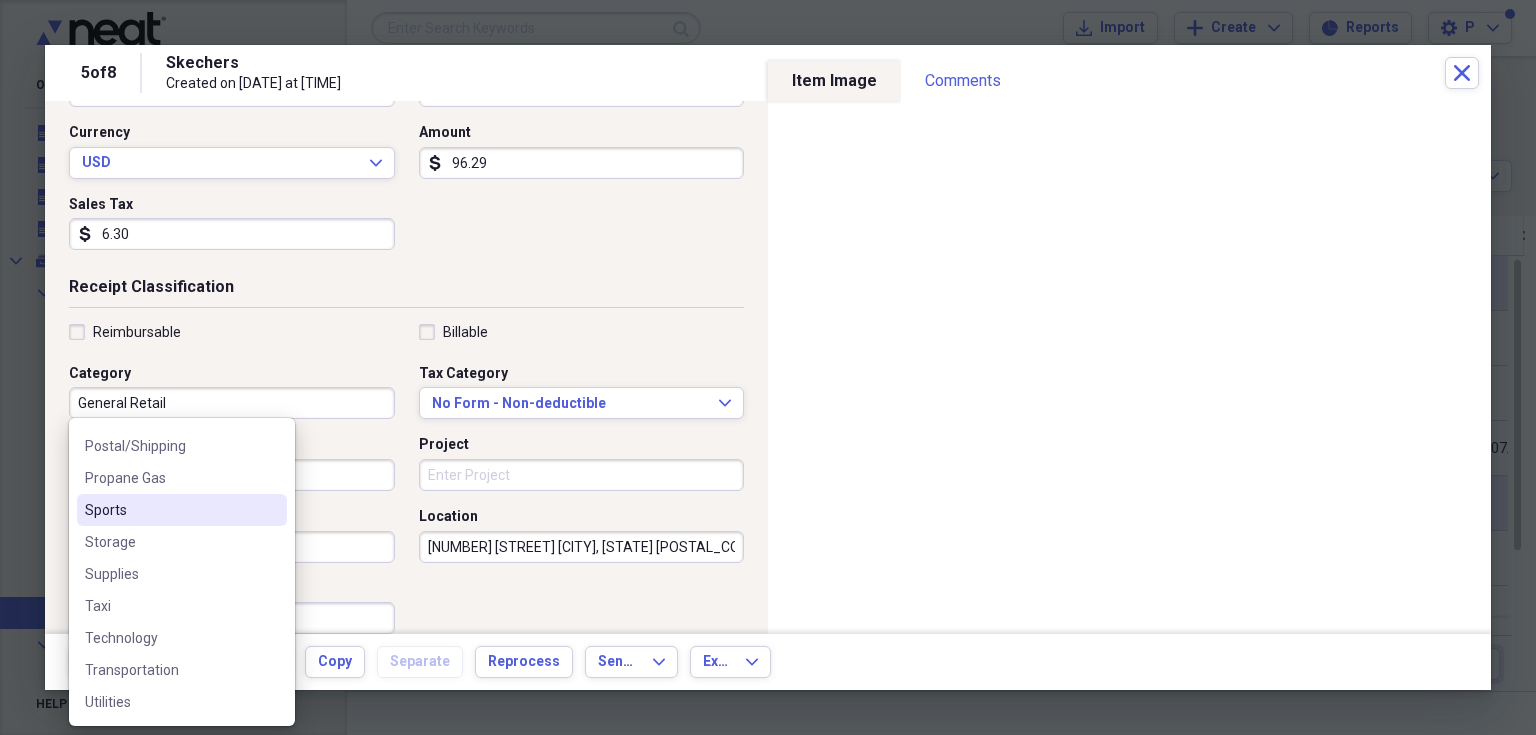 click on "Reimbursable" at bounding box center [232, 332] 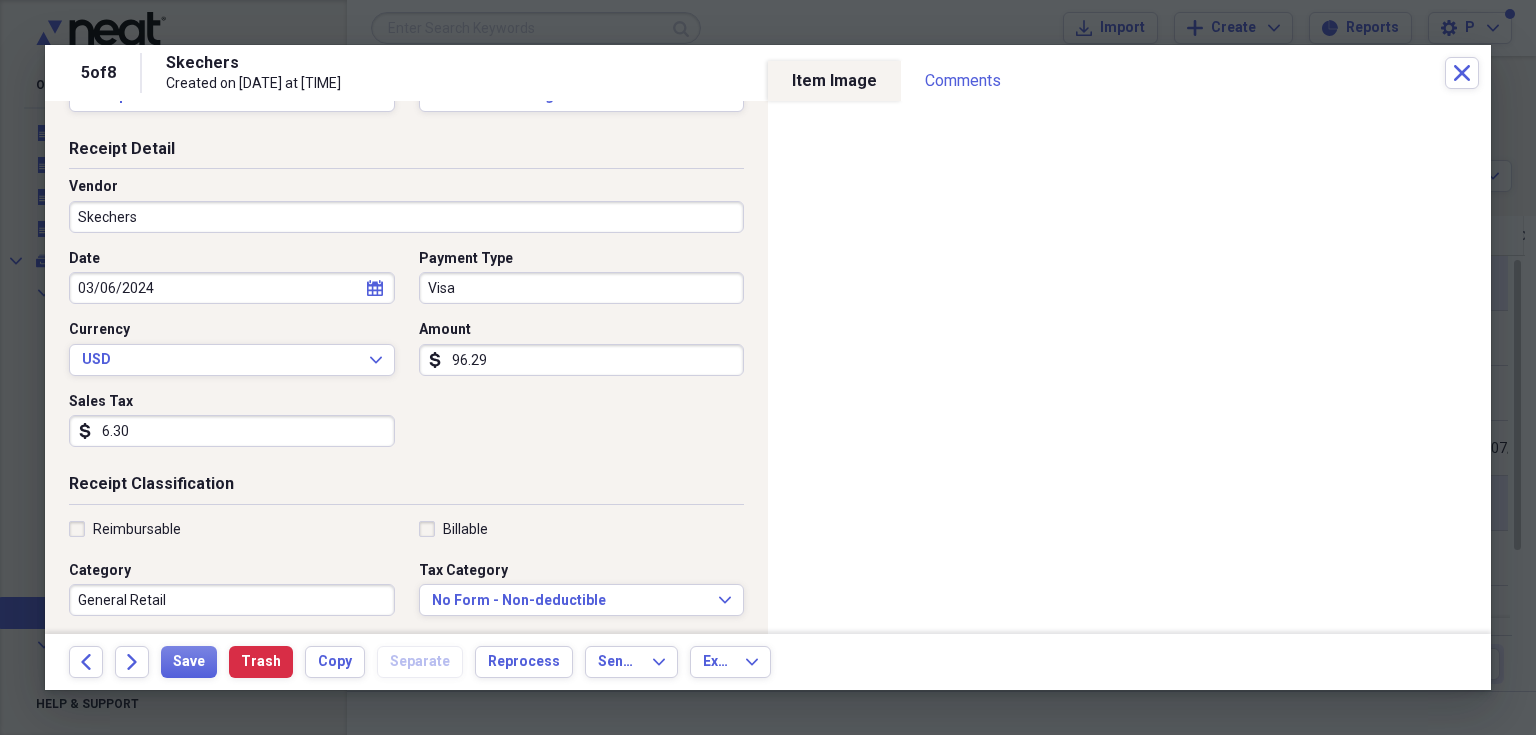 scroll, scrollTop: 15, scrollLeft: 0, axis: vertical 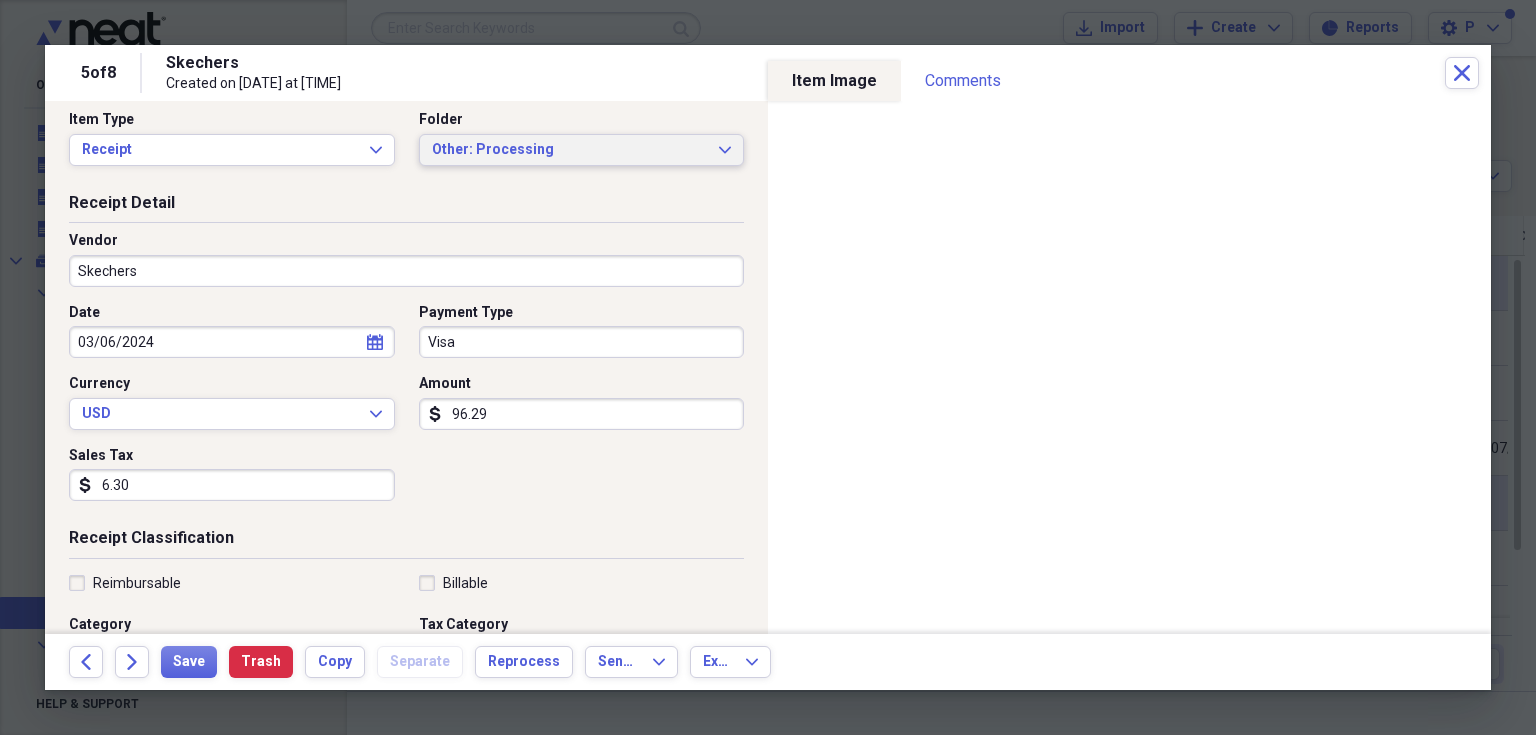 click on "Expand" 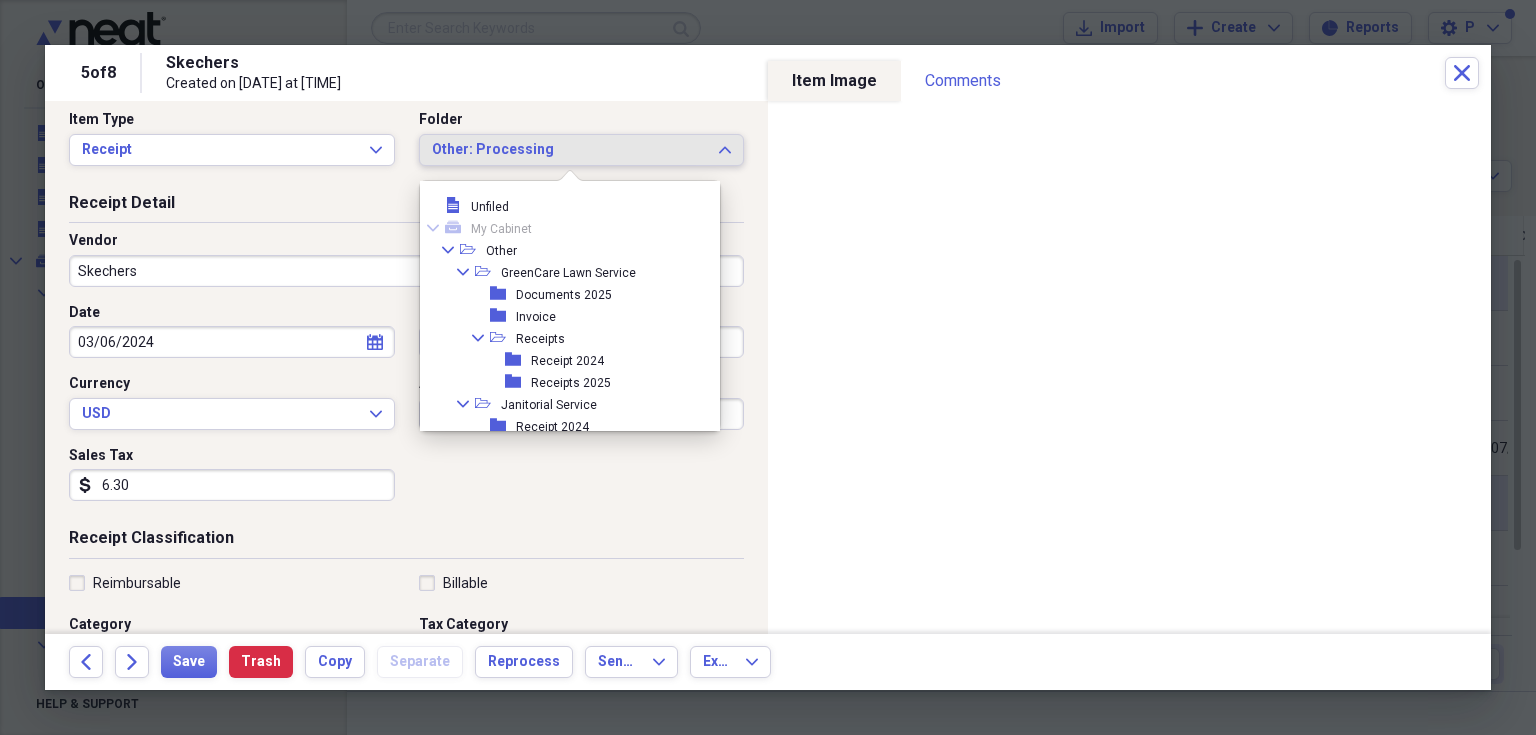 scroll, scrollTop: 94, scrollLeft: 0, axis: vertical 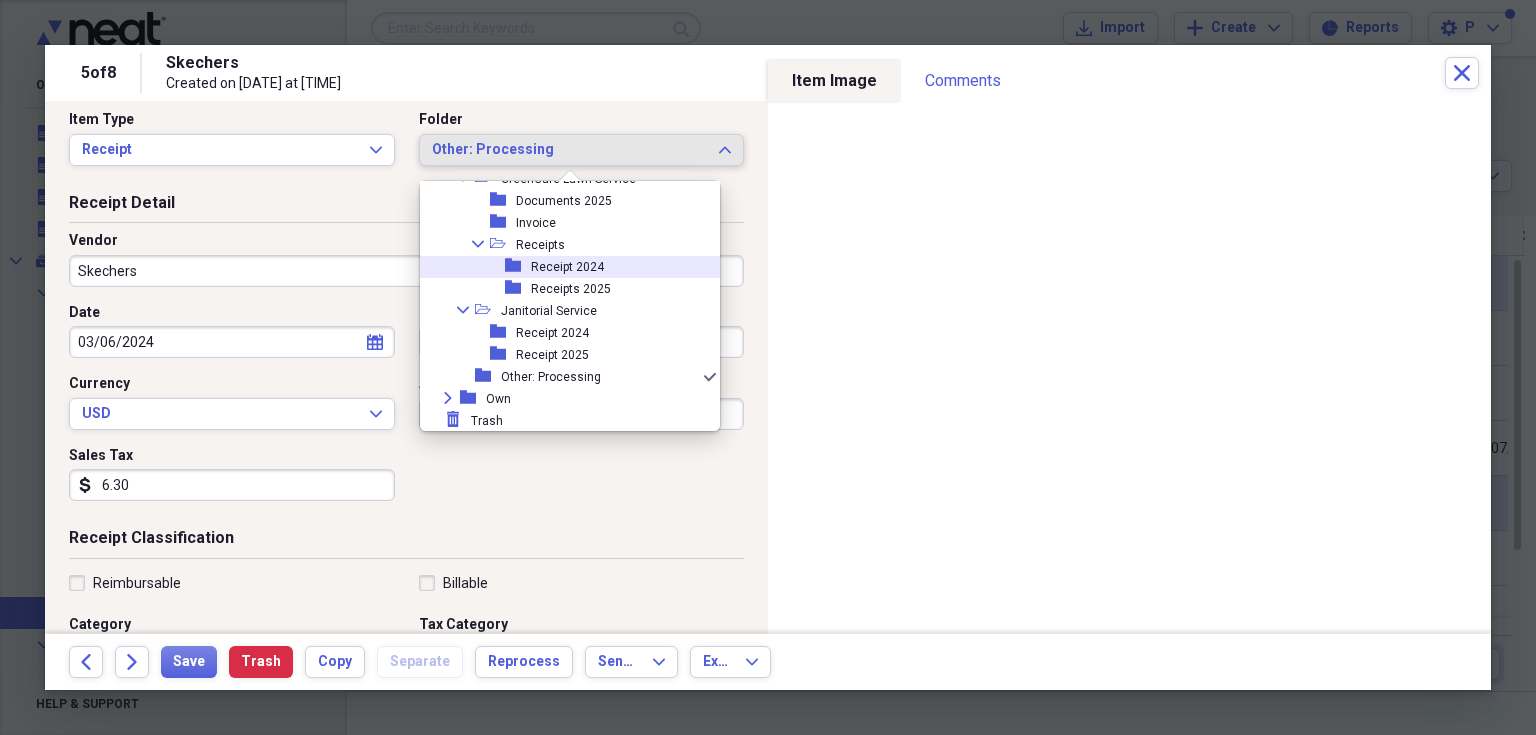 click on "folder Receipt  2024" at bounding box center [562, 267] 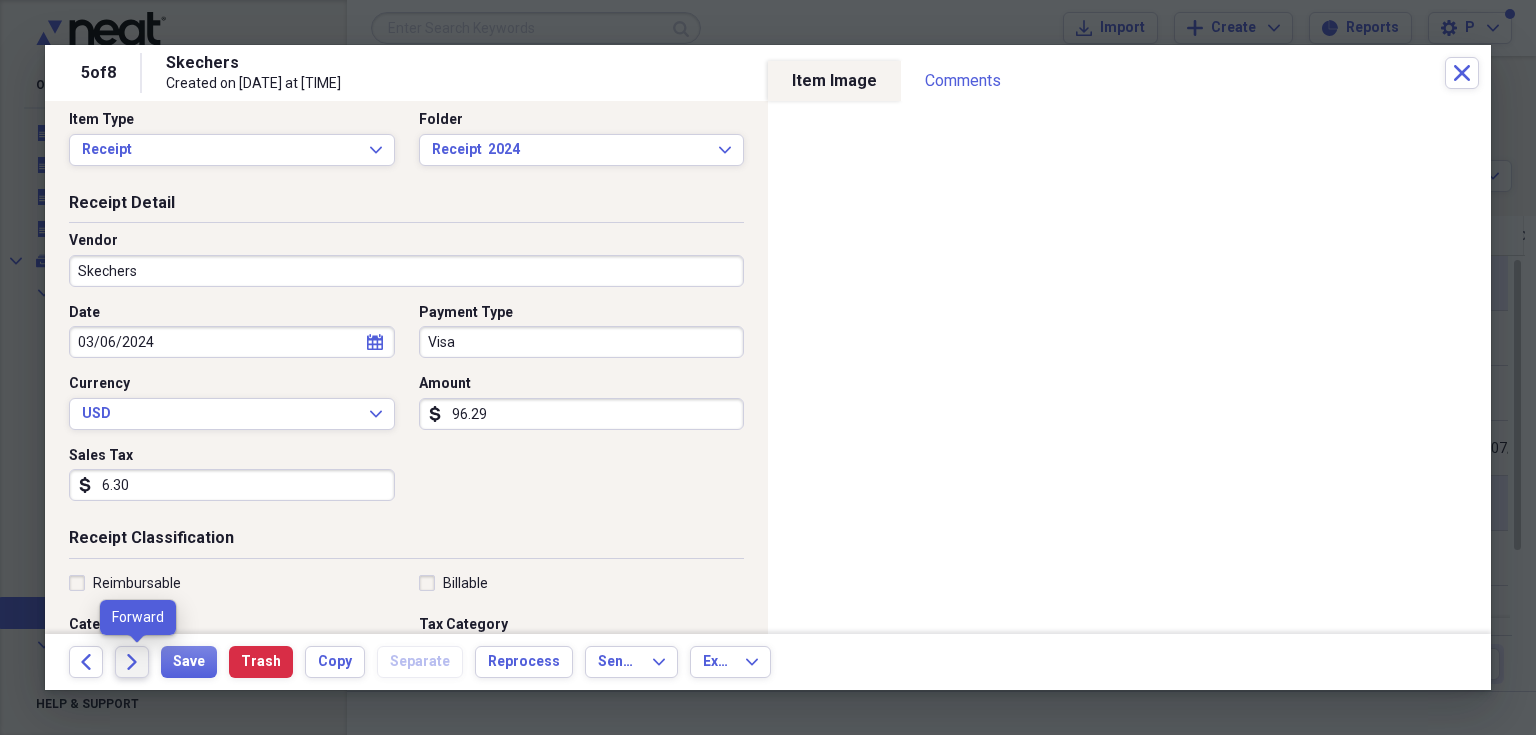 click on "Forward" at bounding box center [132, 662] 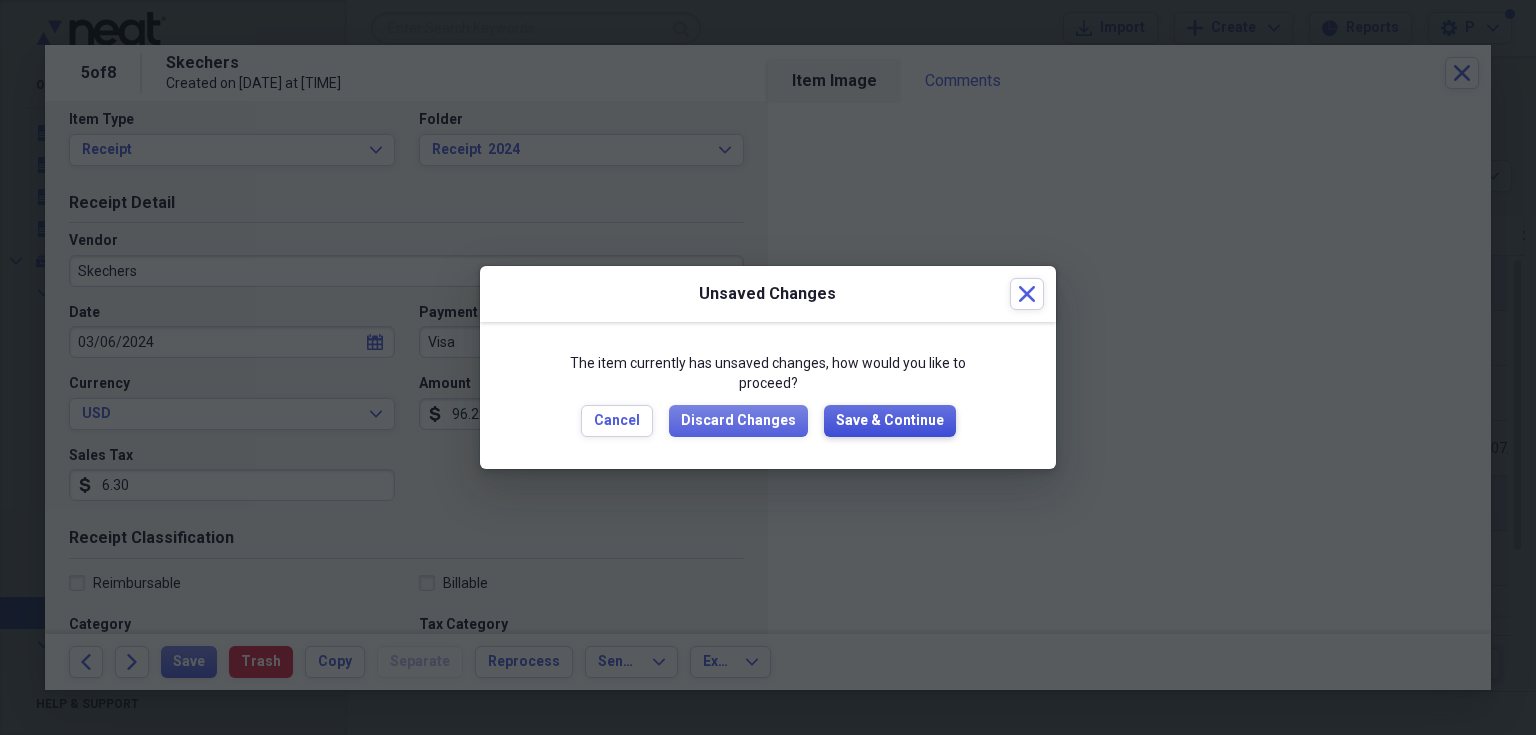 click on "Save & Continue" at bounding box center (890, 421) 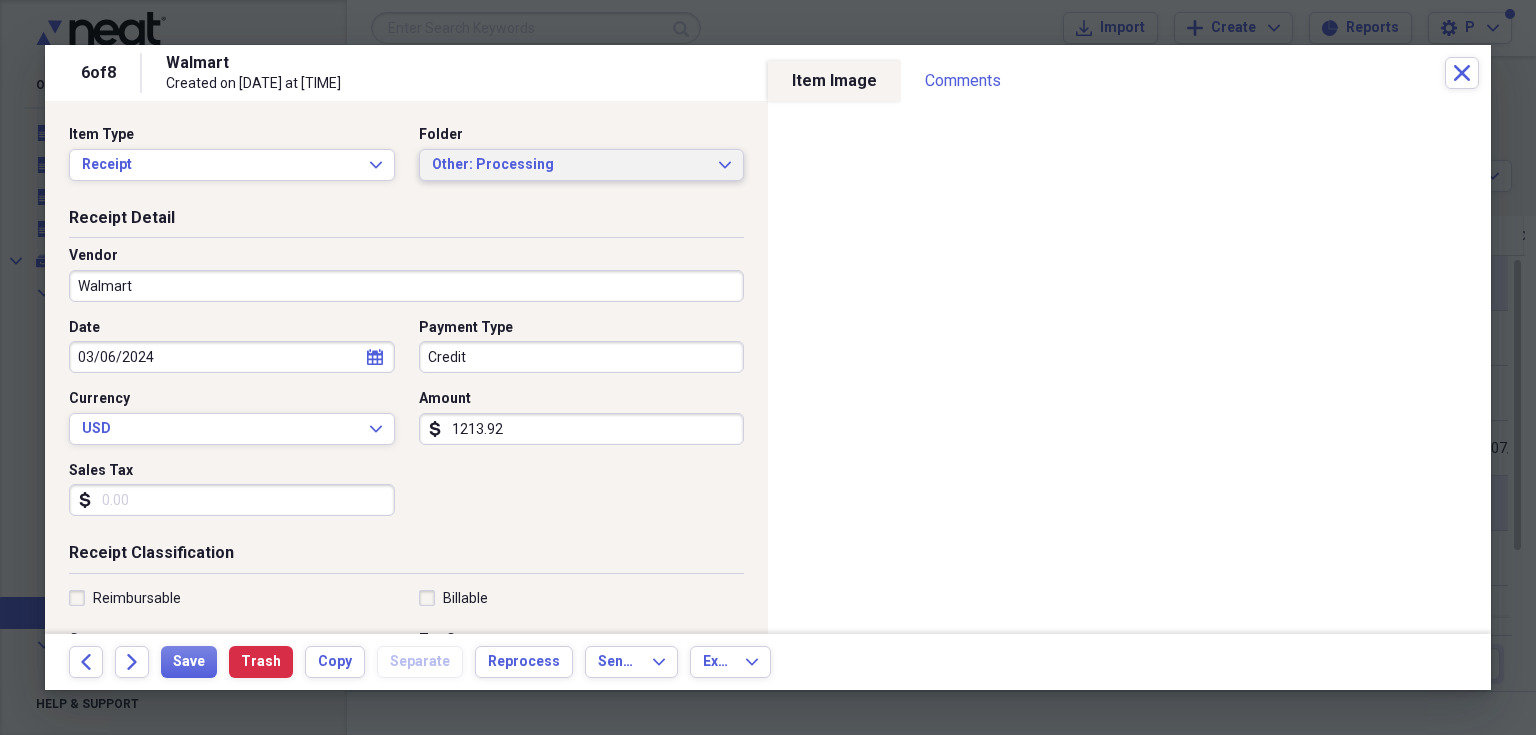 click on "Expand" 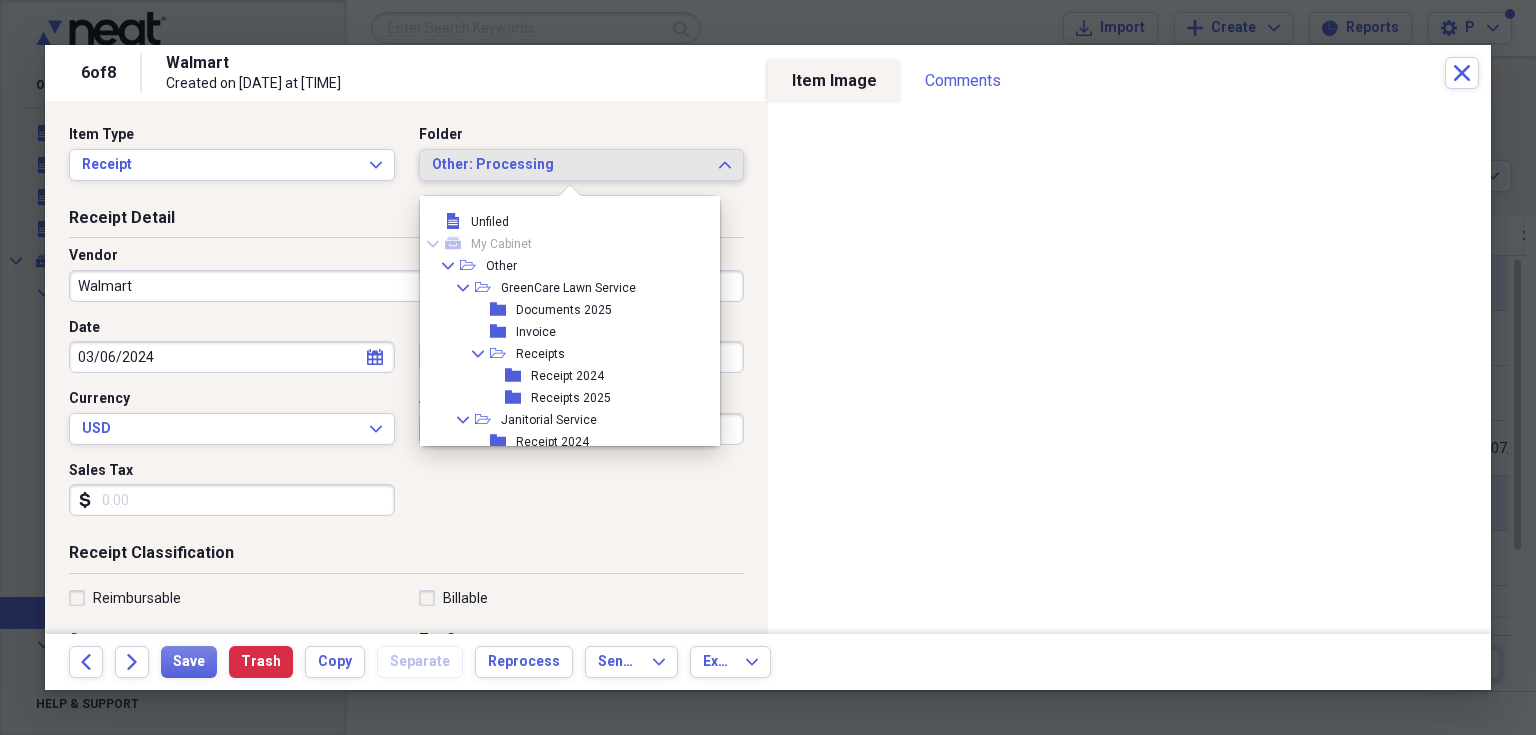 scroll, scrollTop: 94, scrollLeft: 0, axis: vertical 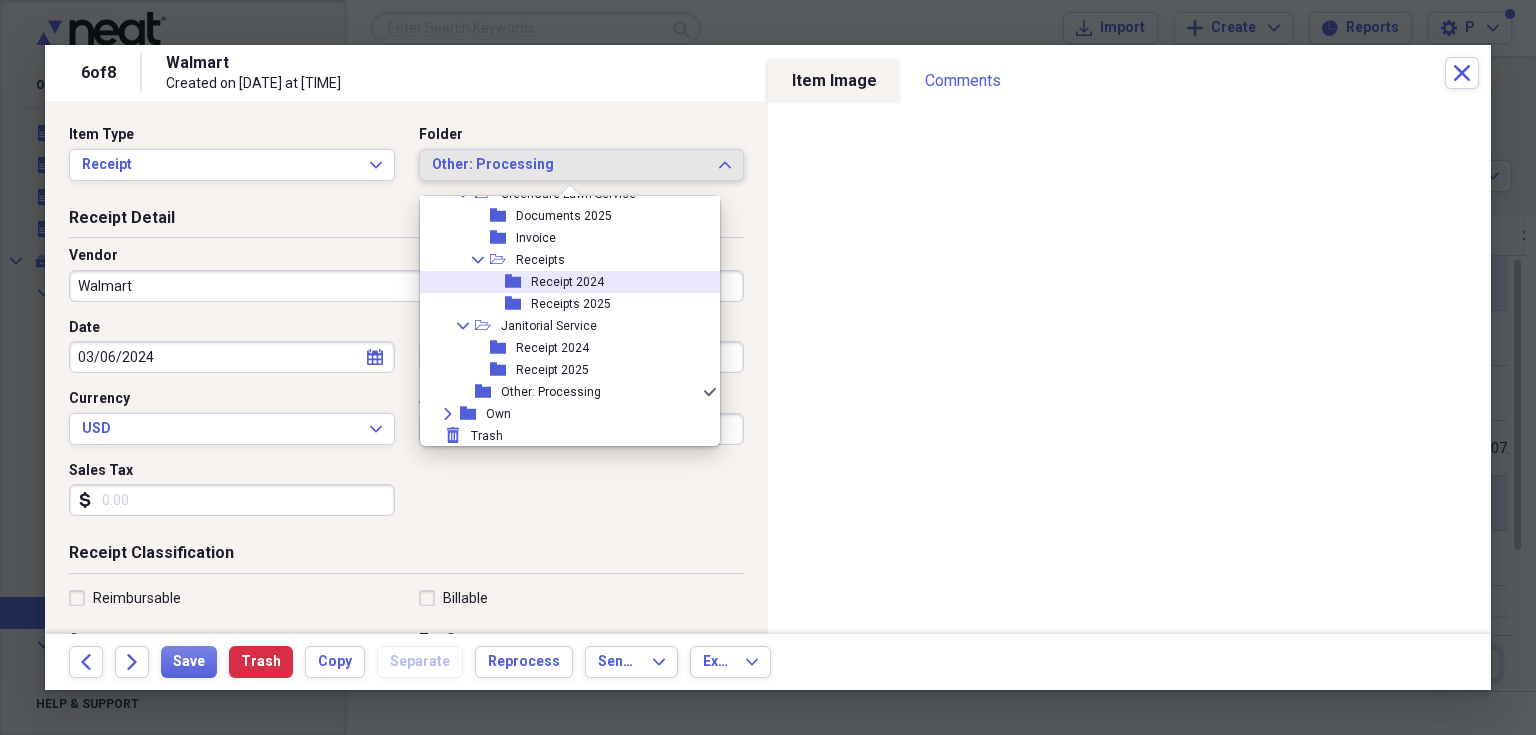 click on "folder Receipt  2024" at bounding box center (562, 282) 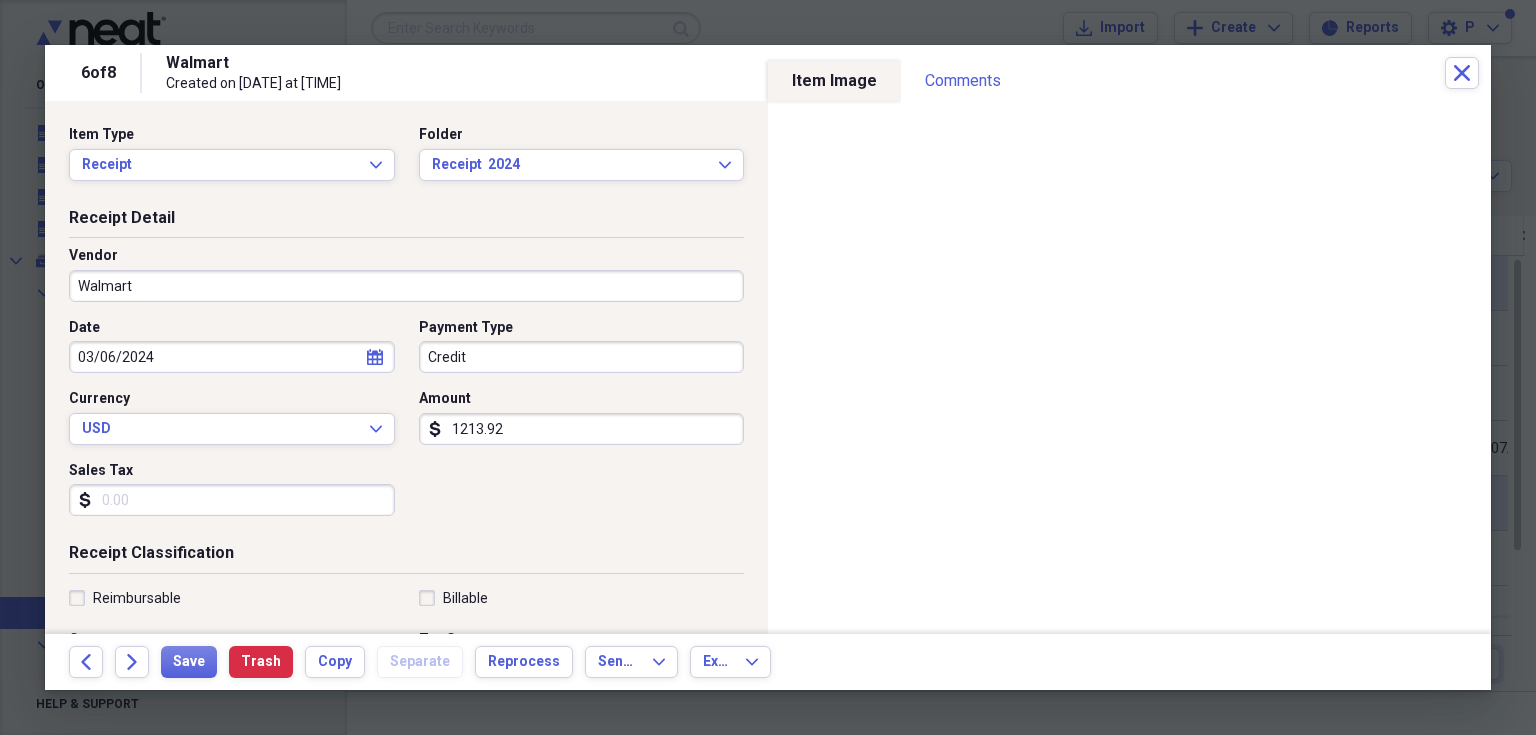 click on "Back Forward Save Trash Copy Separate Reprocess Send To Expand Export Expand" at bounding box center (768, 662) 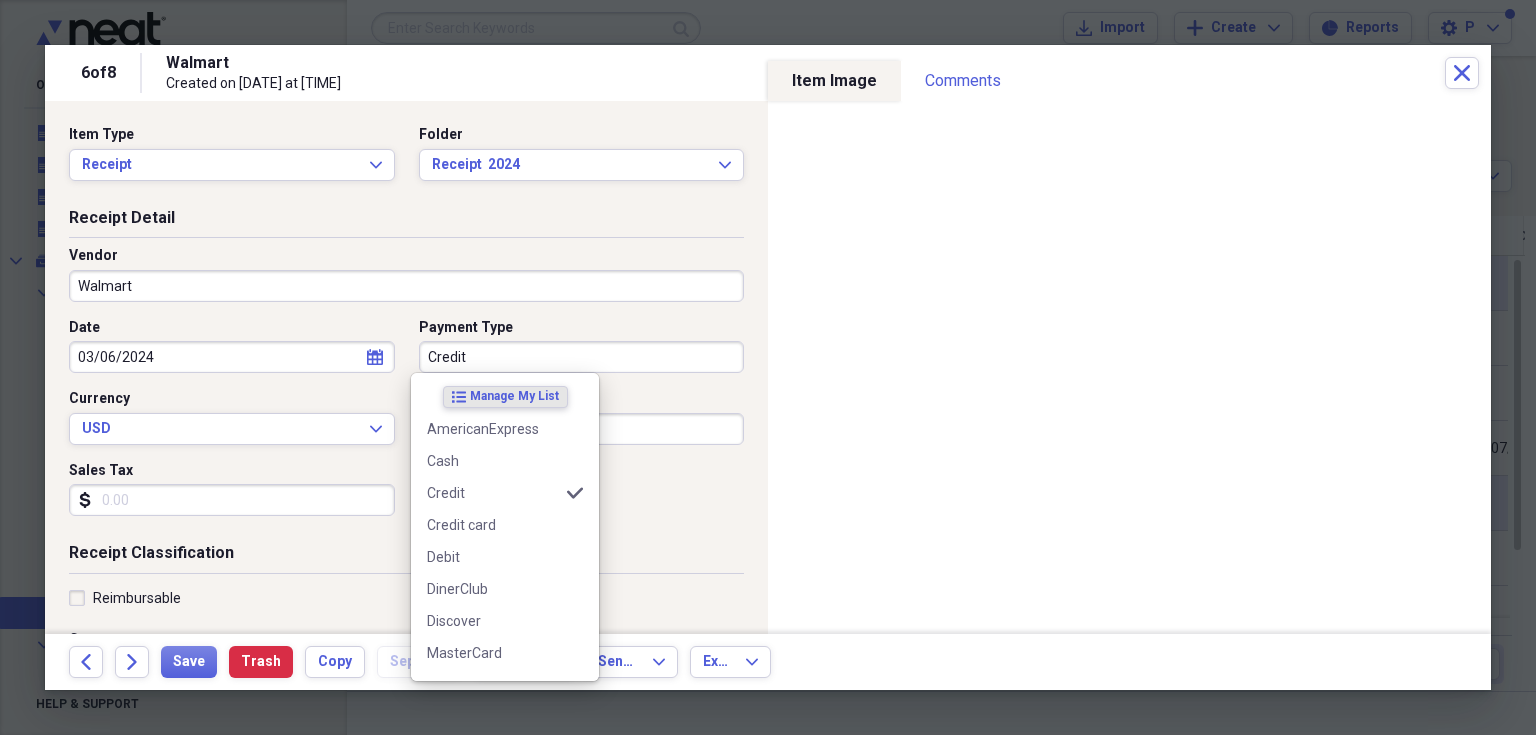 click on "Credit" at bounding box center [582, 357] 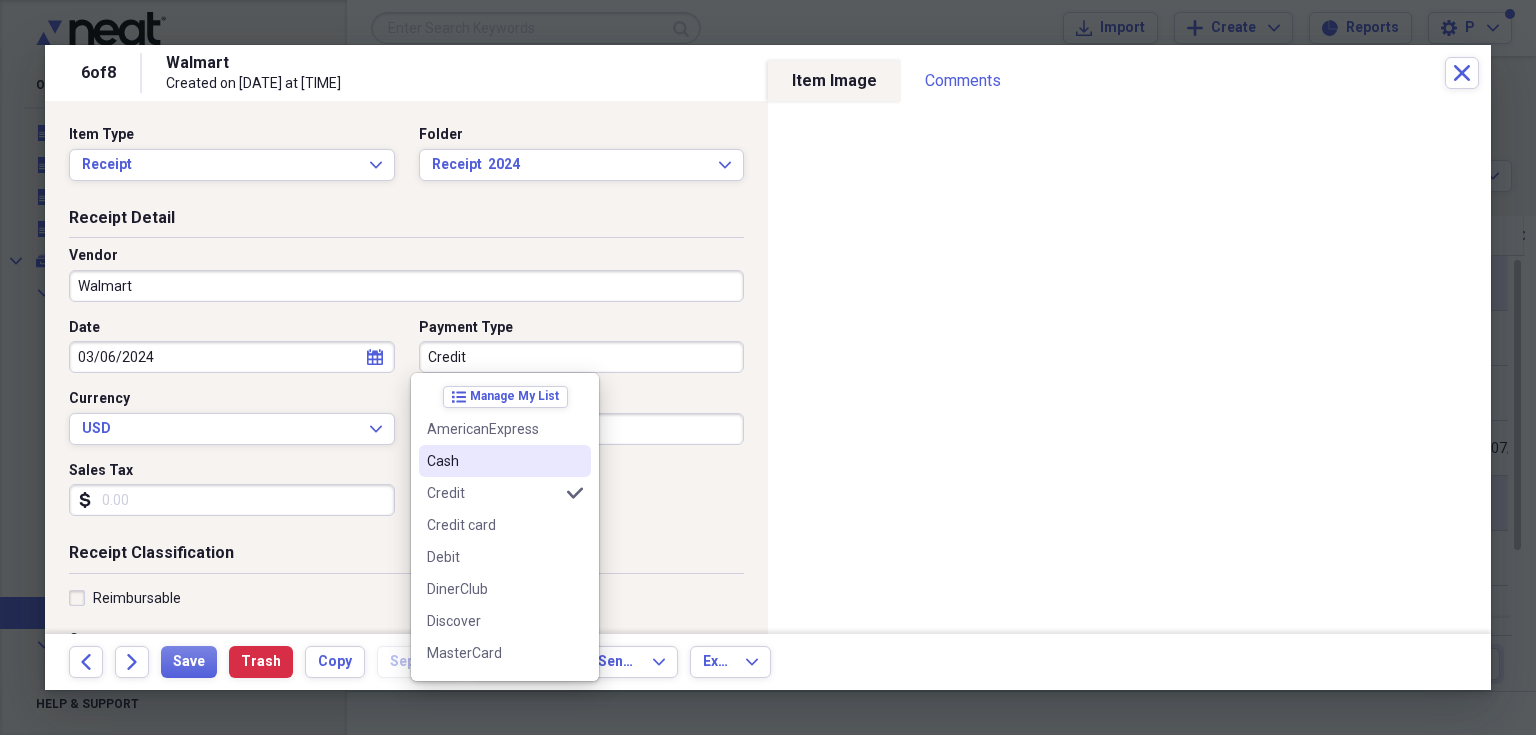 click on "Cash" at bounding box center [493, 461] 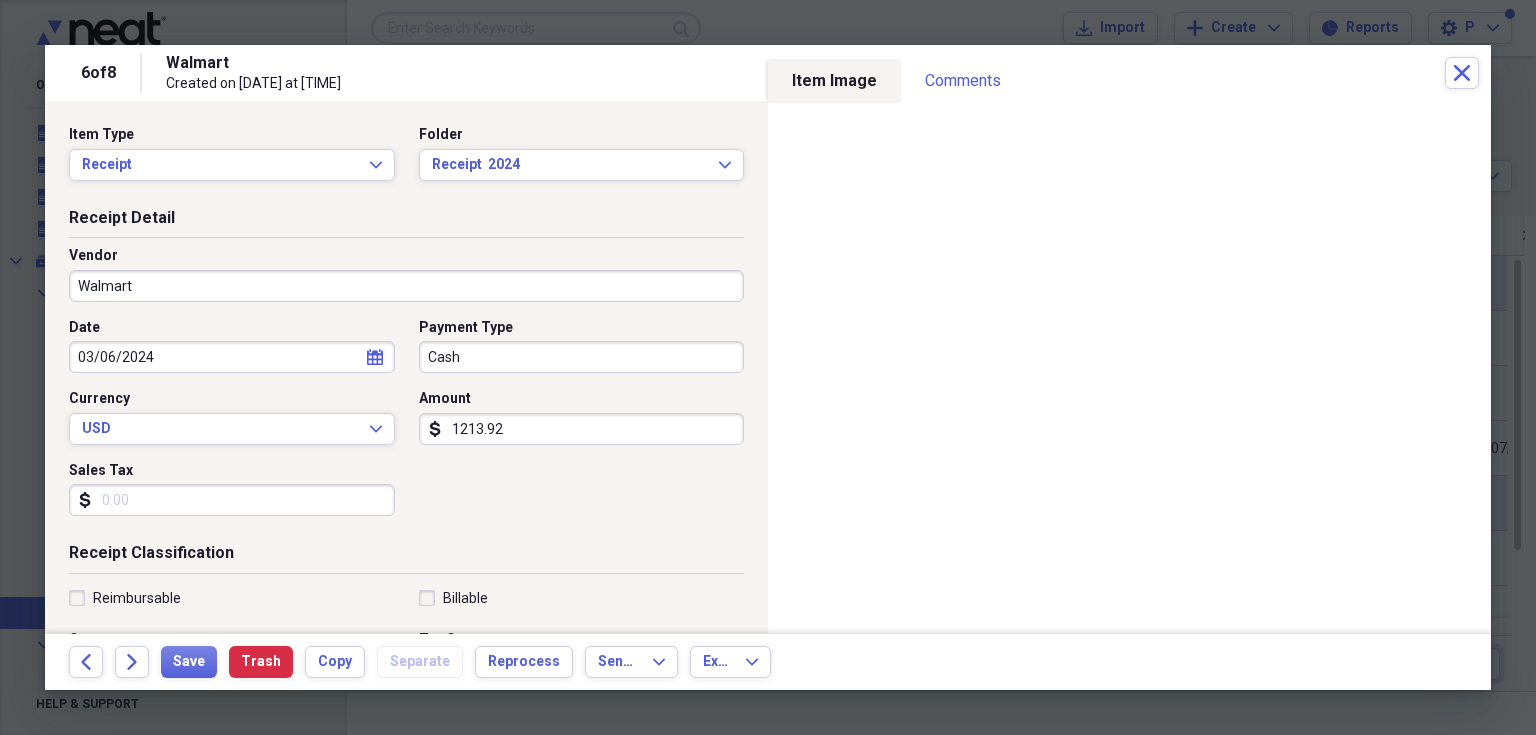 click on "Sales Tax" at bounding box center (232, 500) 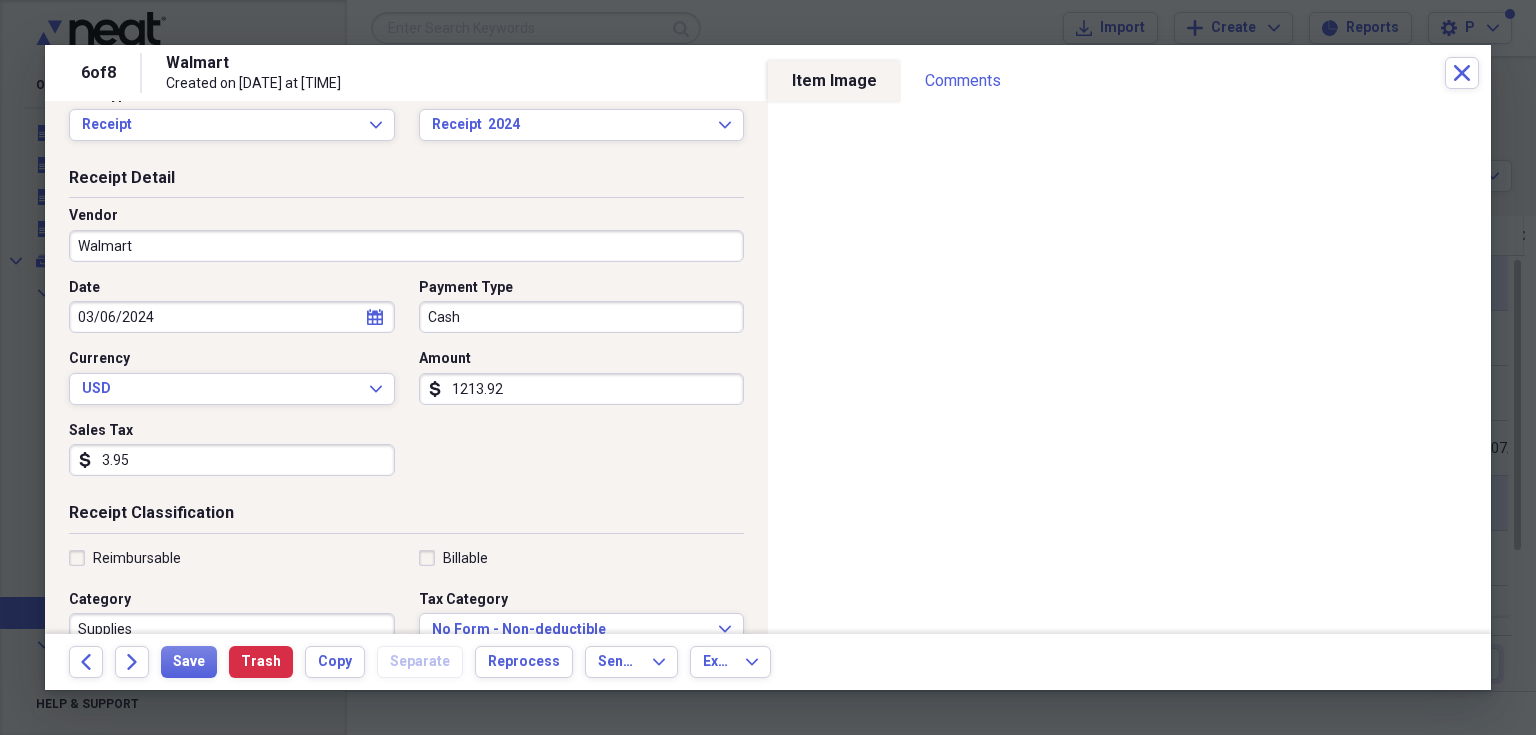 scroll, scrollTop: 146, scrollLeft: 0, axis: vertical 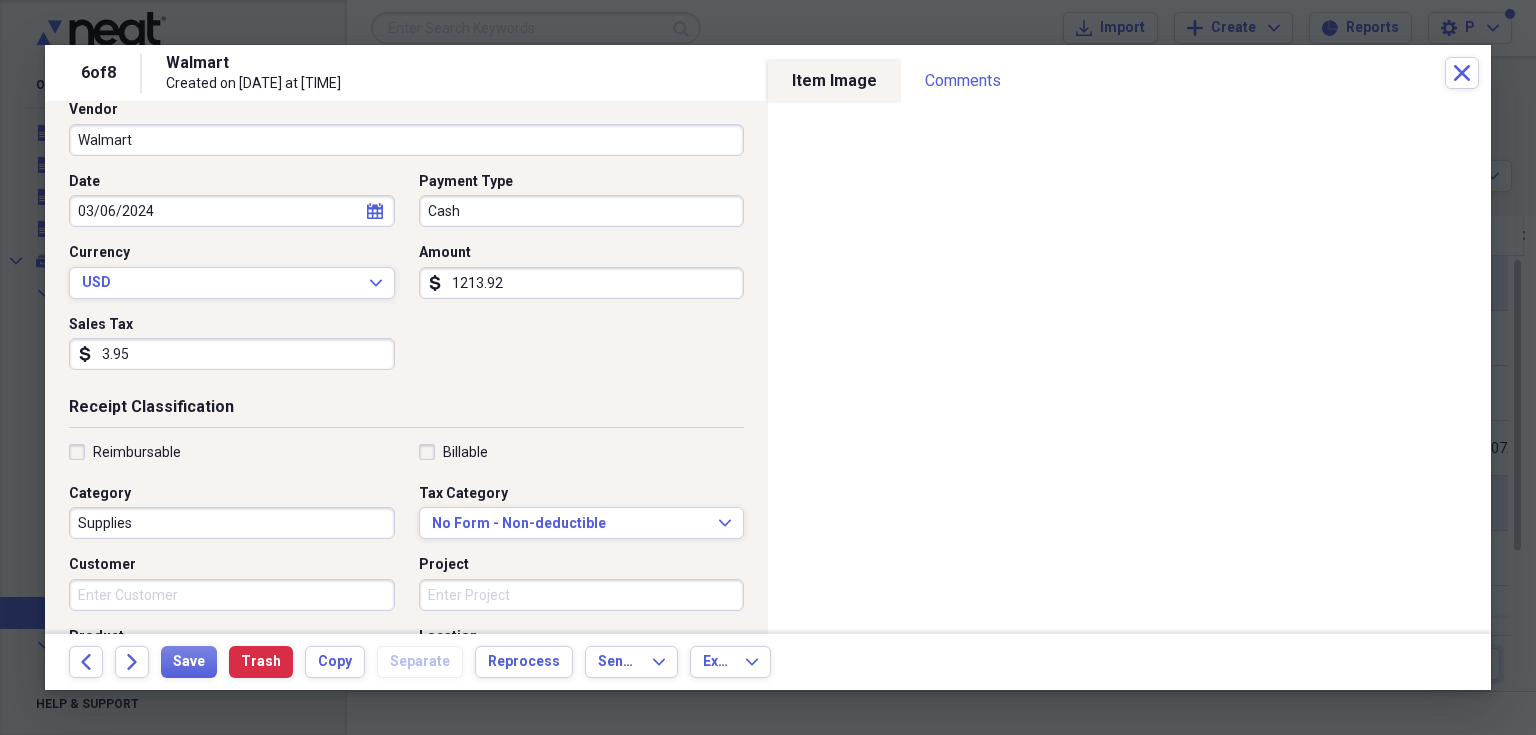 type on "3.95" 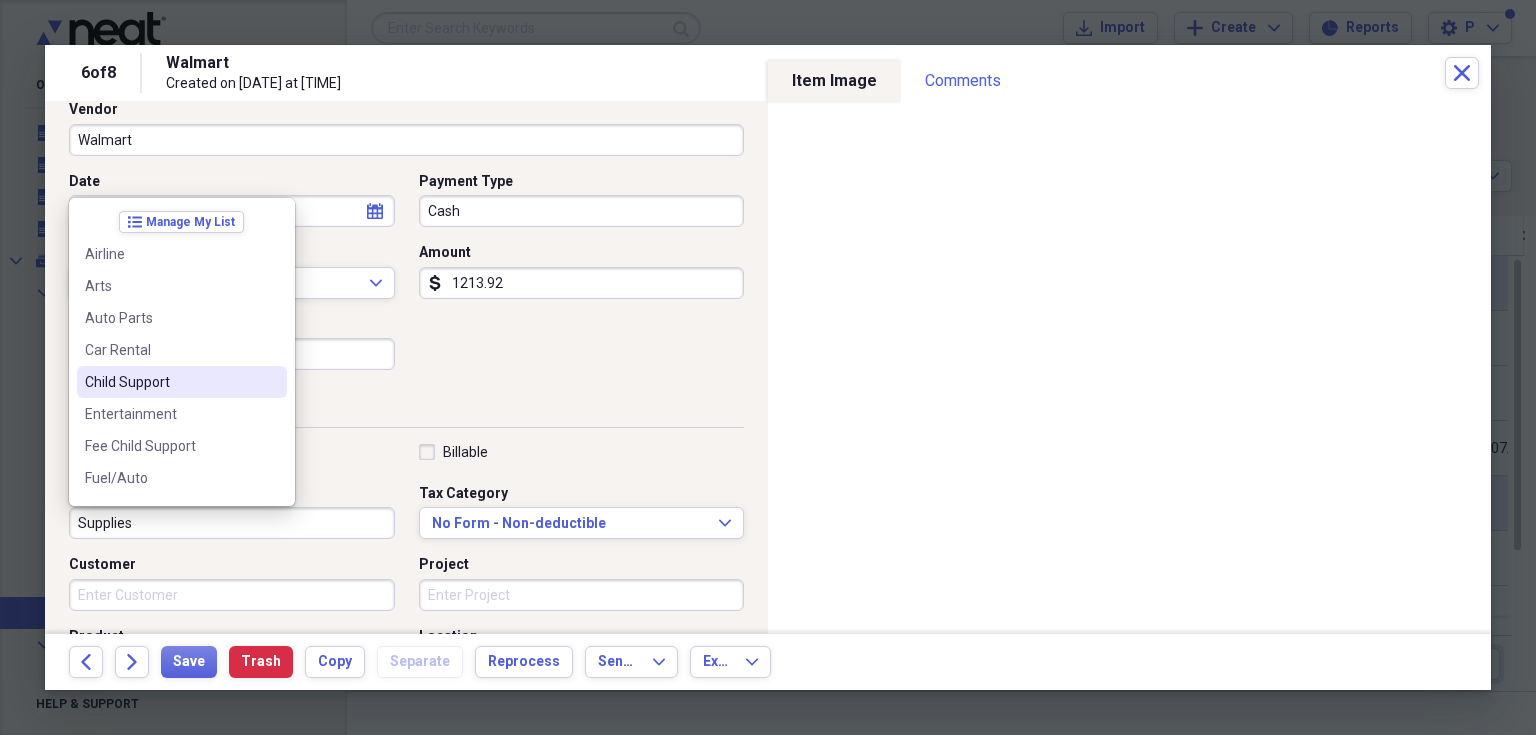 click on "Child Support" at bounding box center [170, 382] 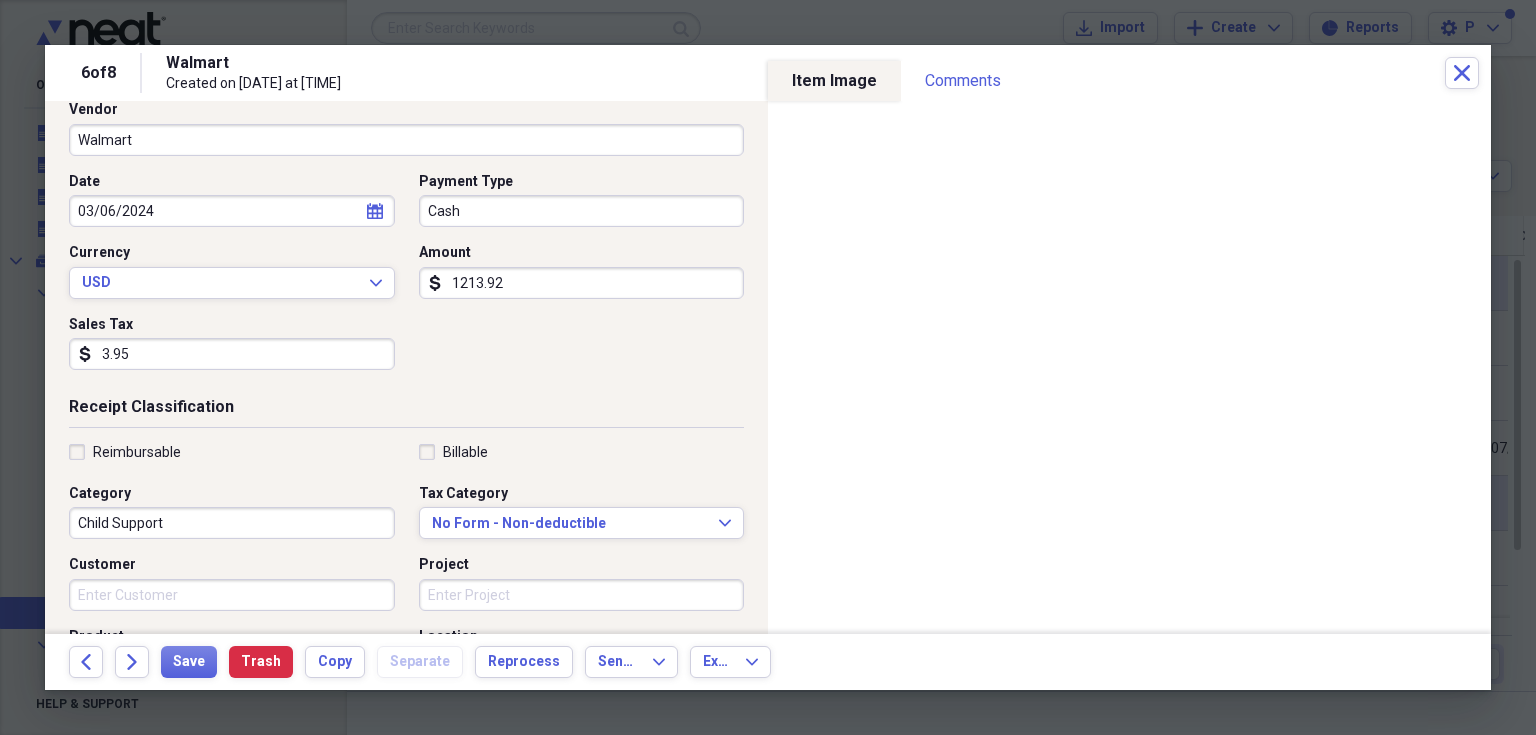 scroll, scrollTop: 186, scrollLeft: 0, axis: vertical 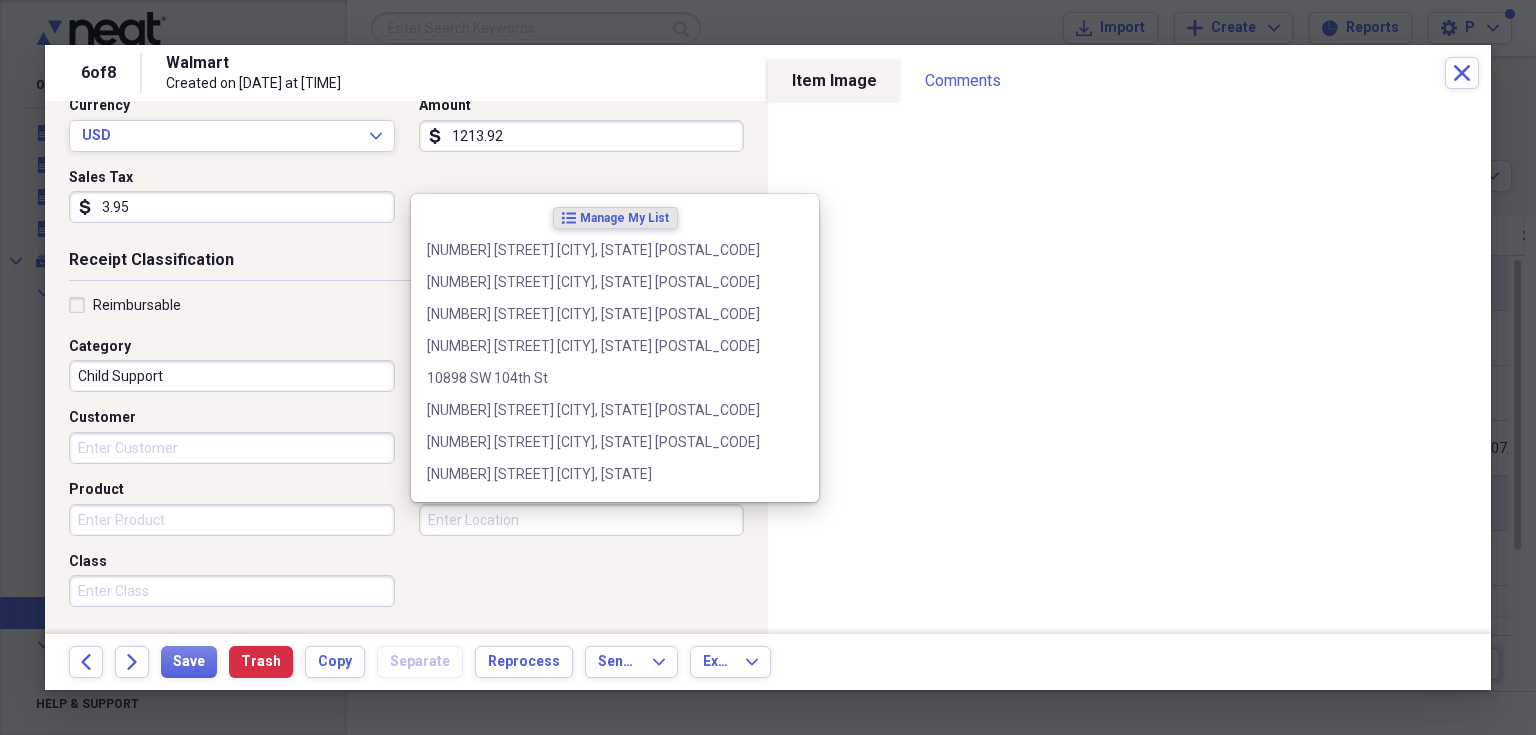 click on "Location" at bounding box center [582, 520] 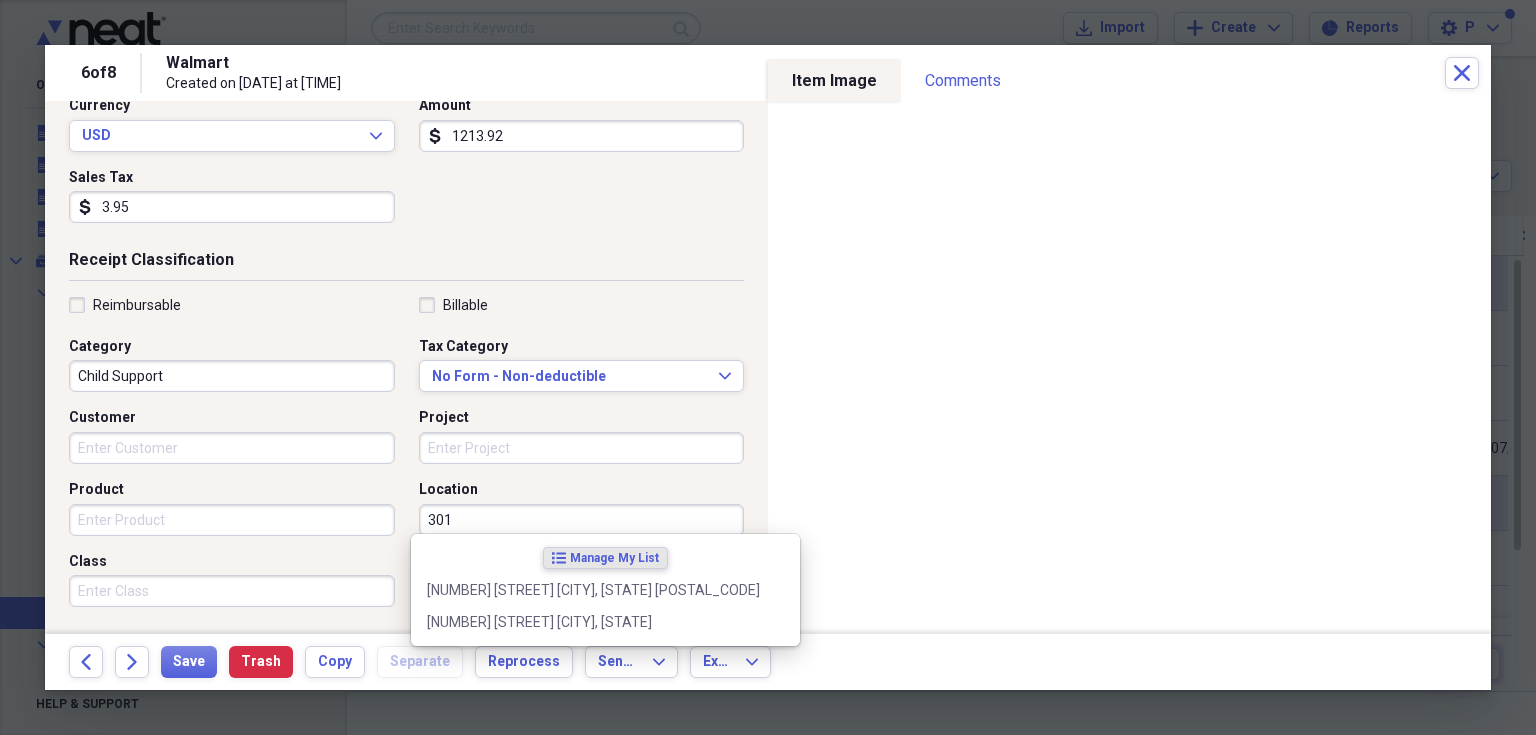 click on "301" at bounding box center (582, 520) 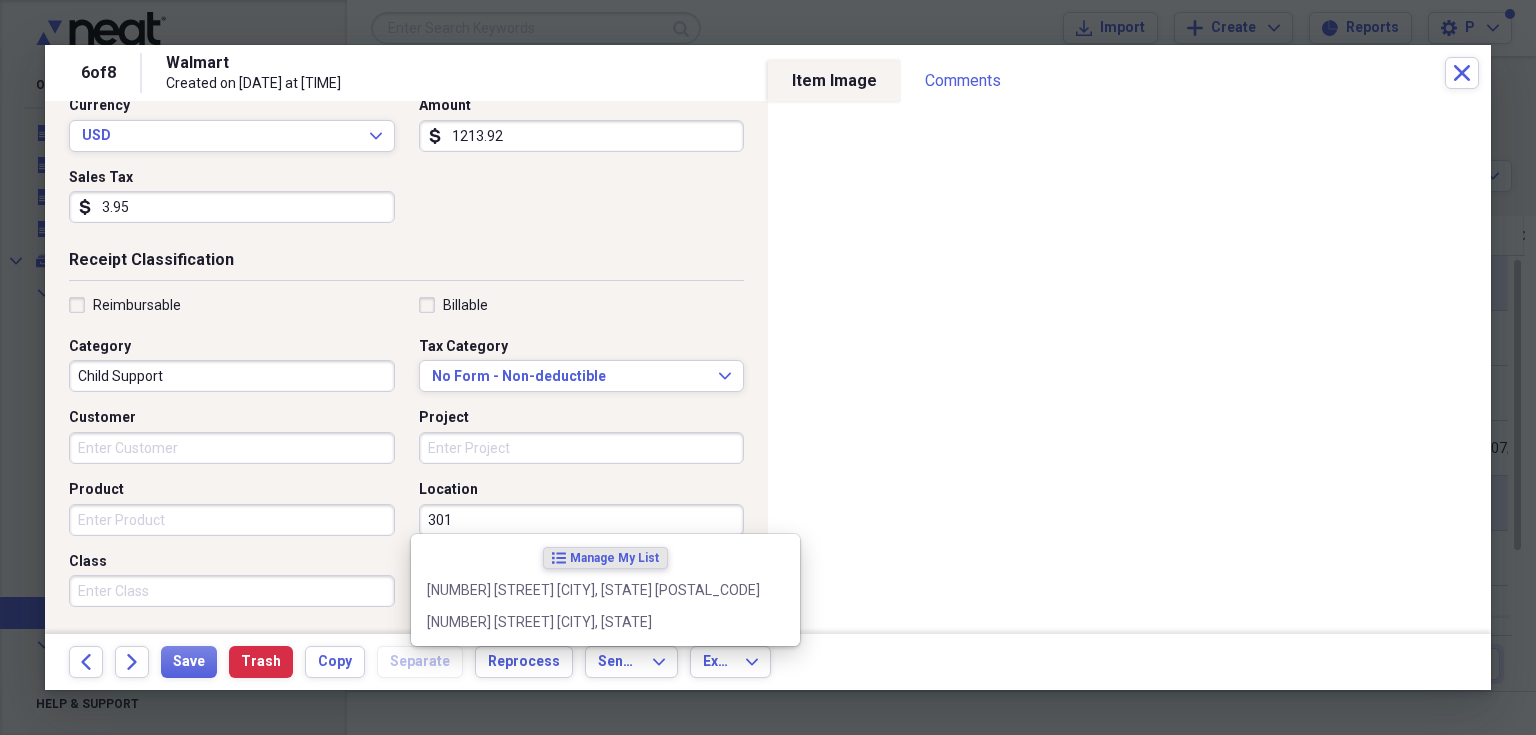 click on "301" at bounding box center (582, 520) 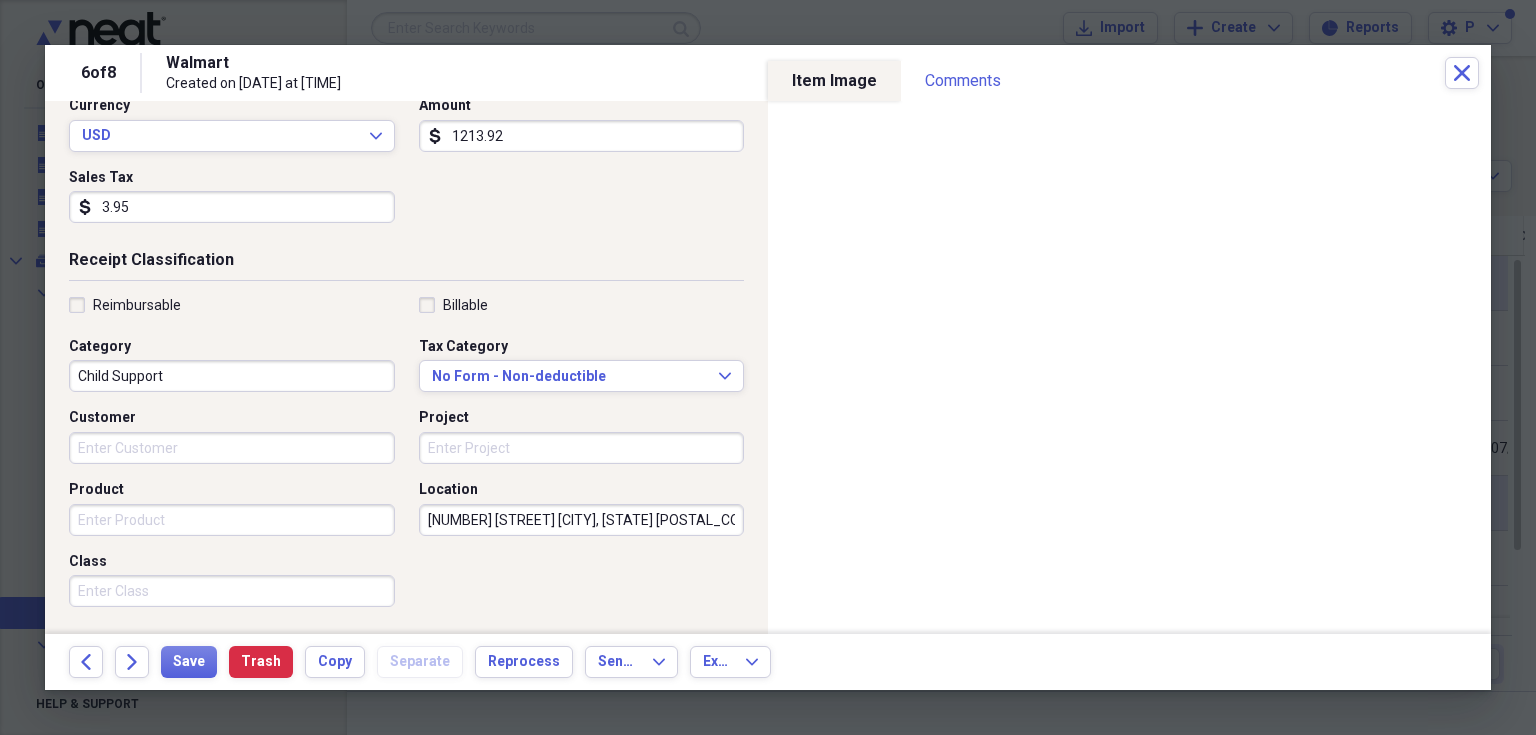 drag, startPoint x: 446, startPoint y: 515, endPoint x: 416, endPoint y: 566, distance: 59.16925 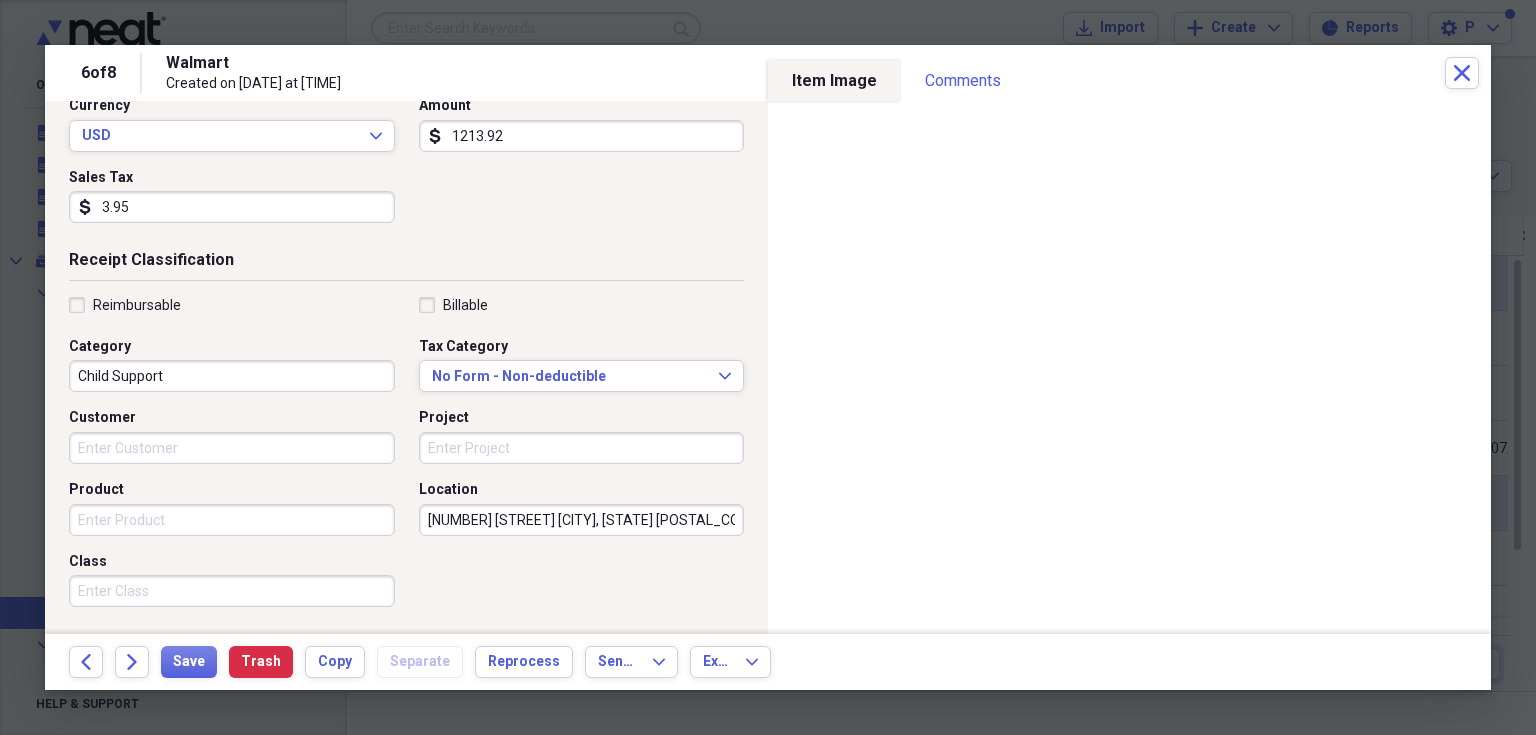 scroll, scrollTop: 14, scrollLeft: 0, axis: vertical 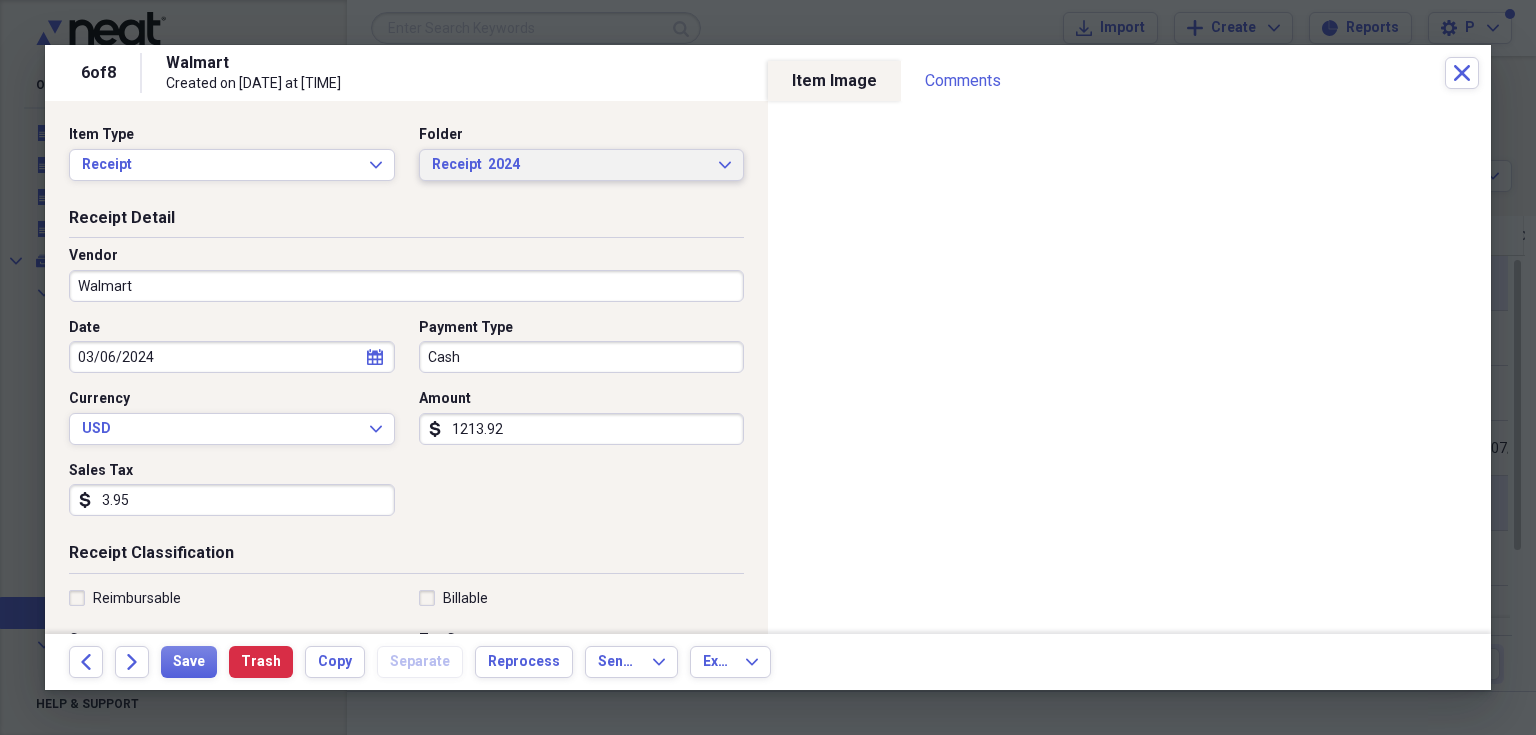 type on "[NUMBER] [STREET] [CITY], [STATE] [POSTAL_CODE]" 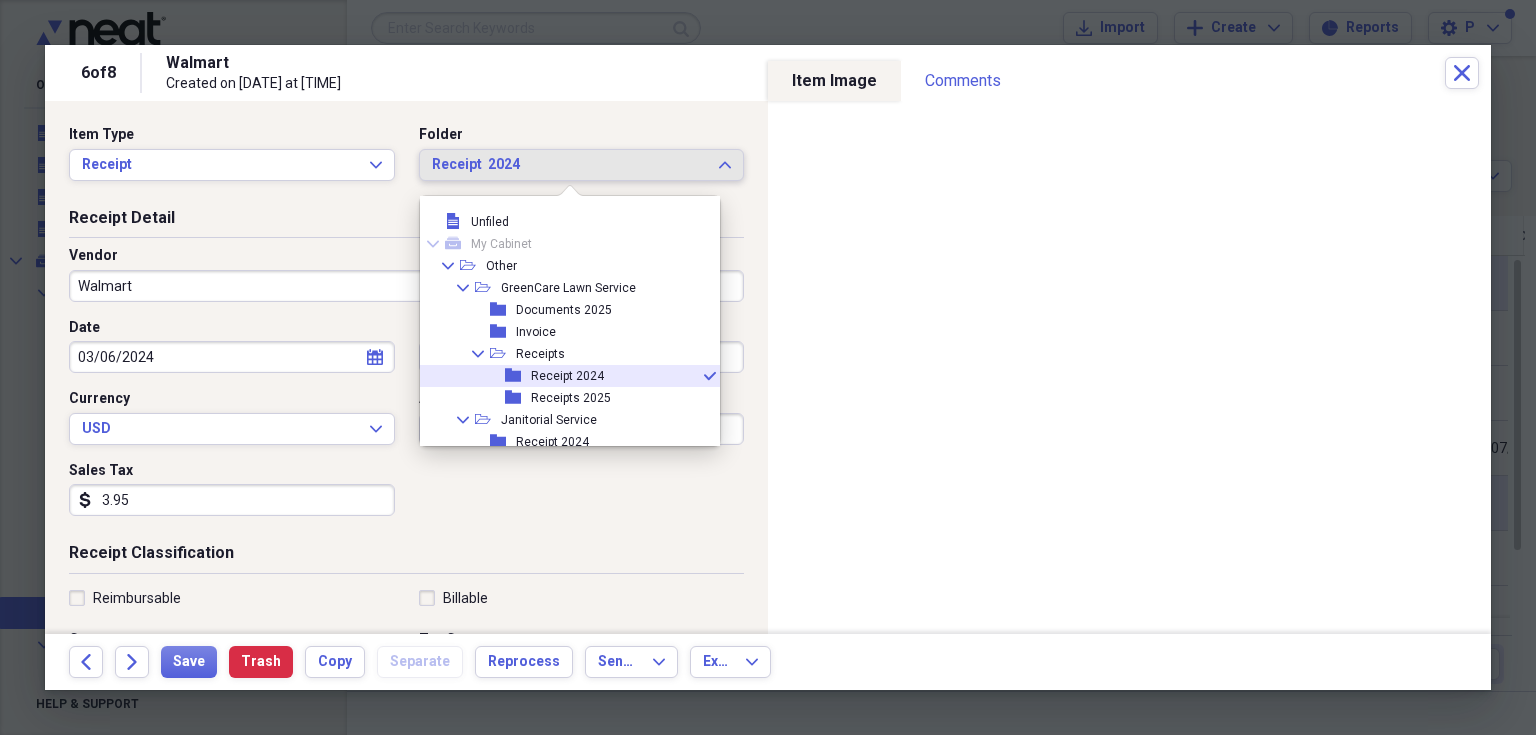 scroll, scrollTop: 55, scrollLeft: 0, axis: vertical 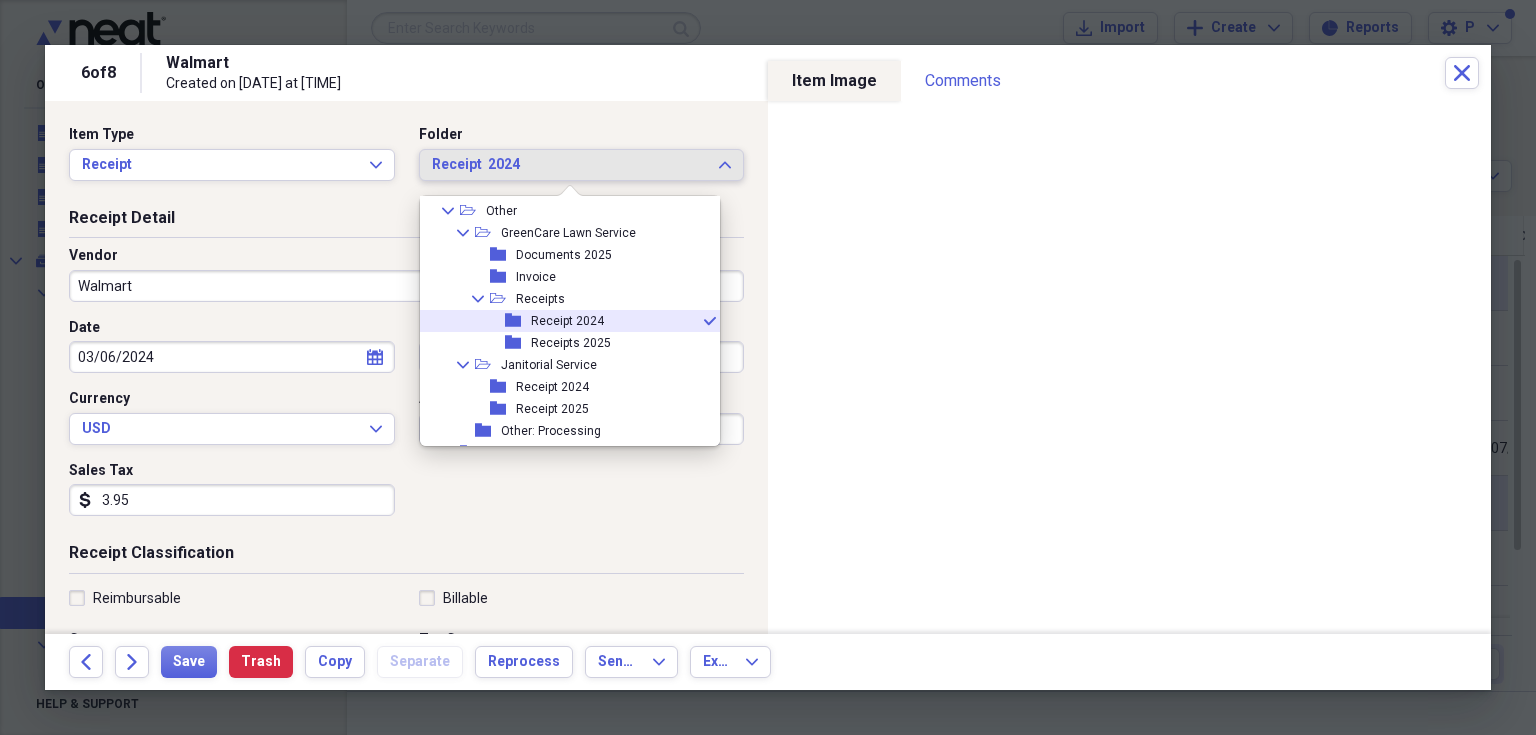 click on "Receipt  2024" at bounding box center (567, 321) 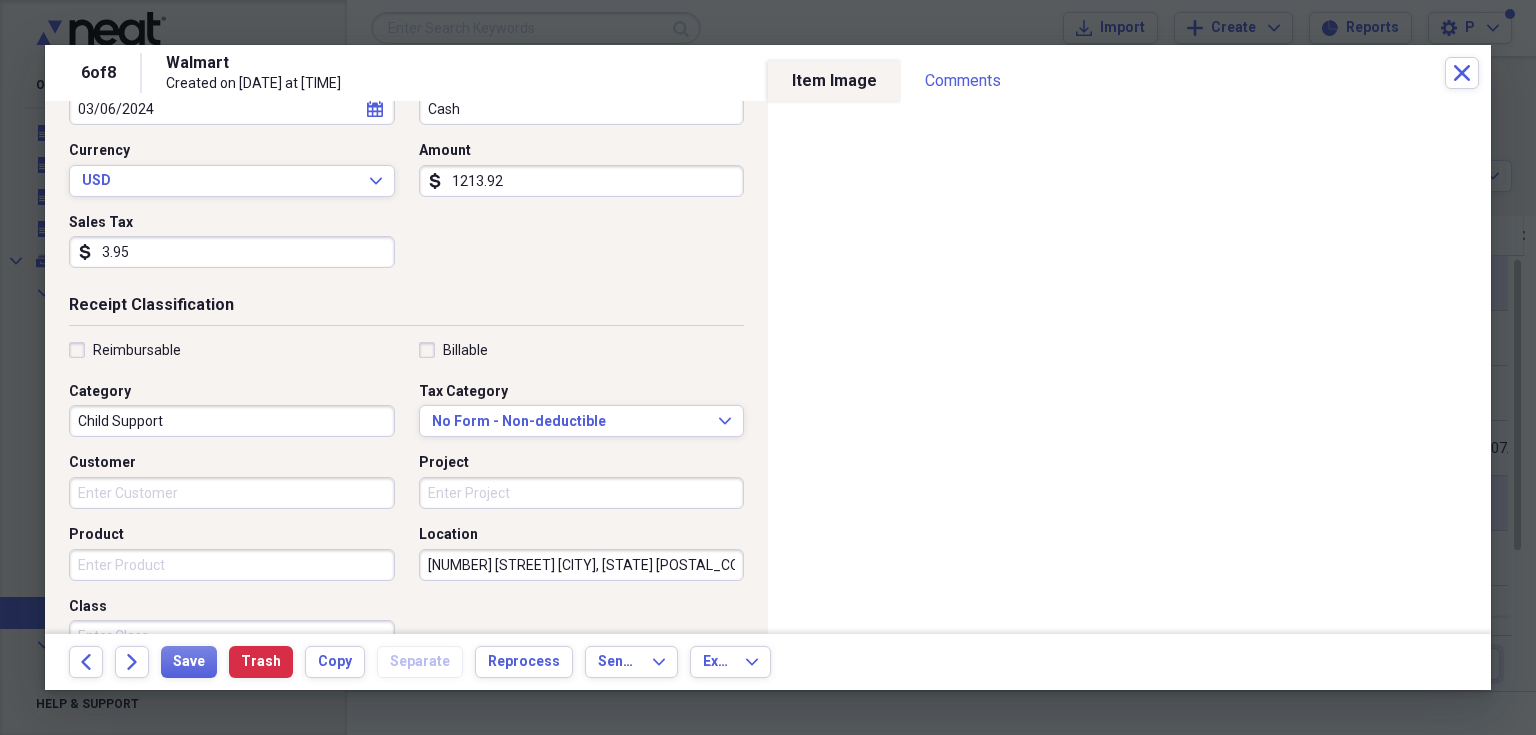 scroll, scrollTop: 280, scrollLeft: 0, axis: vertical 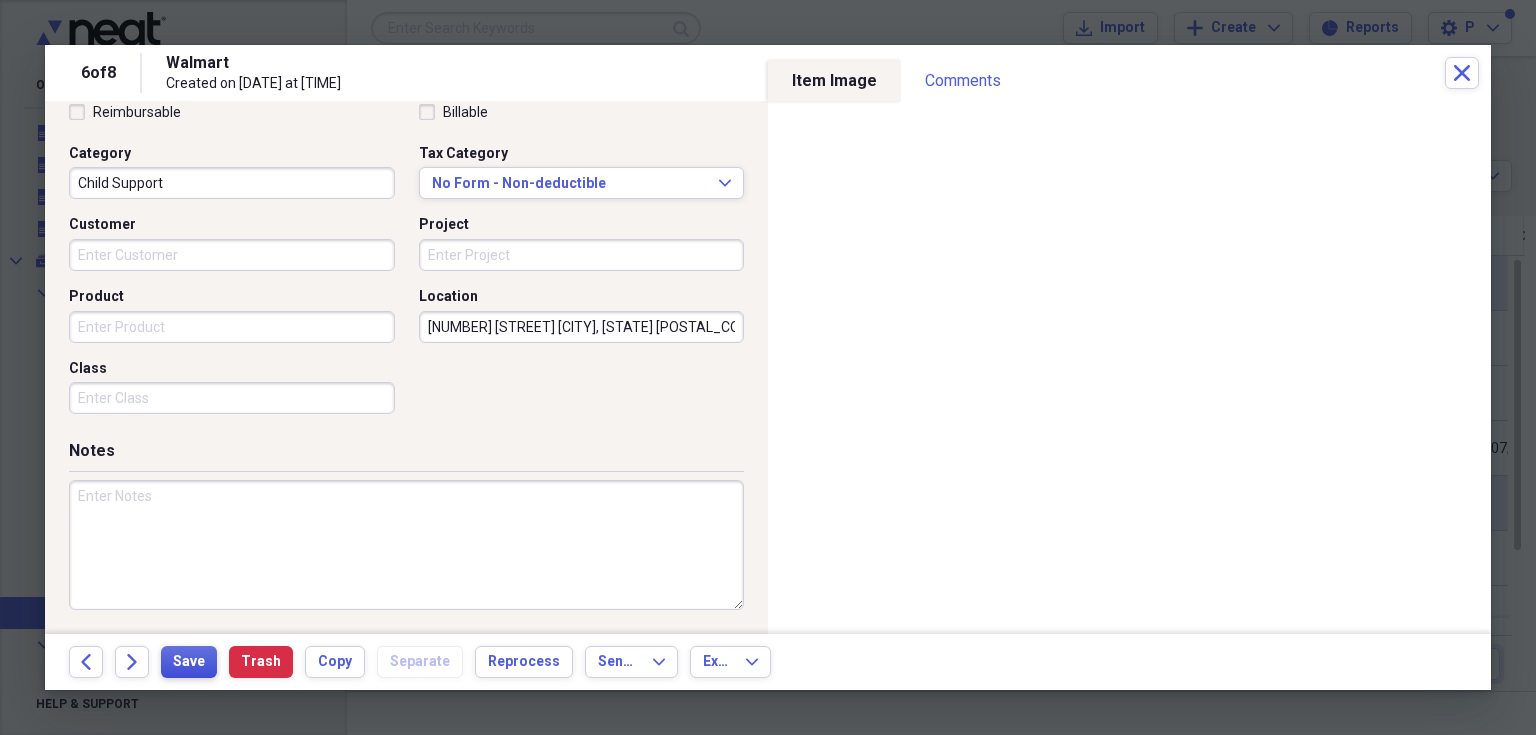 click on "Save" at bounding box center (189, 662) 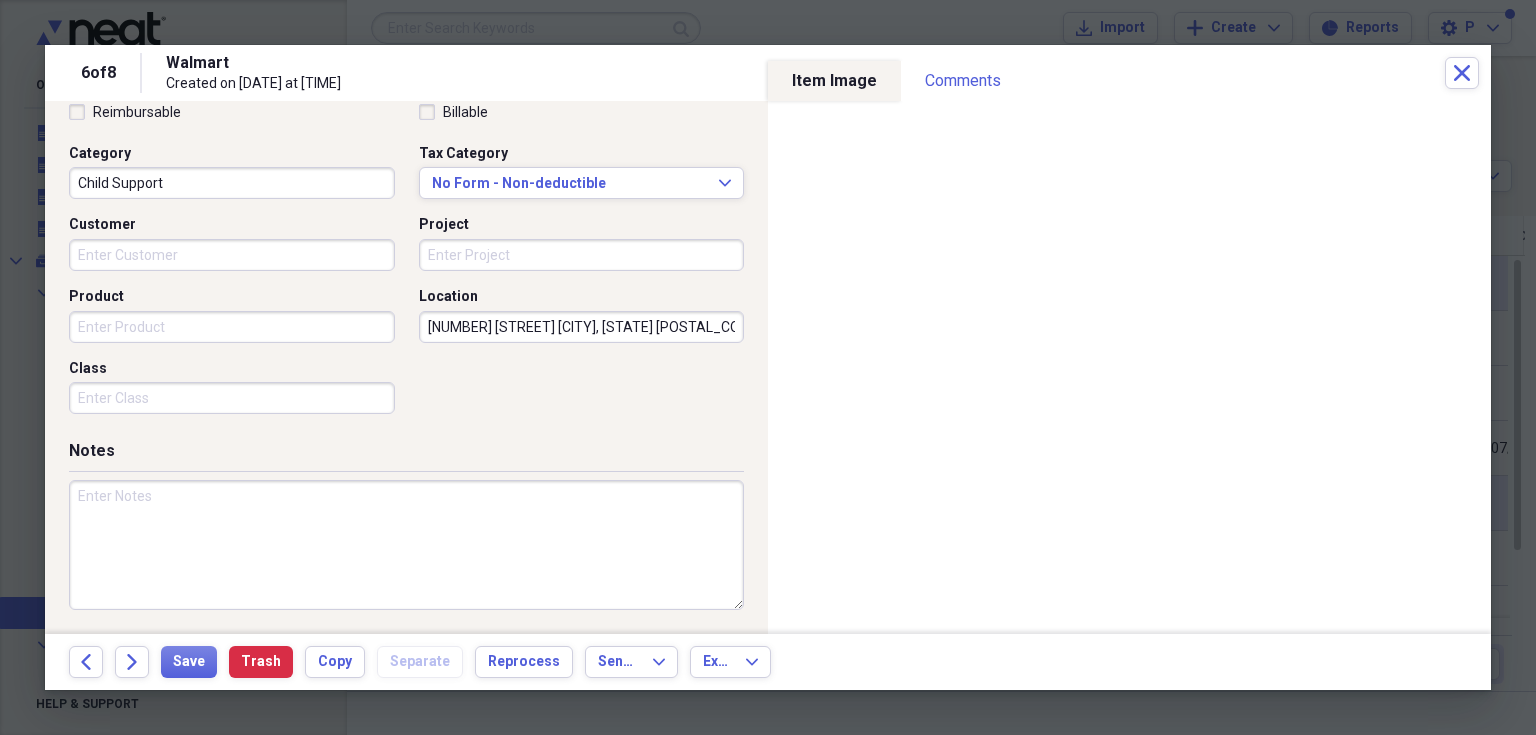 click on "Receipt Classification Reimbursable Billable Category Child Support Tax Category No Form - Non-deductible Expand Customer Project Product Location [NUMBER] [STREET] [CITY], [STATE] [POSTAL_CODE] Class" at bounding box center [406, 248] 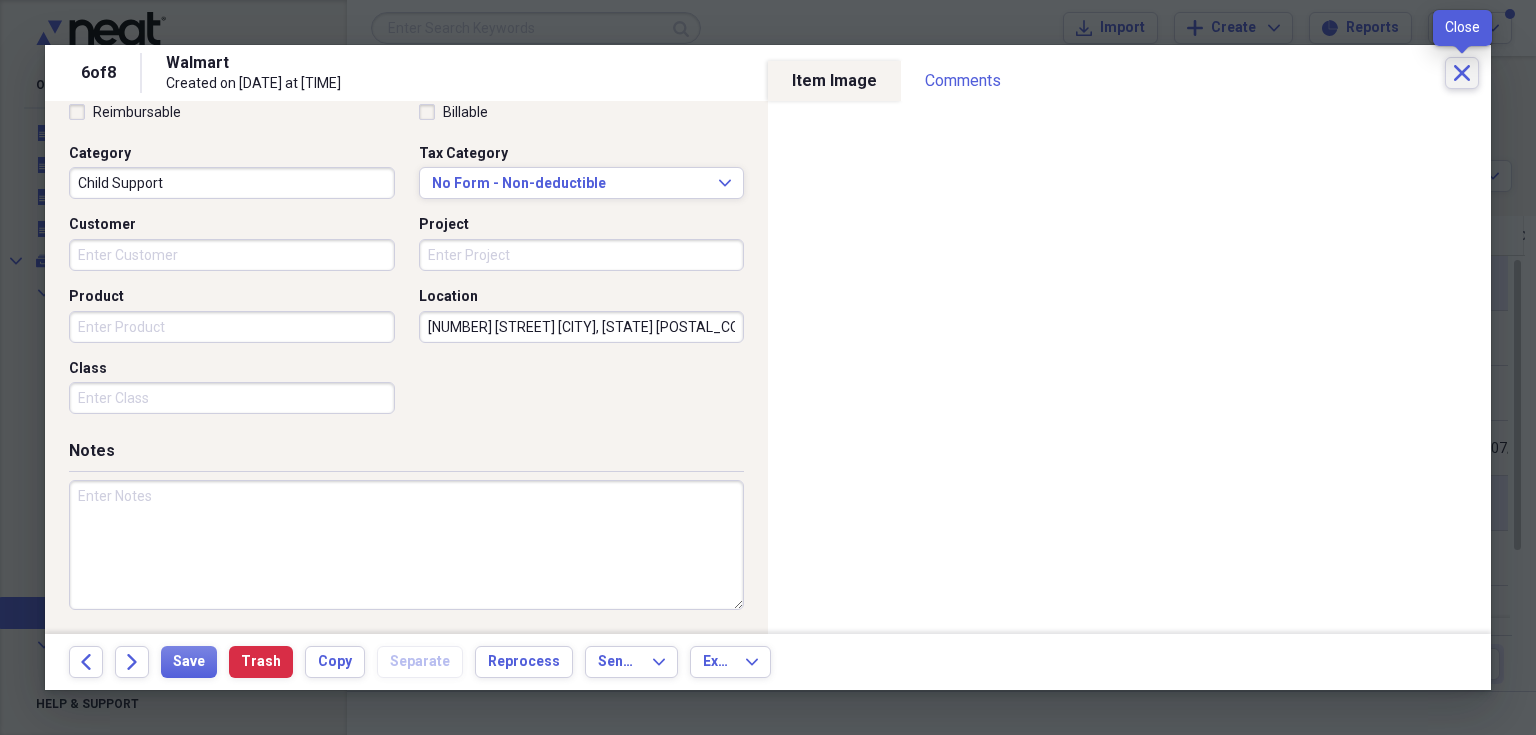 click on "Close" 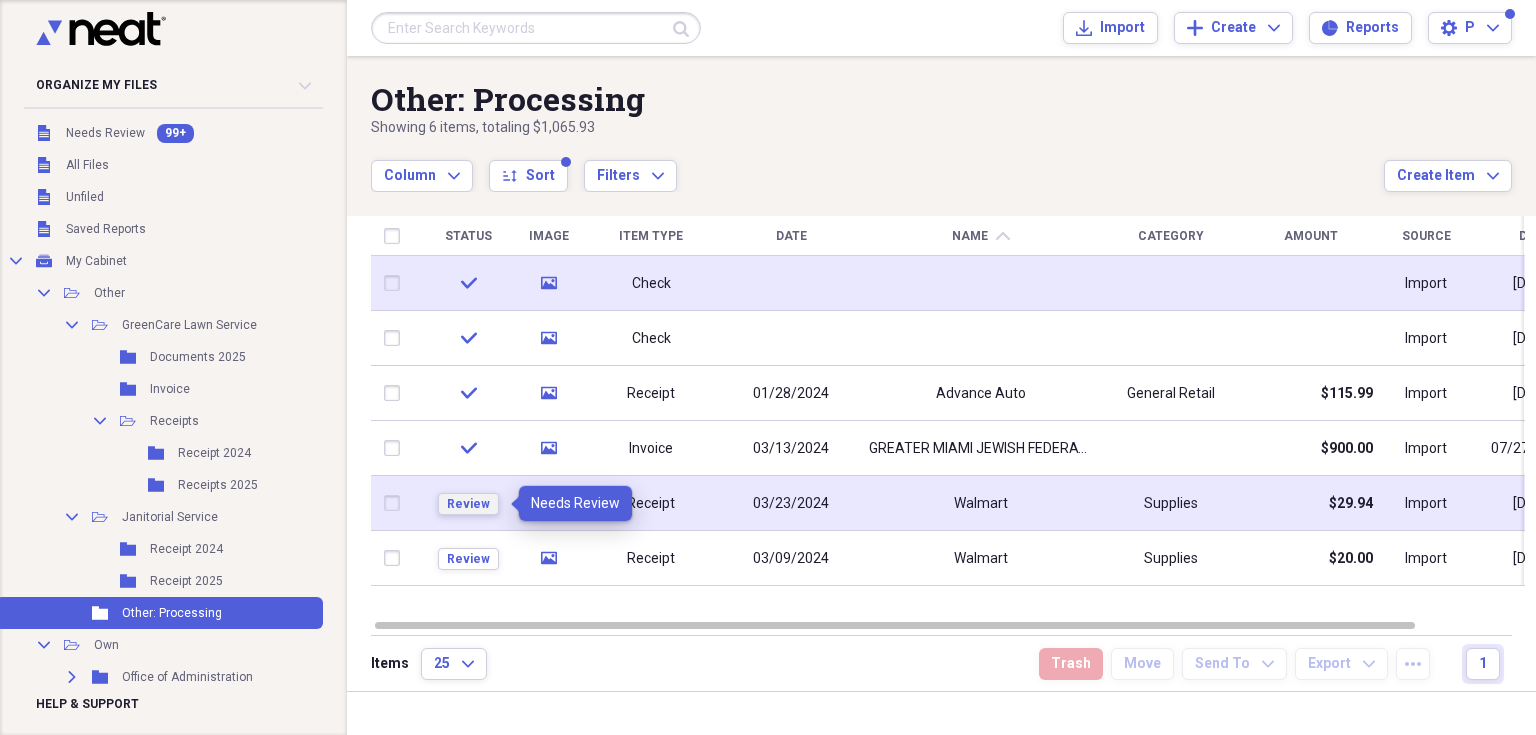 click on "Review" at bounding box center (468, 504) 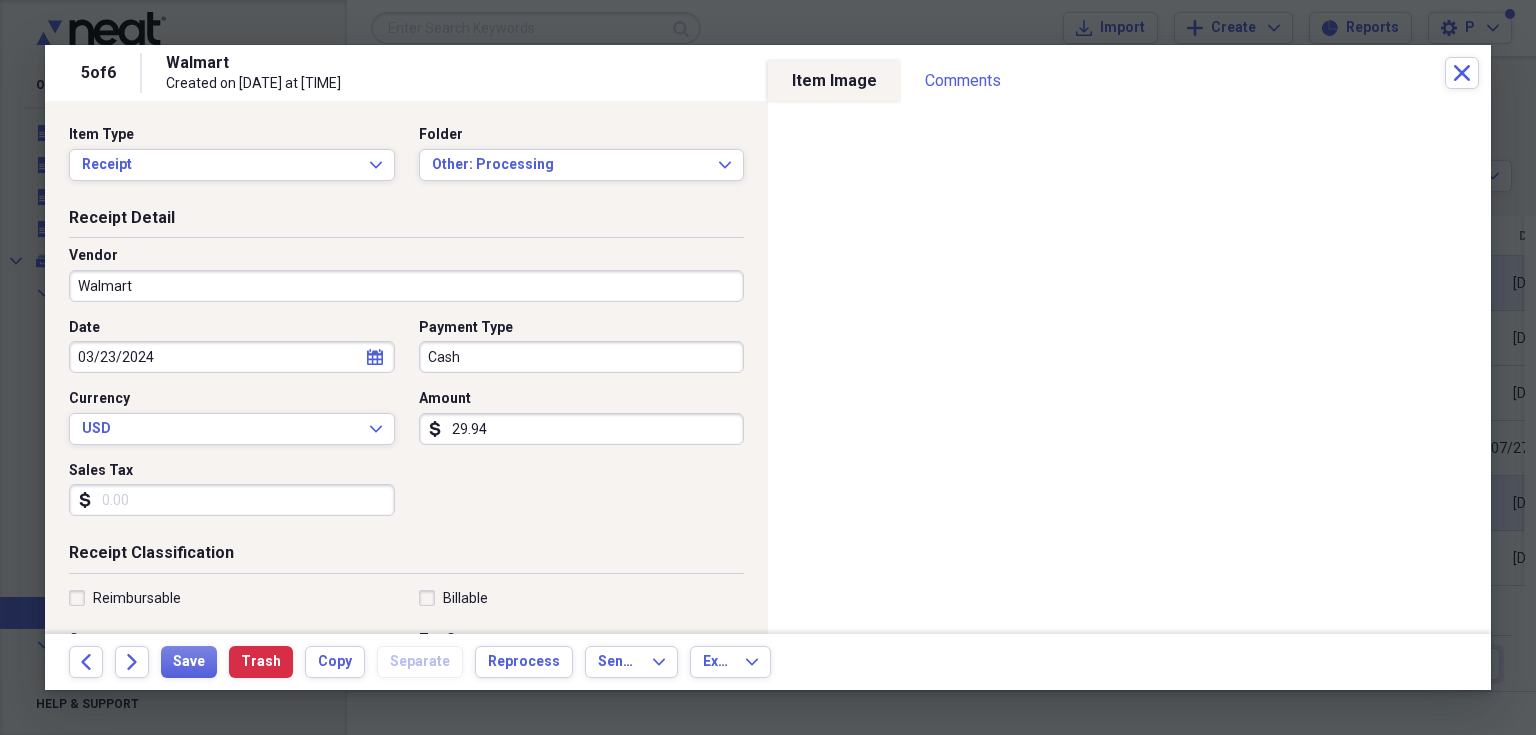 click on "Back Forward Save Trash Copy Separate Reprocess Send To Expand Export Expand" at bounding box center [768, 662] 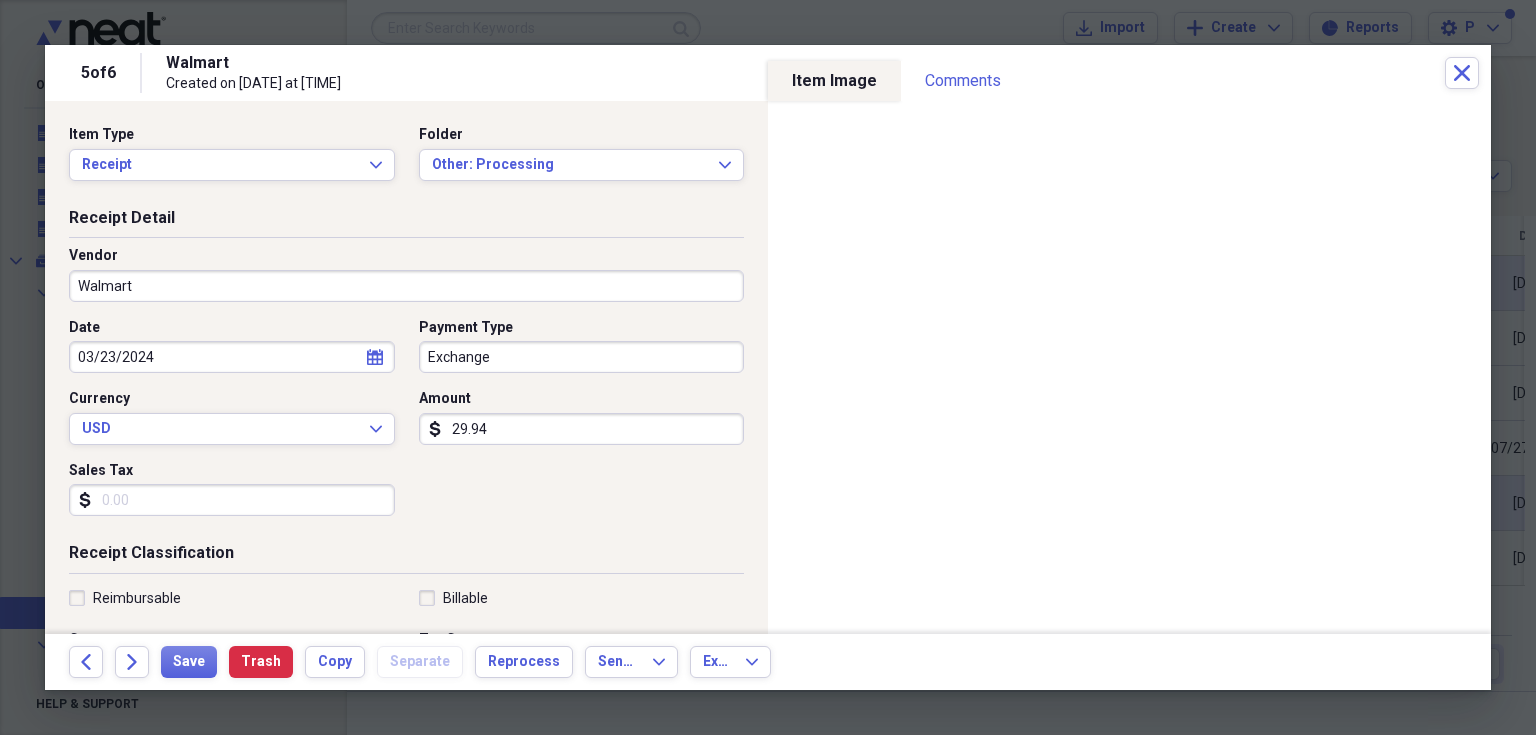 type on "Exchange" 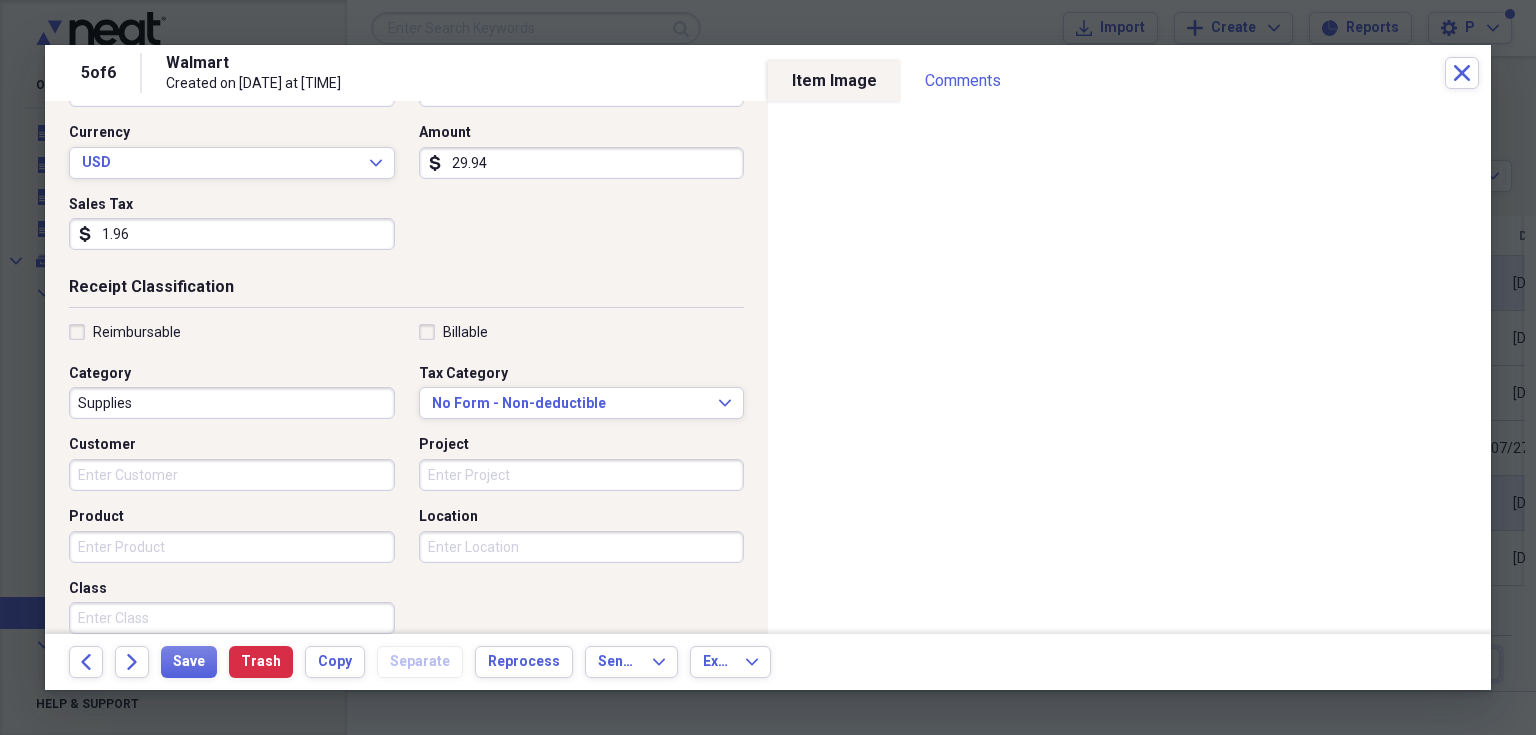 scroll, scrollTop: 280, scrollLeft: 0, axis: vertical 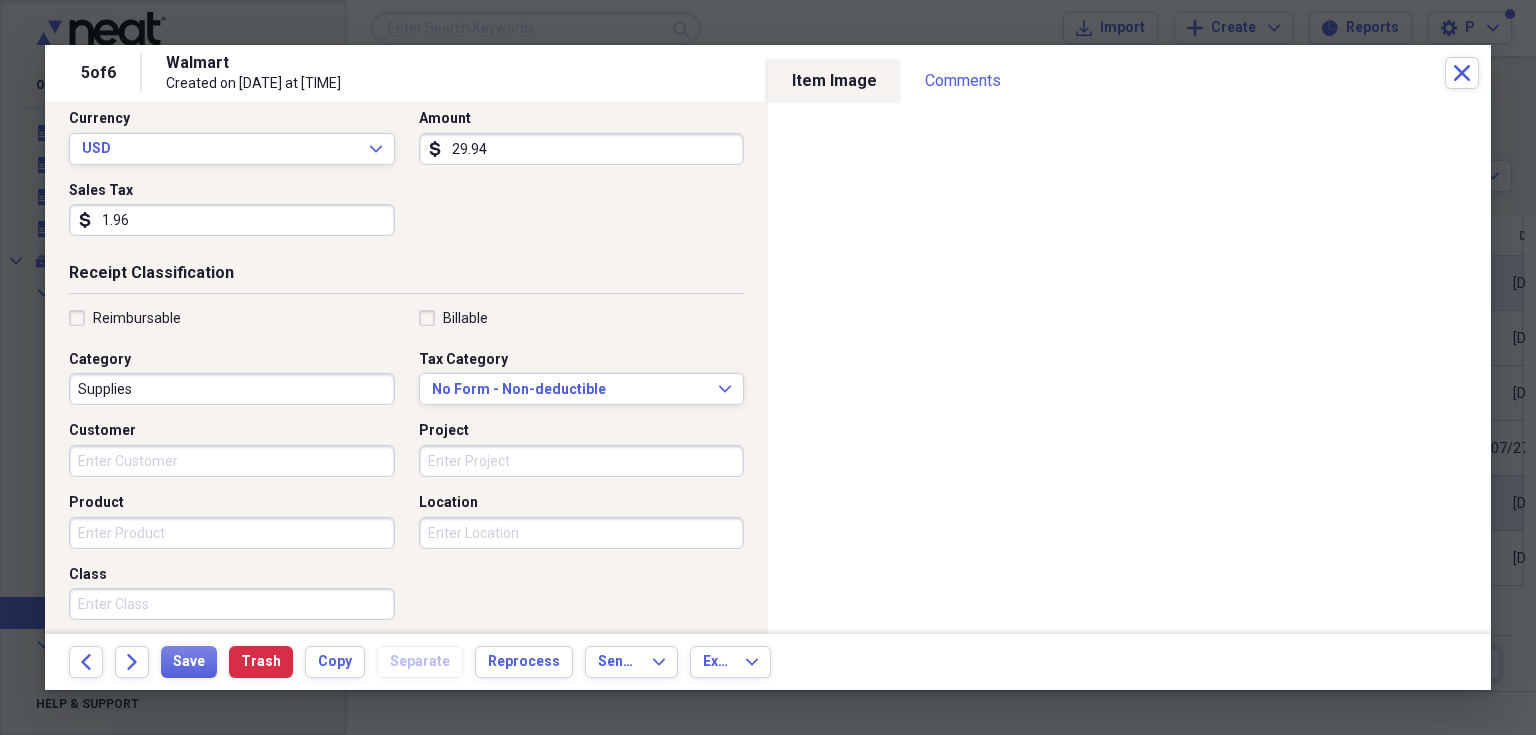 type on "1.96" 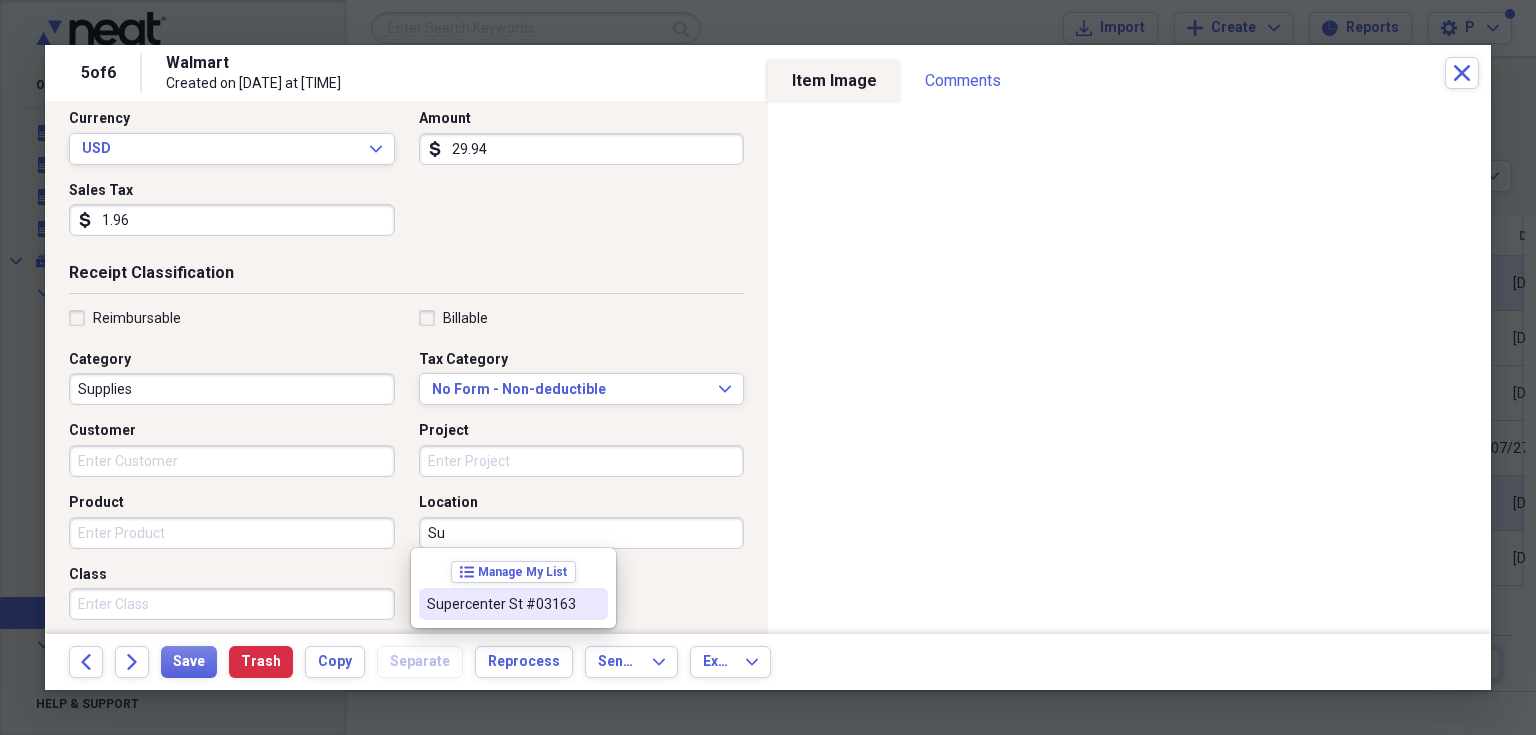 click on "Supercenter St #03163" at bounding box center (501, 604) 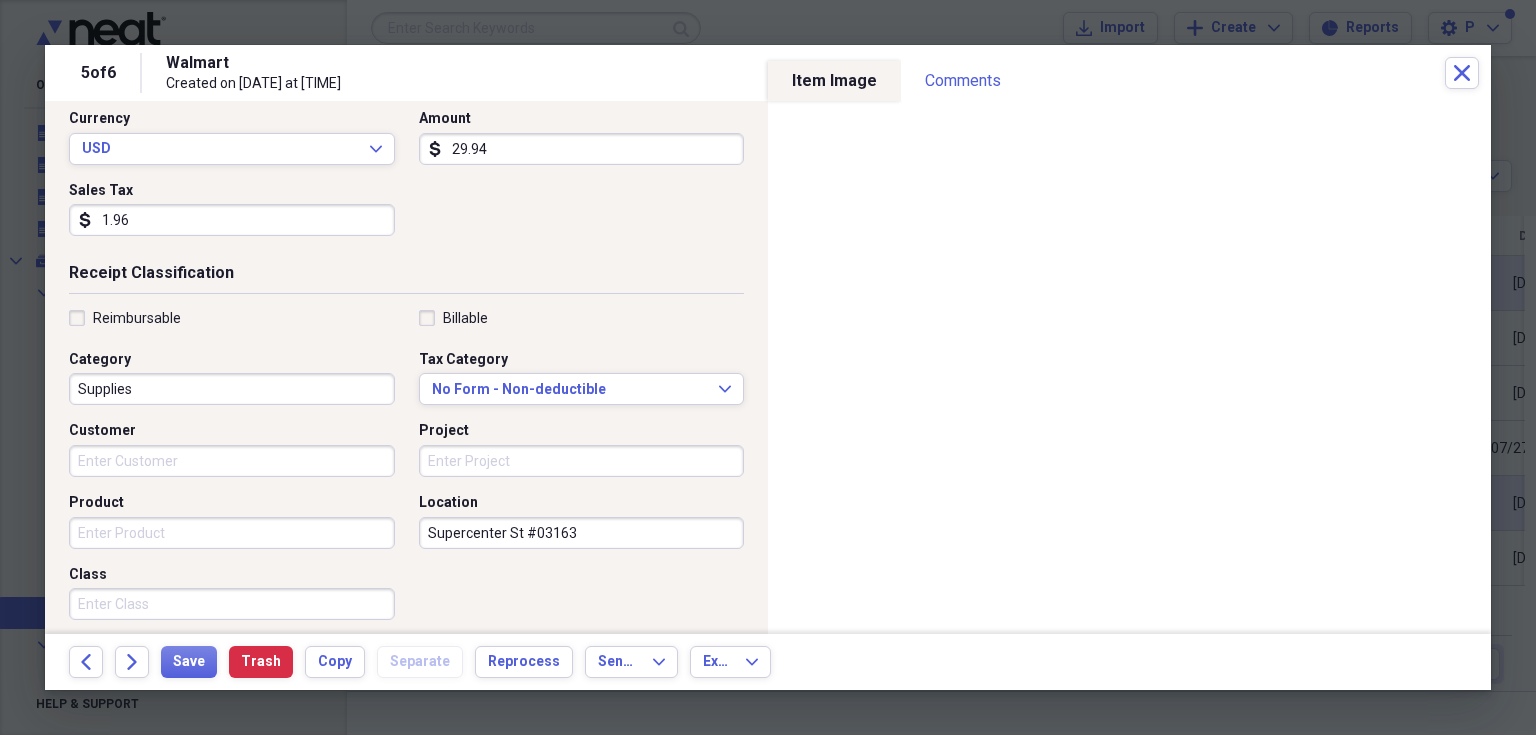 click on "Supercenter St #03163" at bounding box center (582, 533) 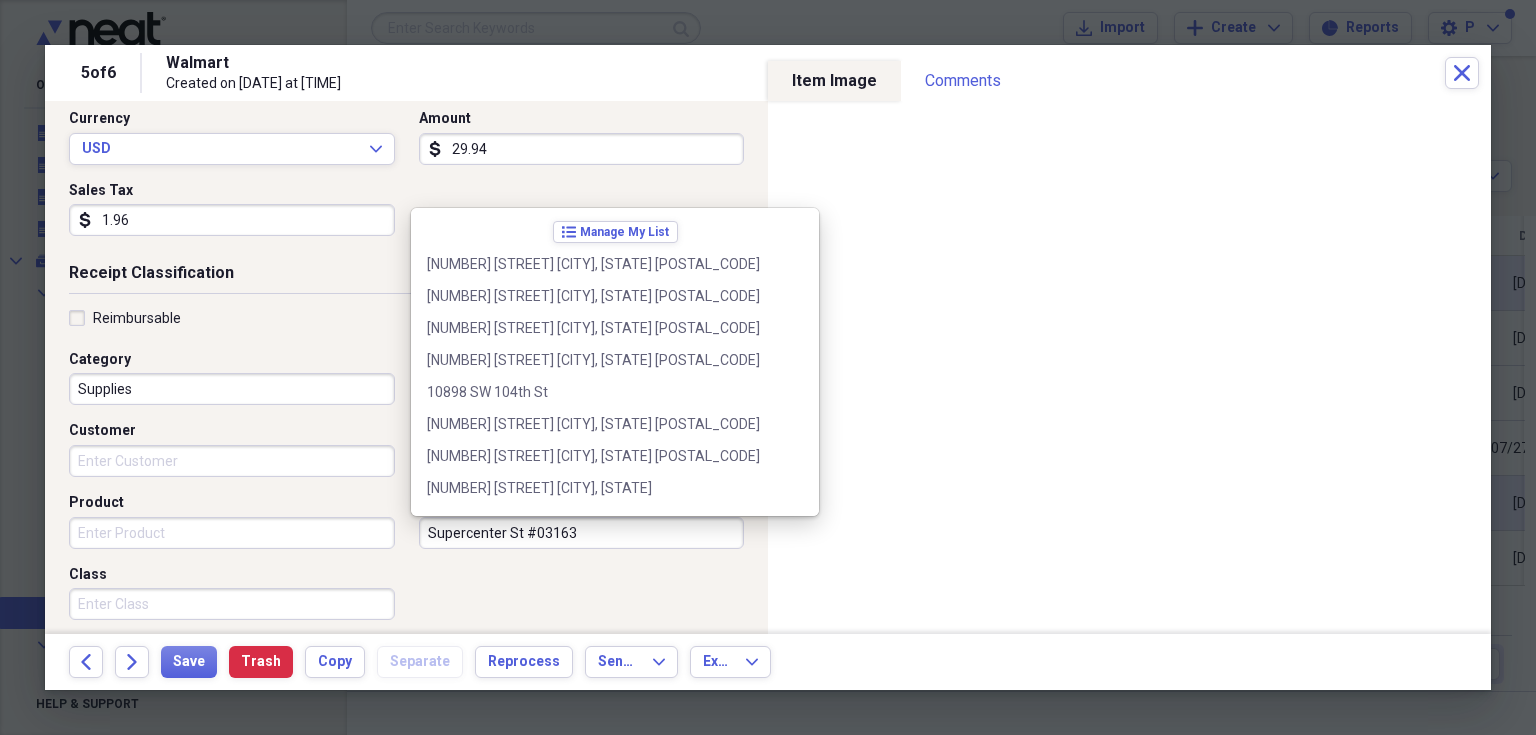 scroll, scrollTop: 2044, scrollLeft: 0, axis: vertical 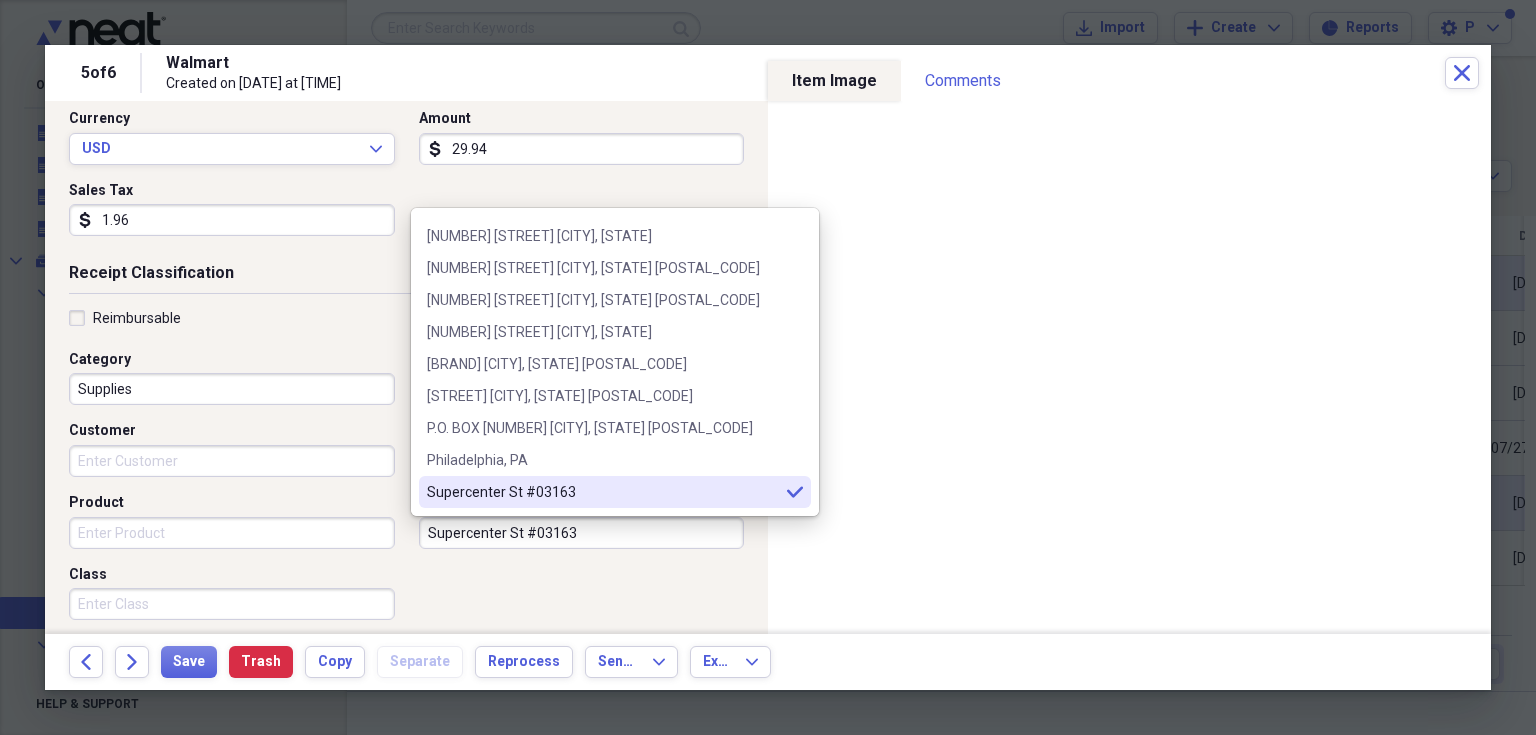 click on "Supercenter St #03163" at bounding box center (582, 533) 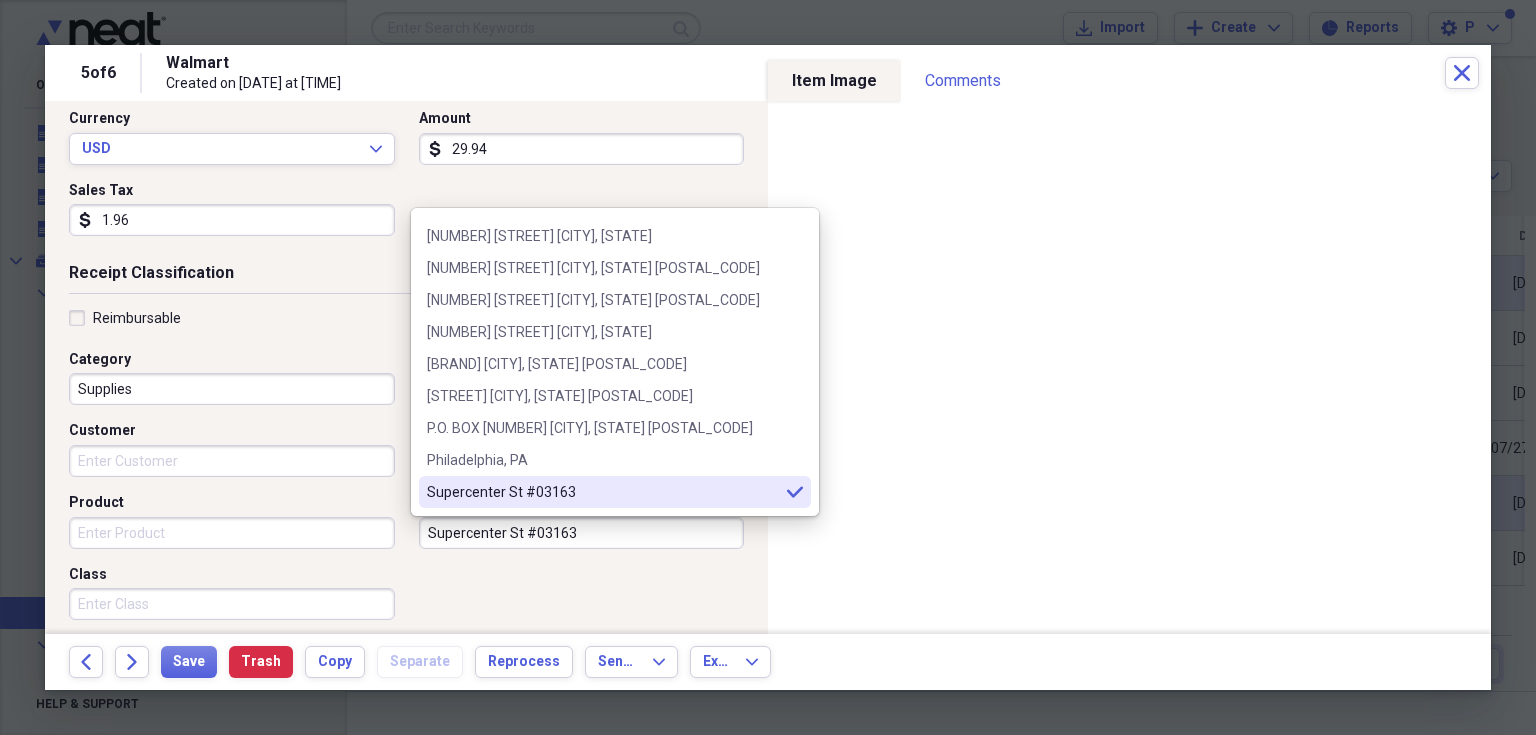 click on "Reimbursable Billable Category Supplies Tax Category No Form - Non-deductible Expand Customer Project Product Location [BRAND] St #[NUMBER] Class" at bounding box center (406, 469) 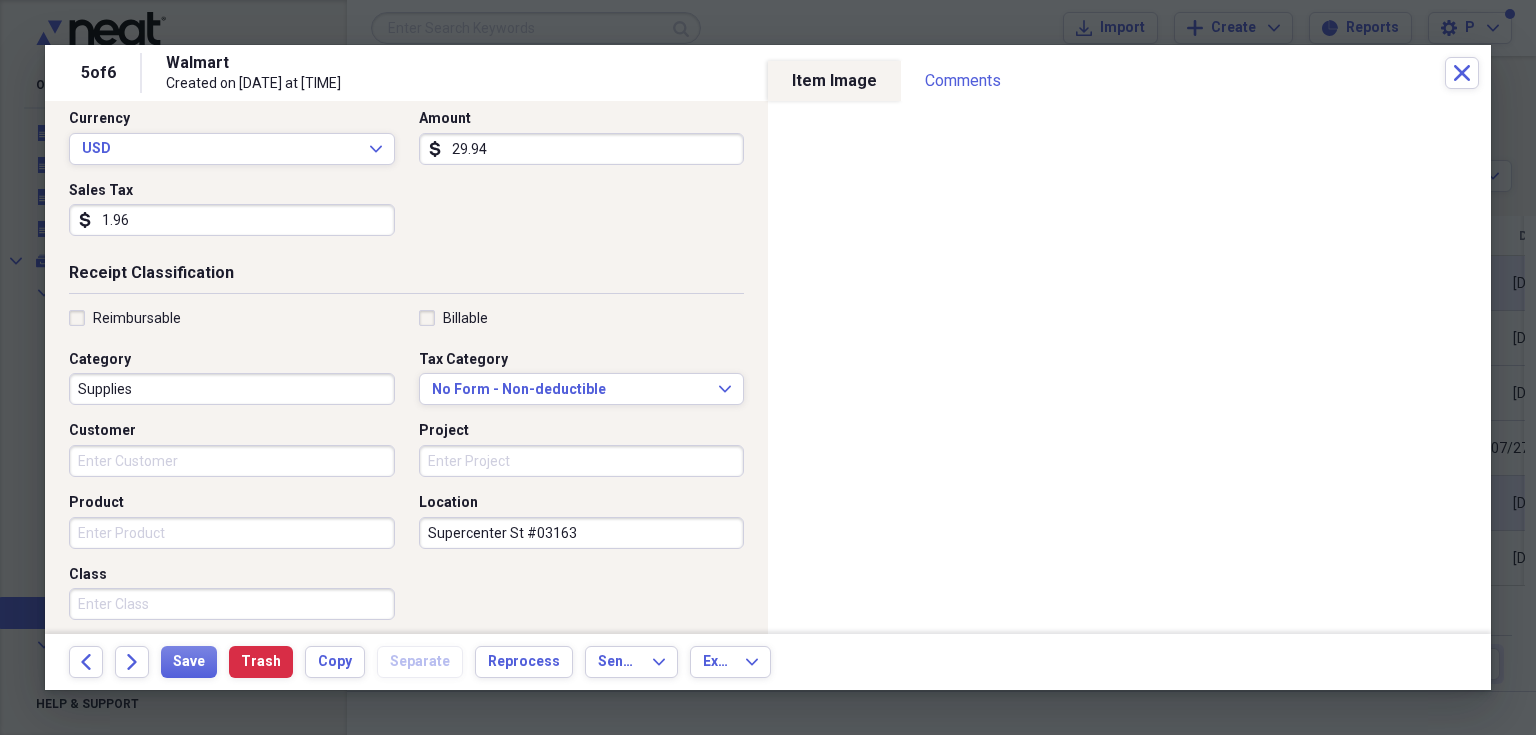 click on "Reimbursable Billable Category Supplies Tax Category No Form - Non-deductible Expand Customer Project Product Location [BRAND] St #[NUMBER] Class" at bounding box center (406, 469) 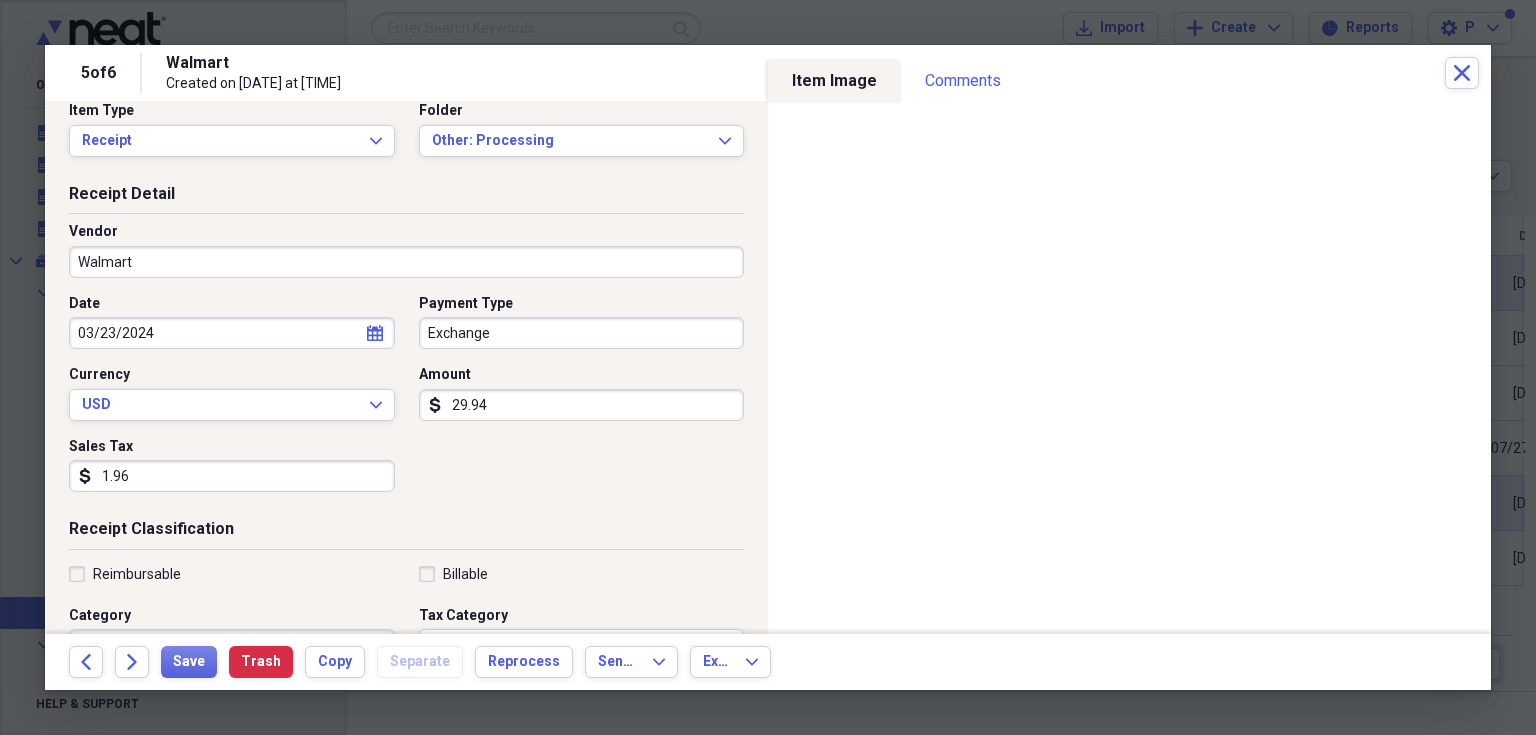 scroll, scrollTop: 0, scrollLeft: 0, axis: both 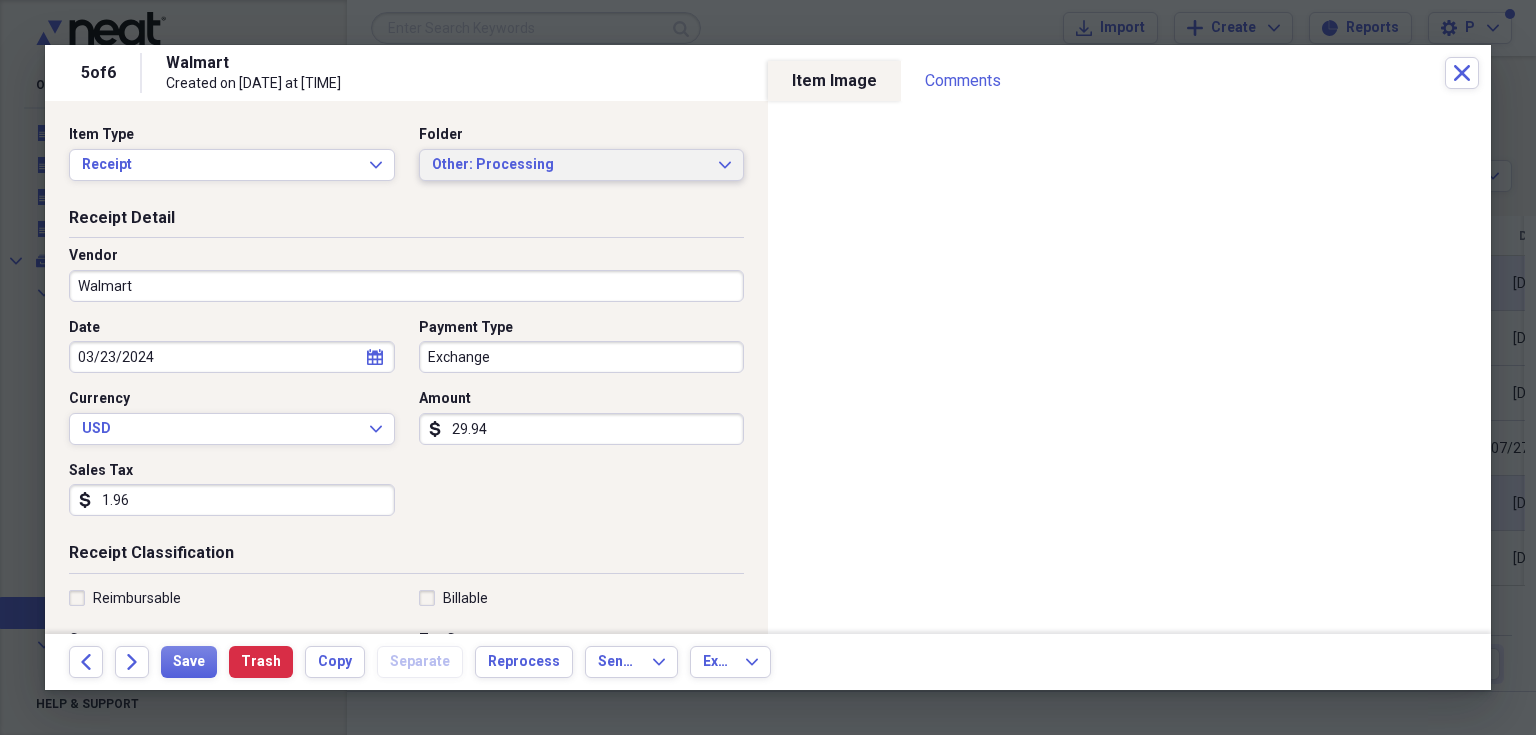 click on "Expand" 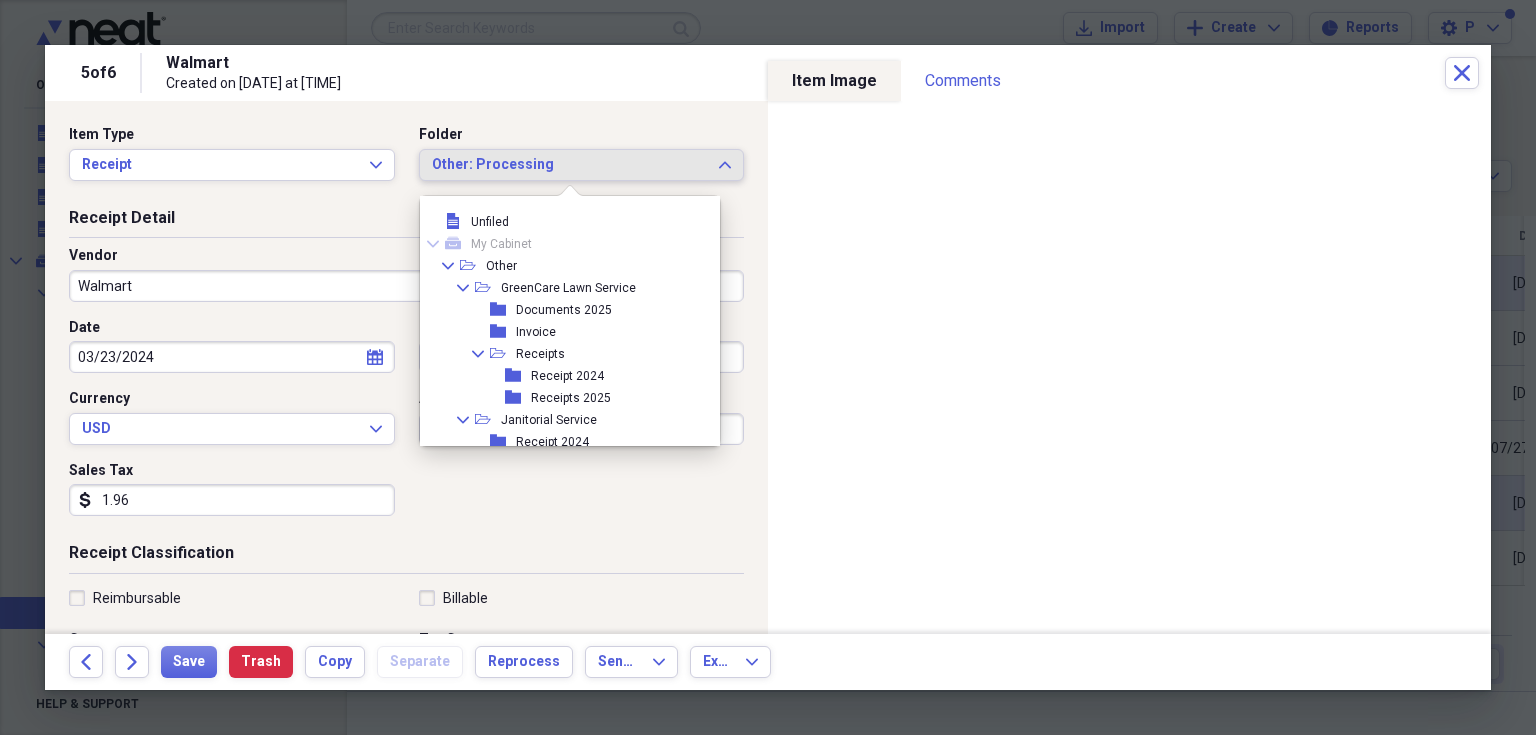scroll, scrollTop: 94, scrollLeft: 0, axis: vertical 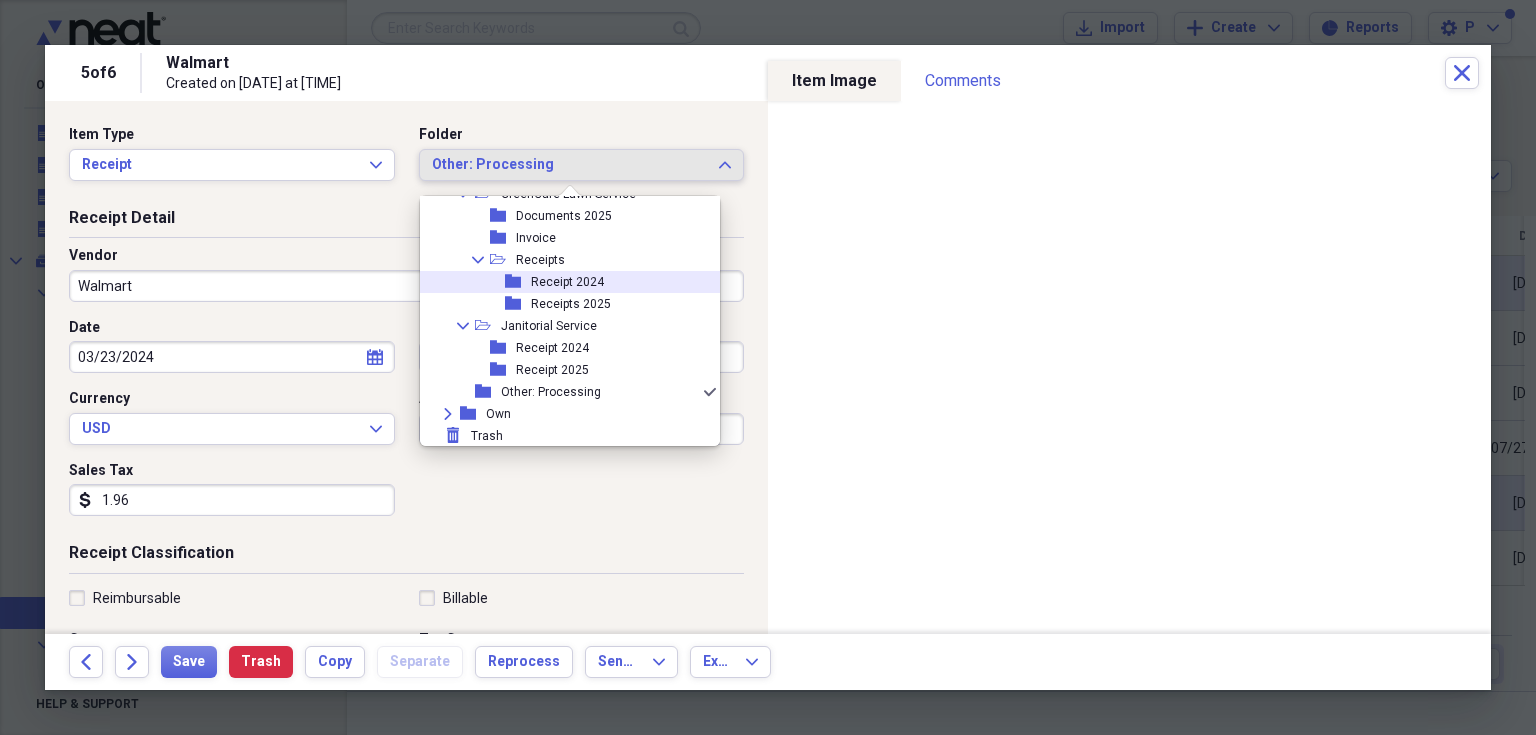 click on "folder Receipt  2024" at bounding box center [562, 282] 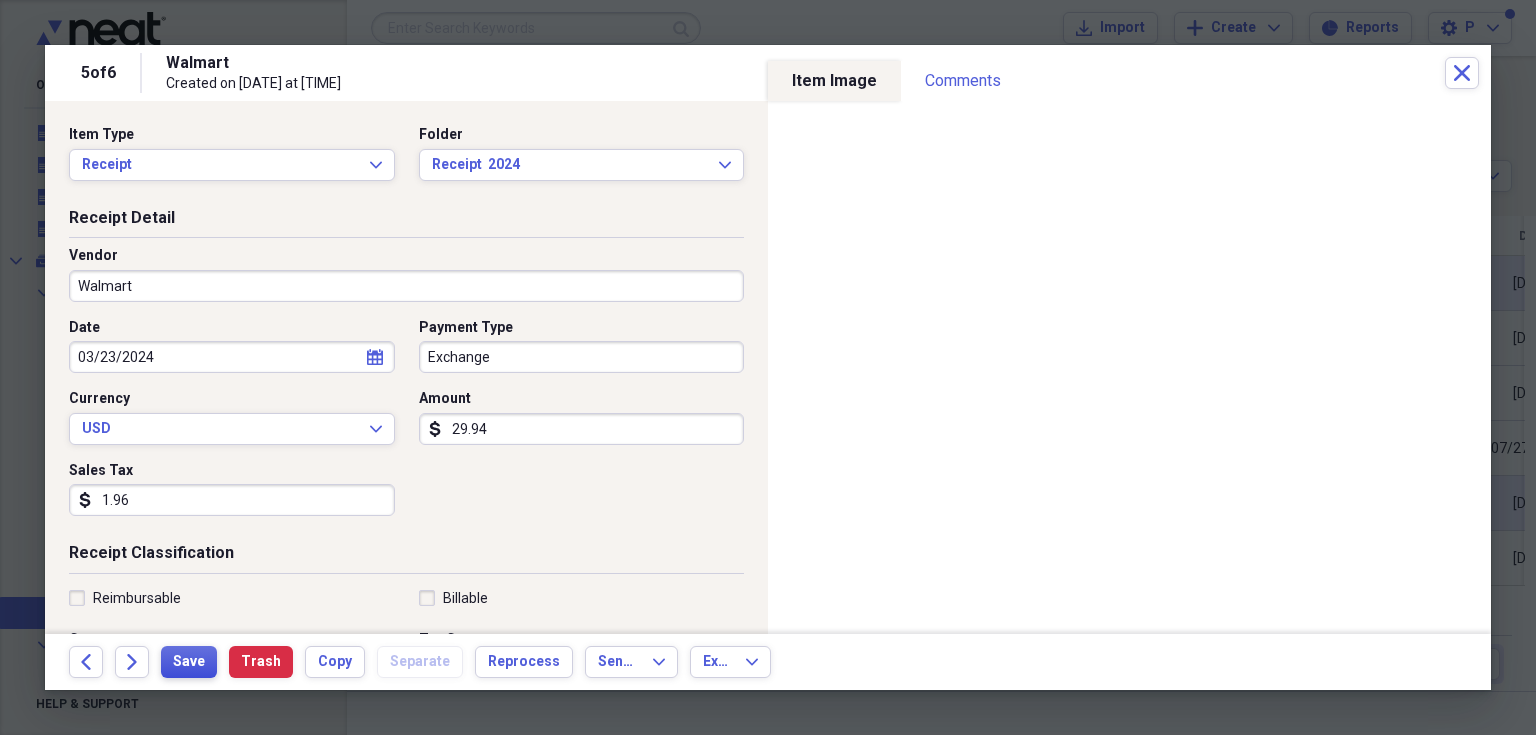 click on "Save" at bounding box center [189, 662] 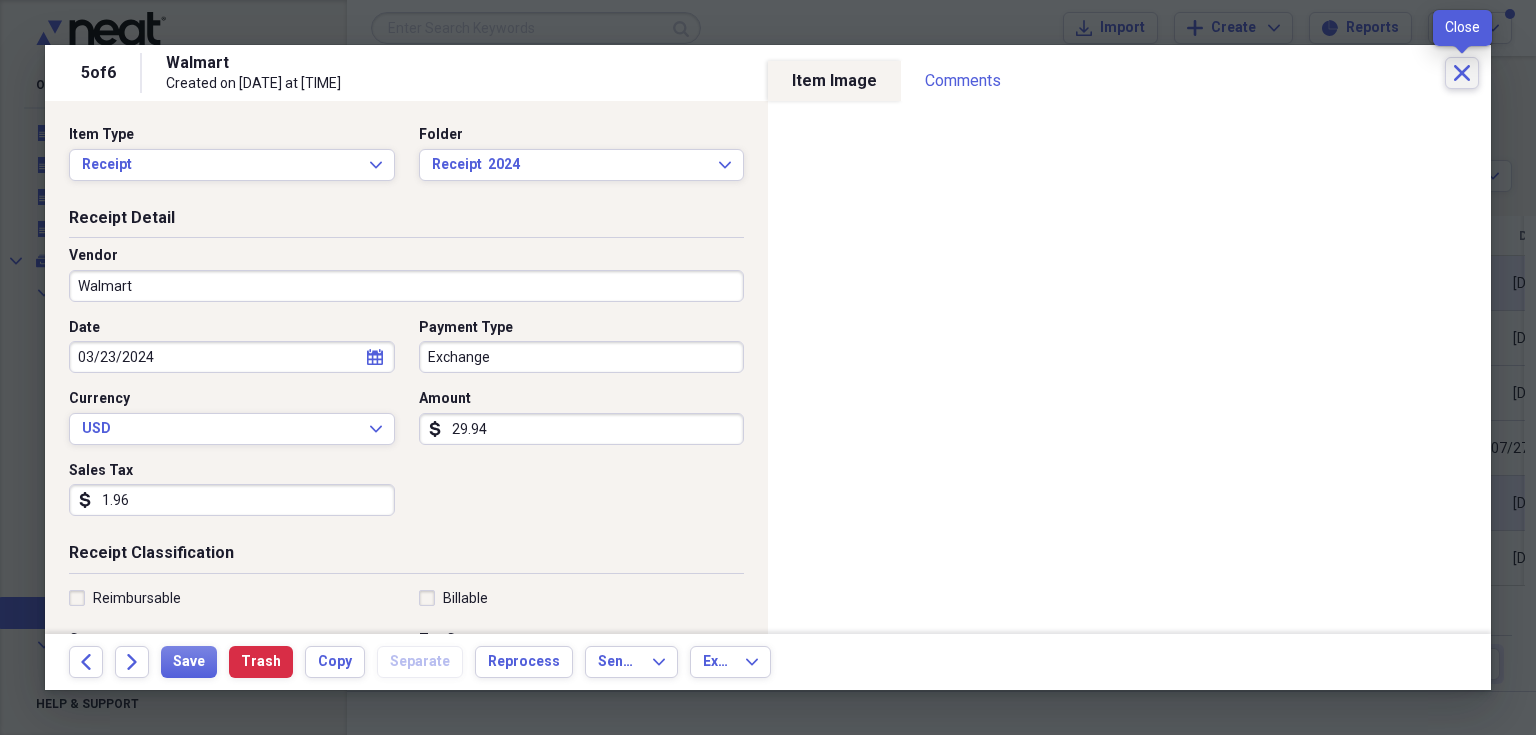 click 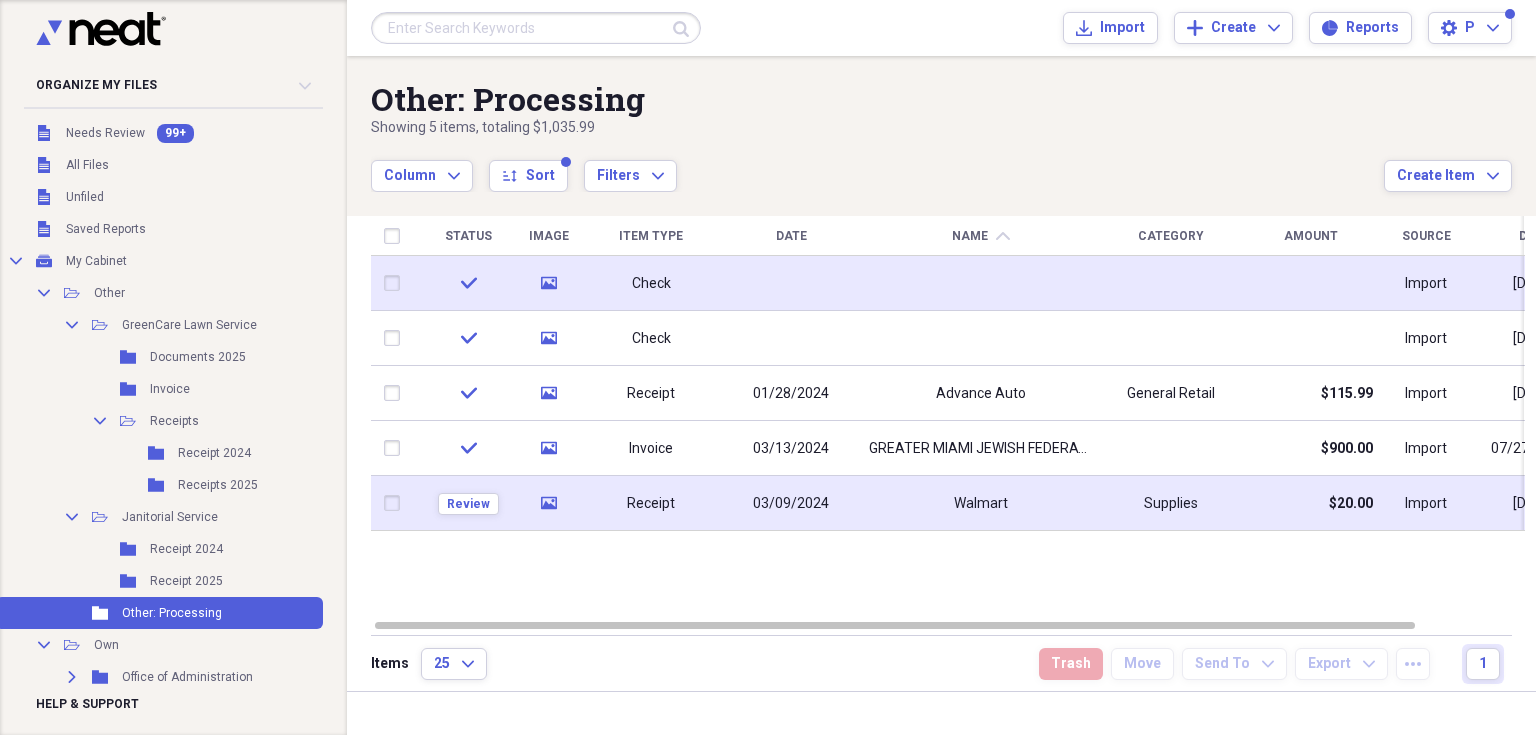 click on "Other: Processing Showing 5 items , totaling $1,035.99 Column Expand sort Sort Filters Expand Create Item Expand" at bounding box center (941, 124) 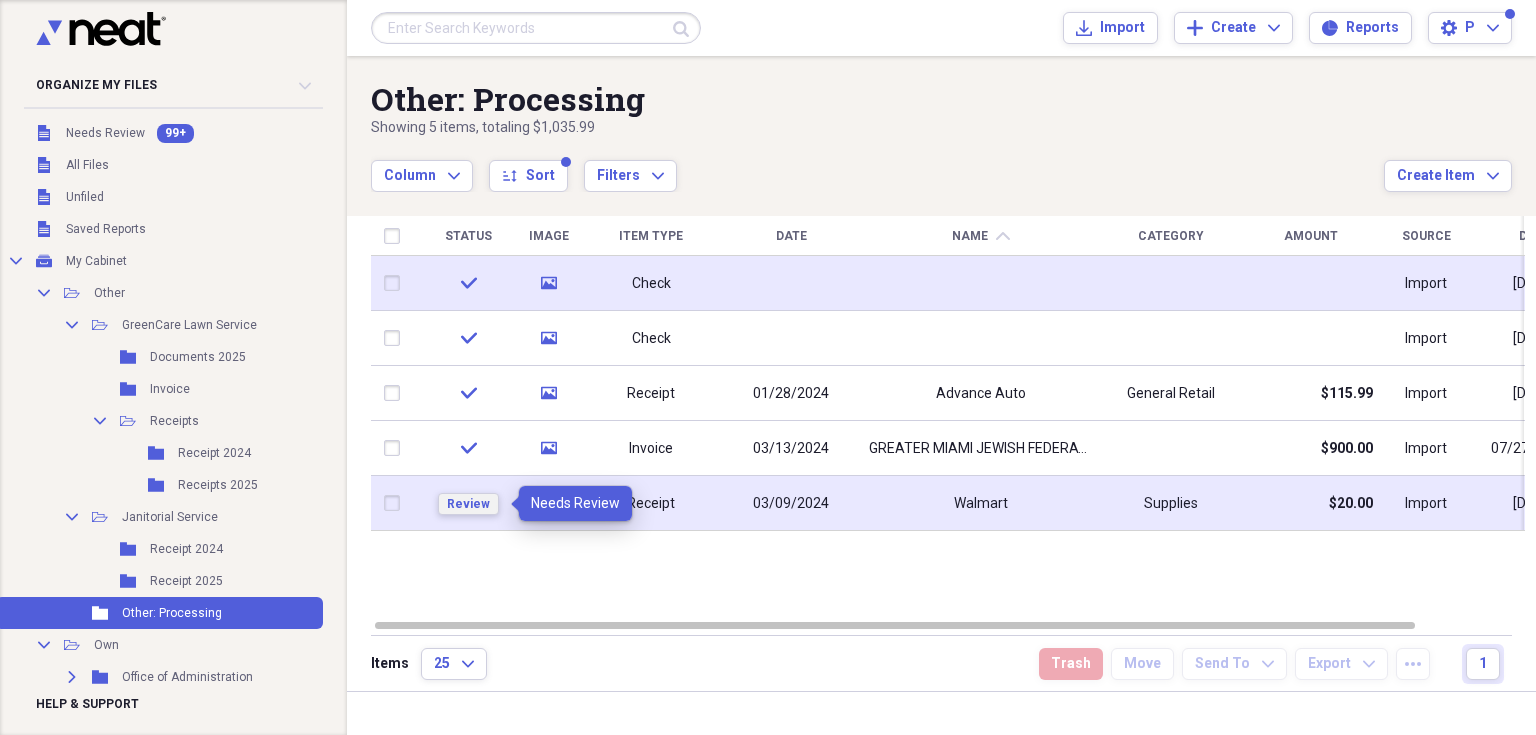click on "Review" at bounding box center (468, 504) 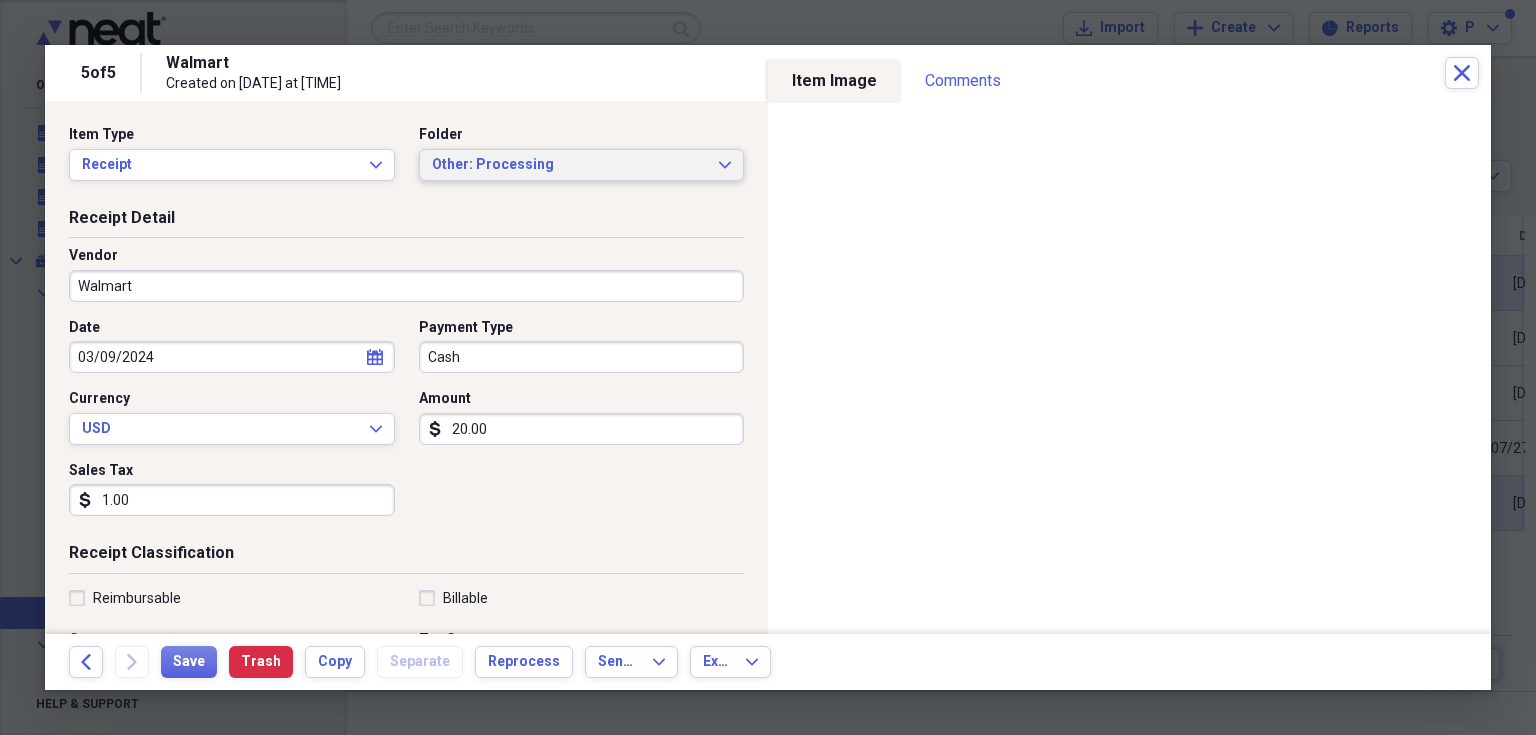 click on "Expand" 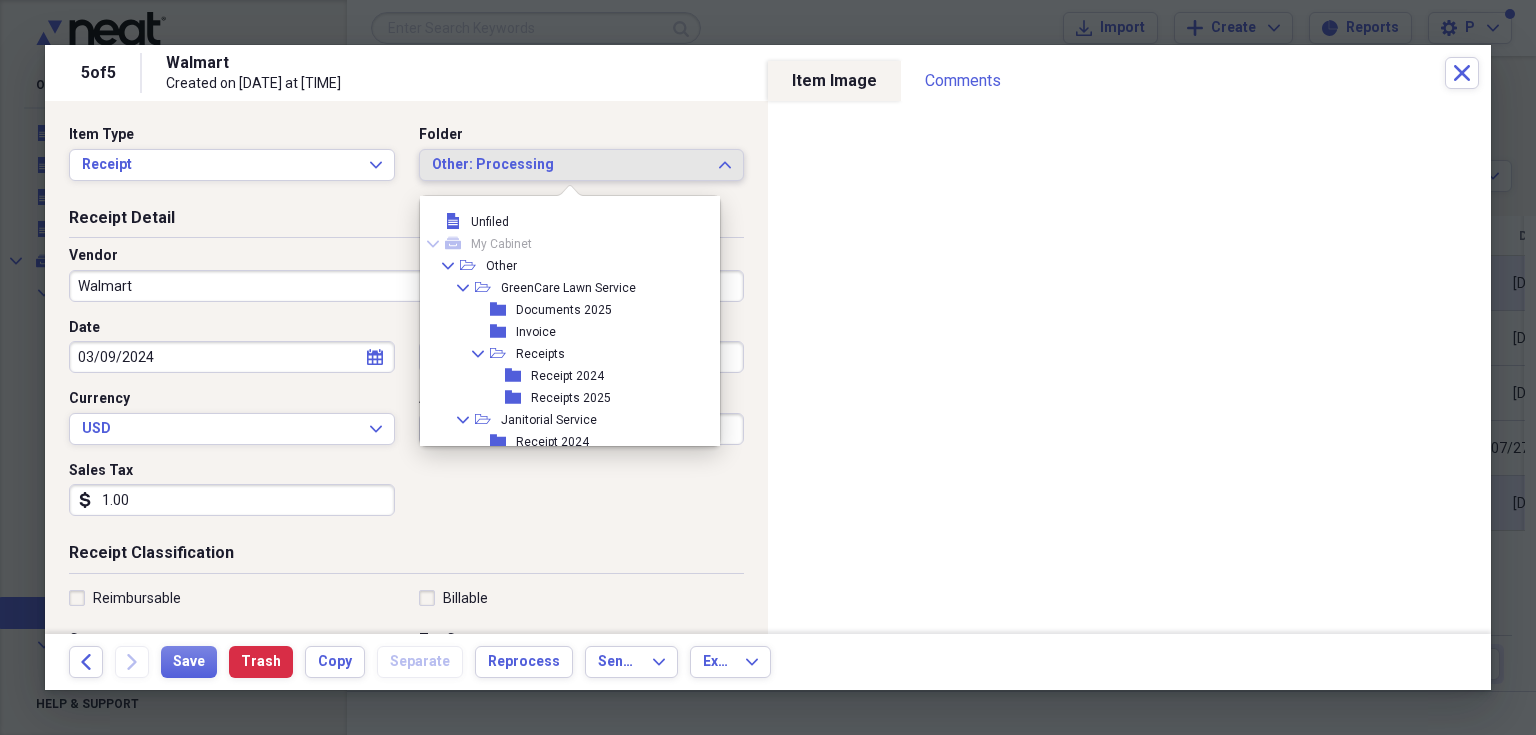 scroll, scrollTop: 94, scrollLeft: 0, axis: vertical 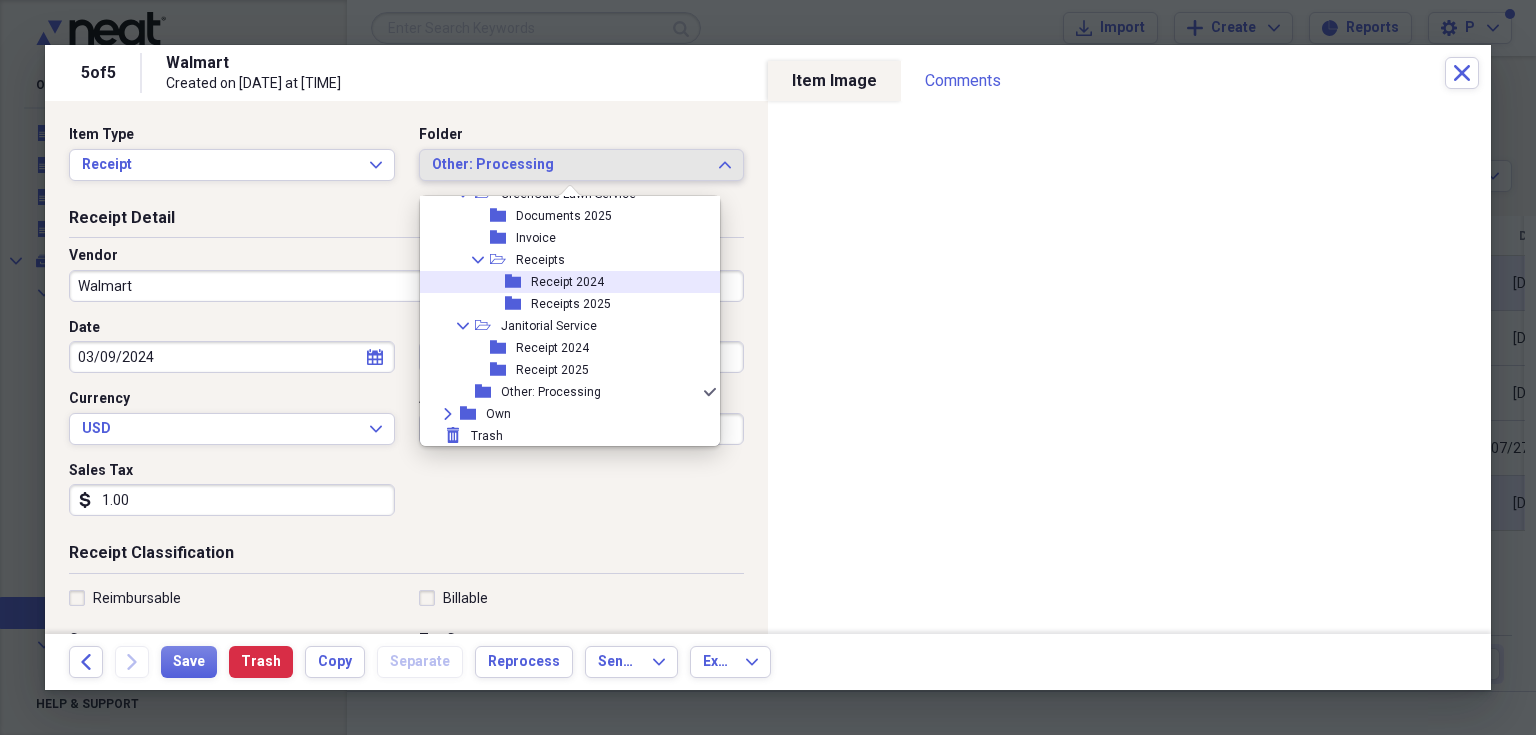click on "folder Receipt  2024" at bounding box center [562, 282] 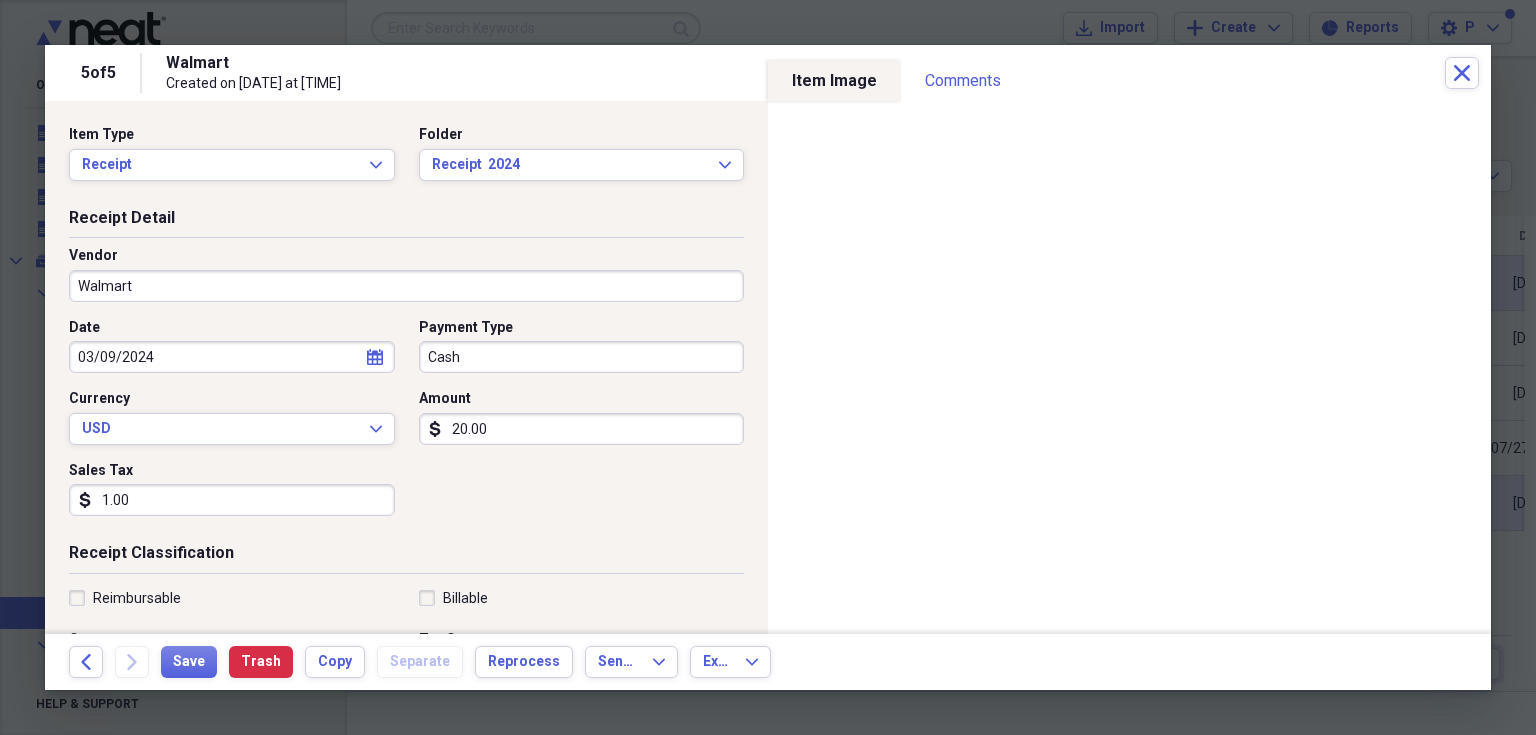 click on "1.00" at bounding box center (232, 500) 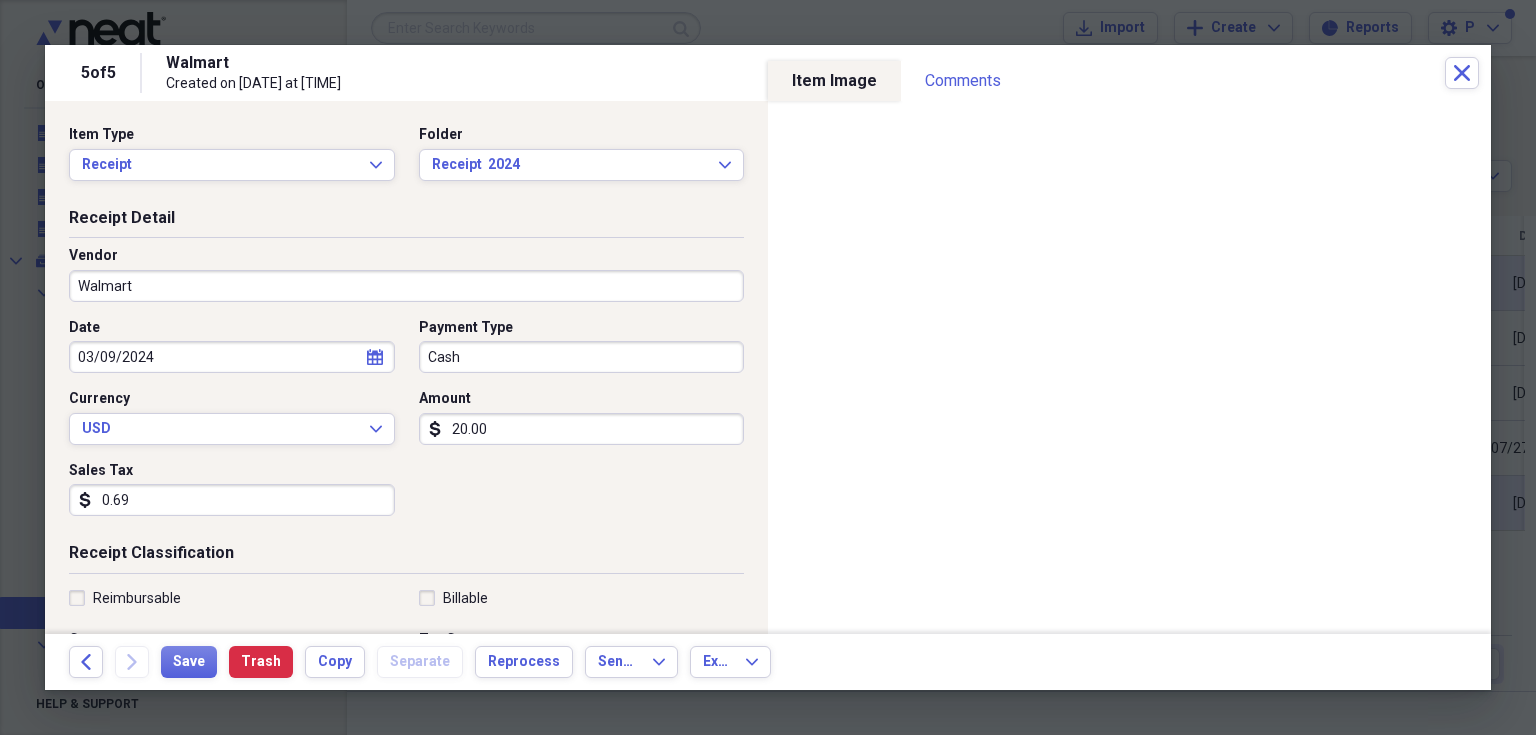 type on "0.69" 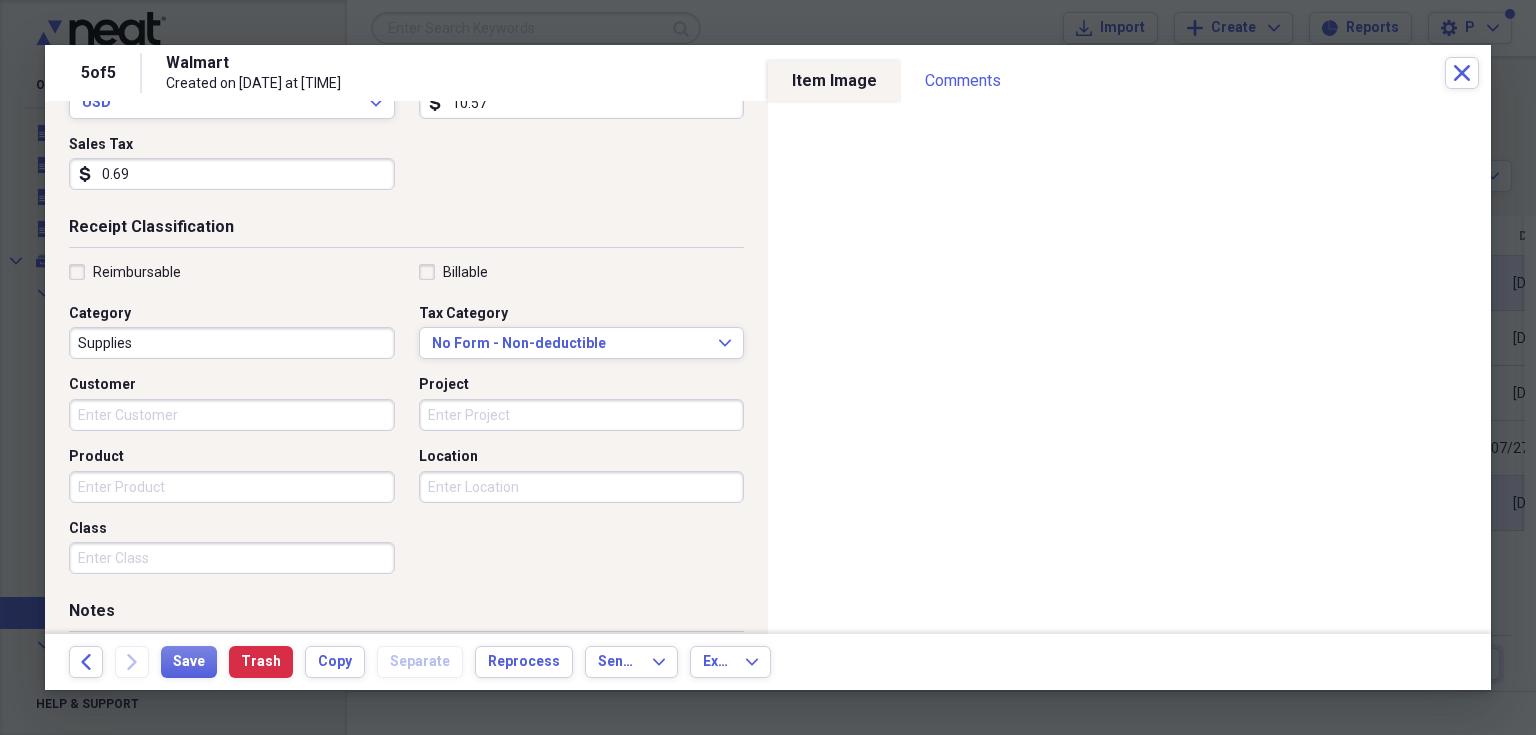 scroll, scrollTop: 360, scrollLeft: 0, axis: vertical 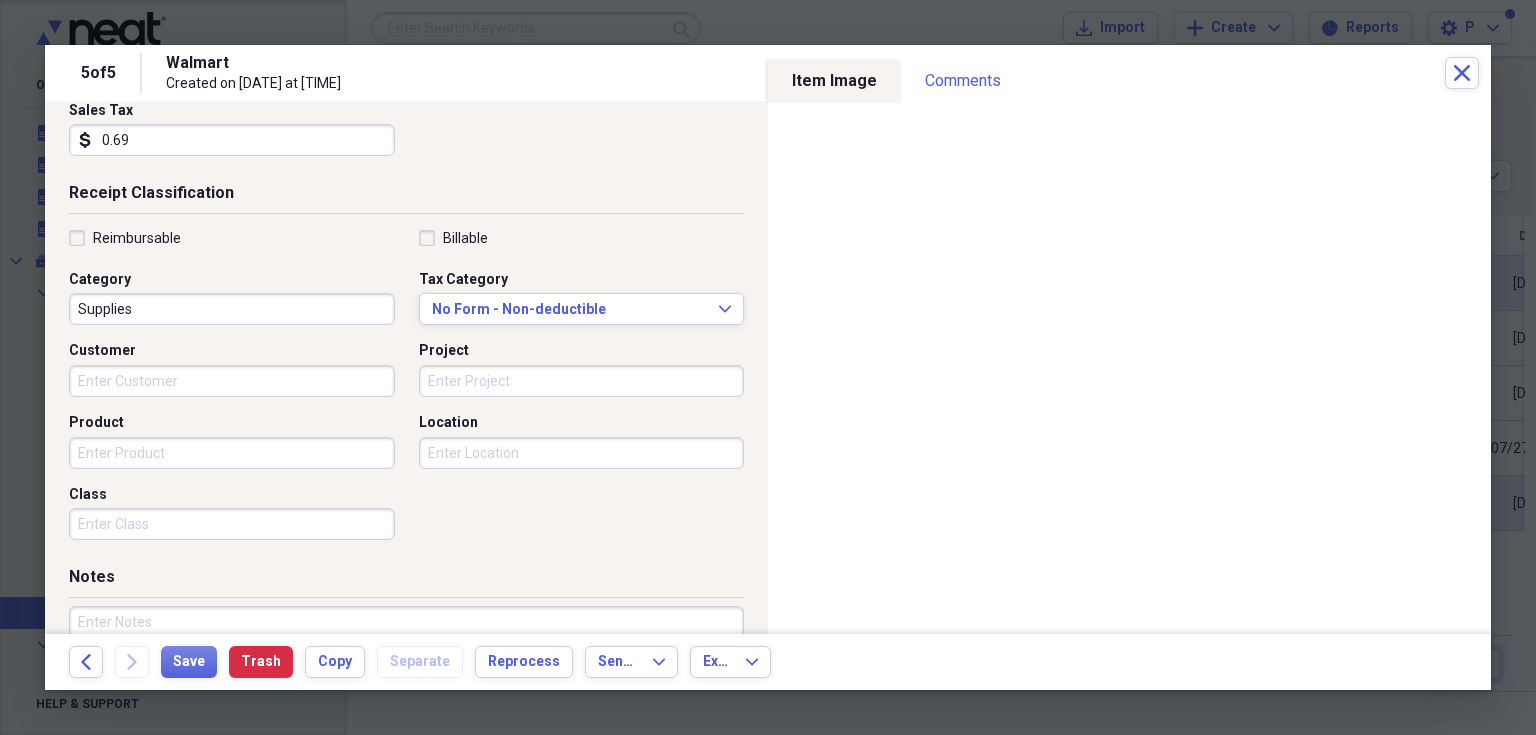 type on "10.57" 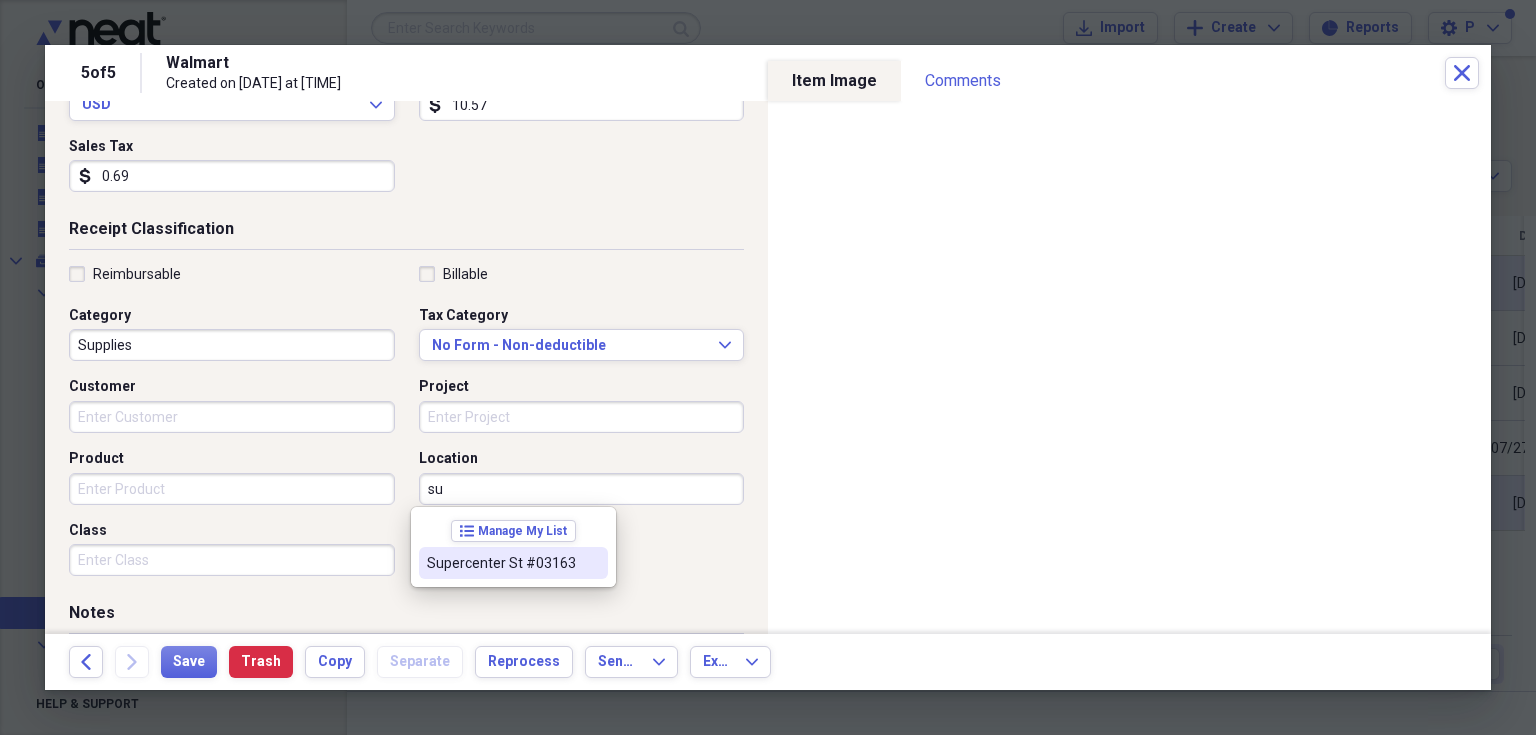 scroll, scrollTop: 320, scrollLeft: 0, axis: vertical 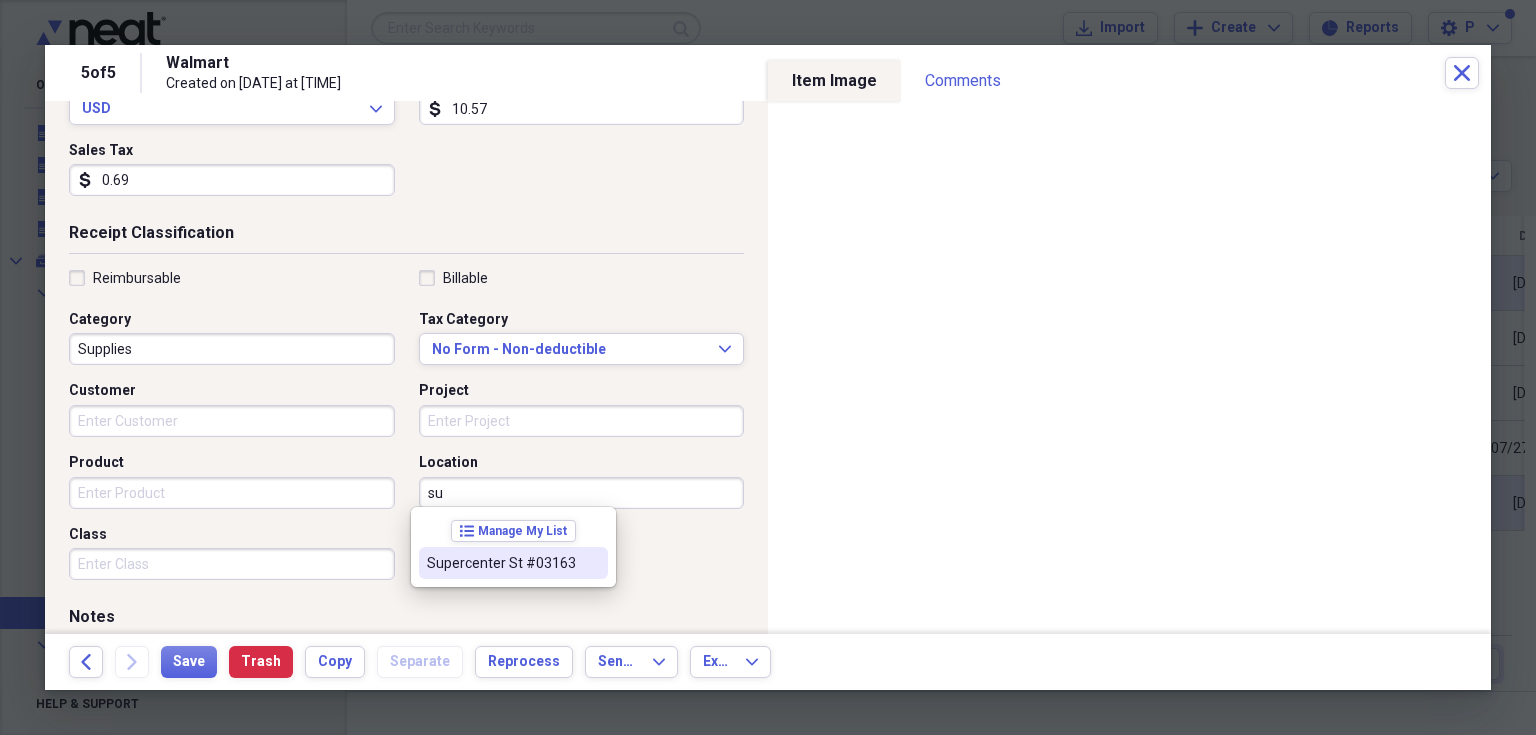 drag, startPoint x: 513, startPoint y: 528, endPoint x: 445, endPoint y: 557, distance: 73.92564 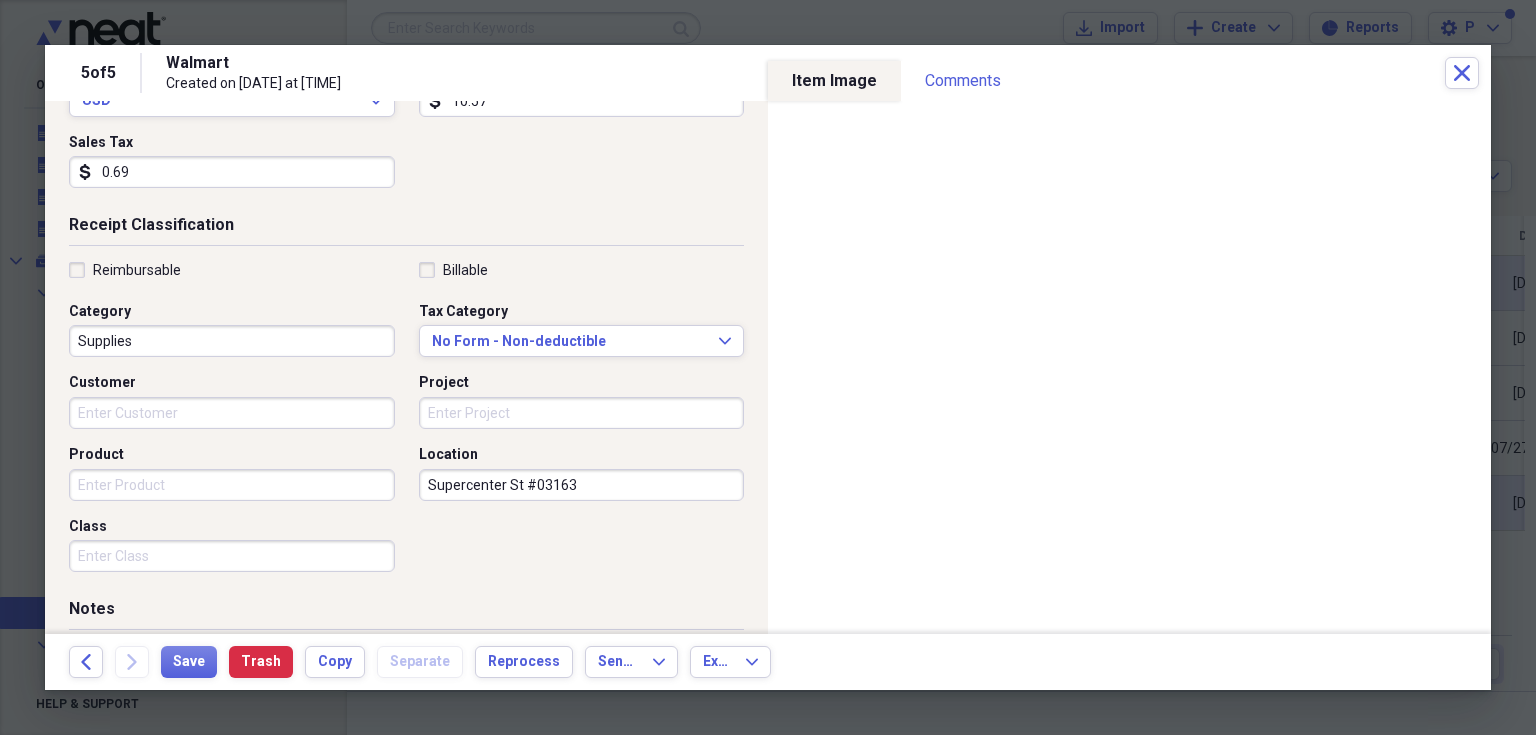 scroll, scrollTop: 486, scrollLeft: 0, axis: vertical 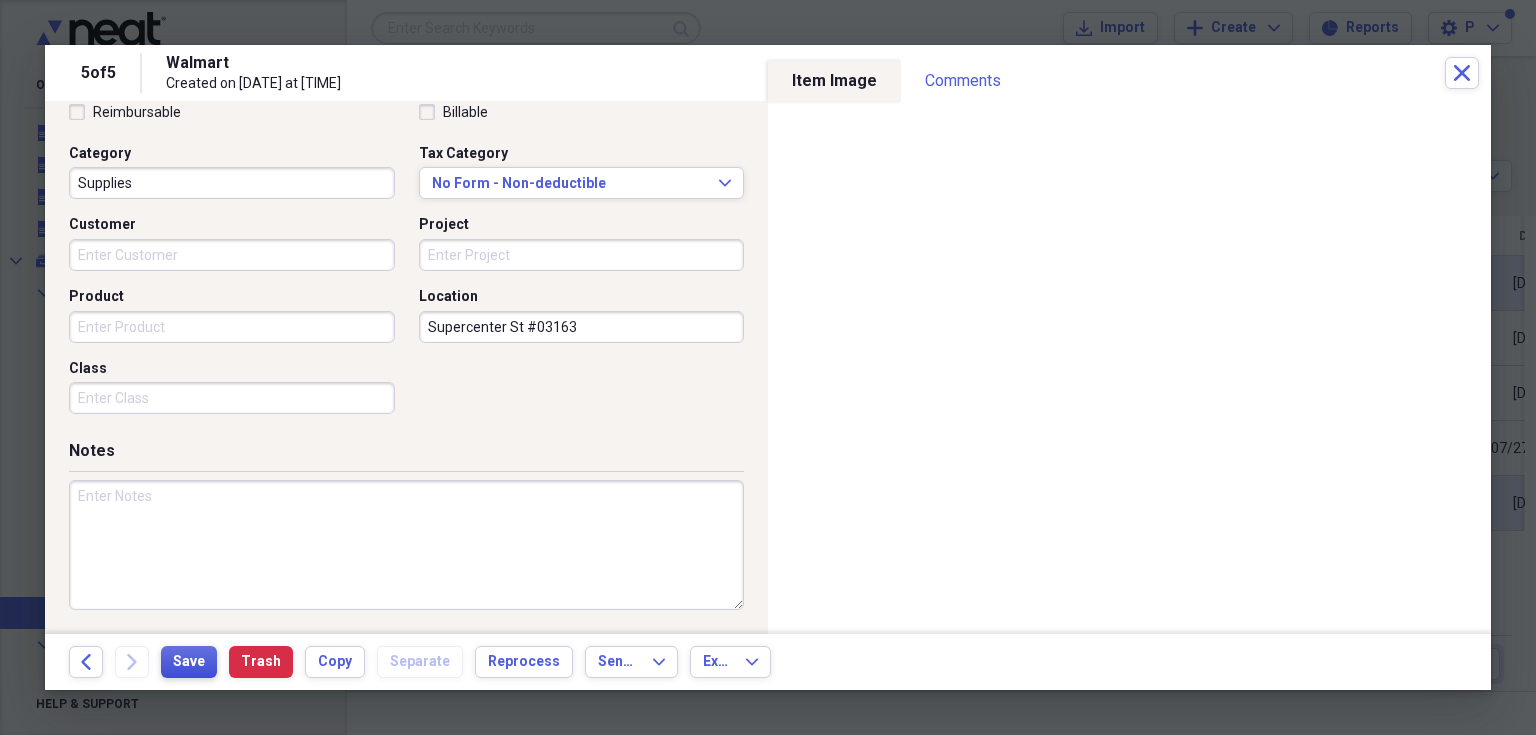 click on "Save" at bounding box center (189, 662) 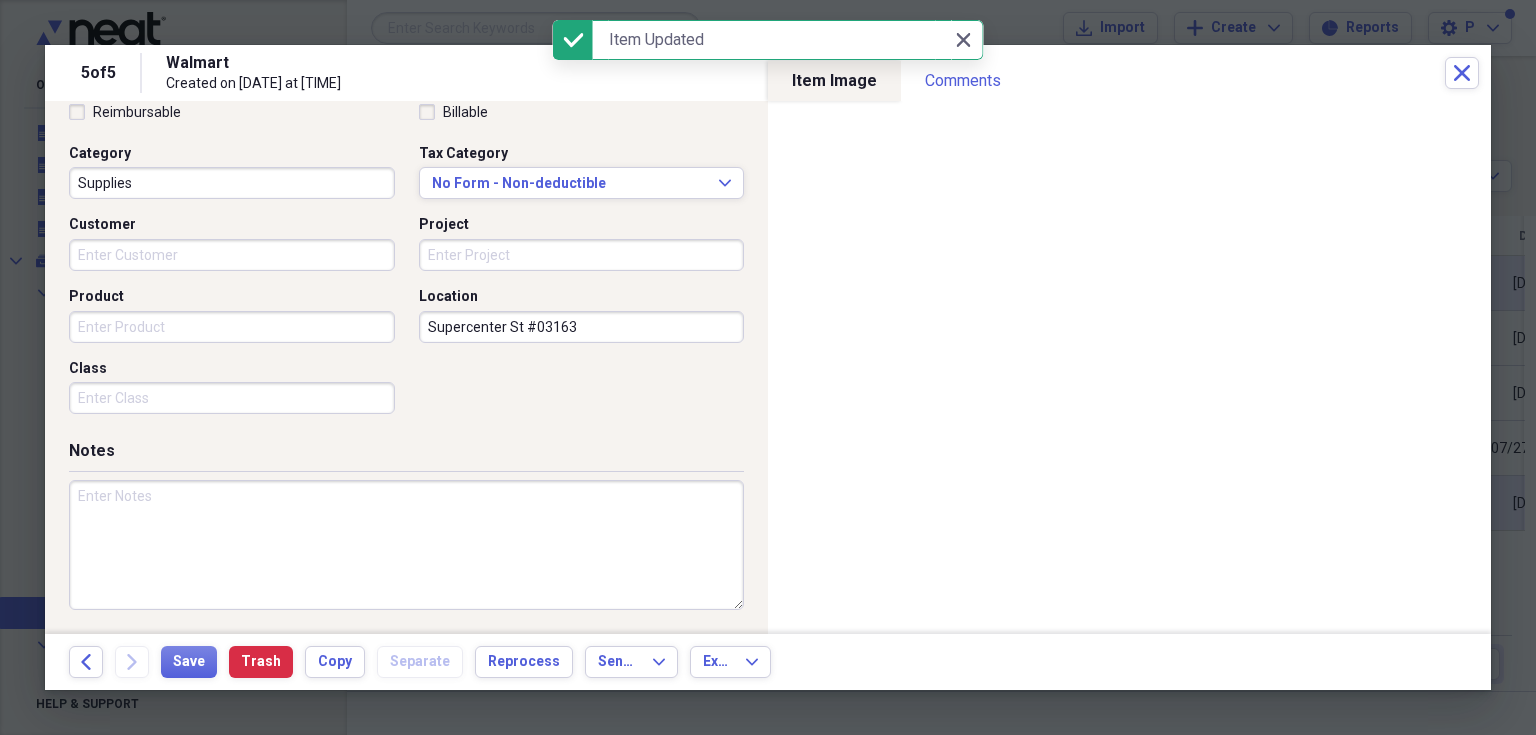 click on "Back Forward Save Trash Copy Separate Reprocess Send To Expand Export Expand" at bounding box center (768, 662) 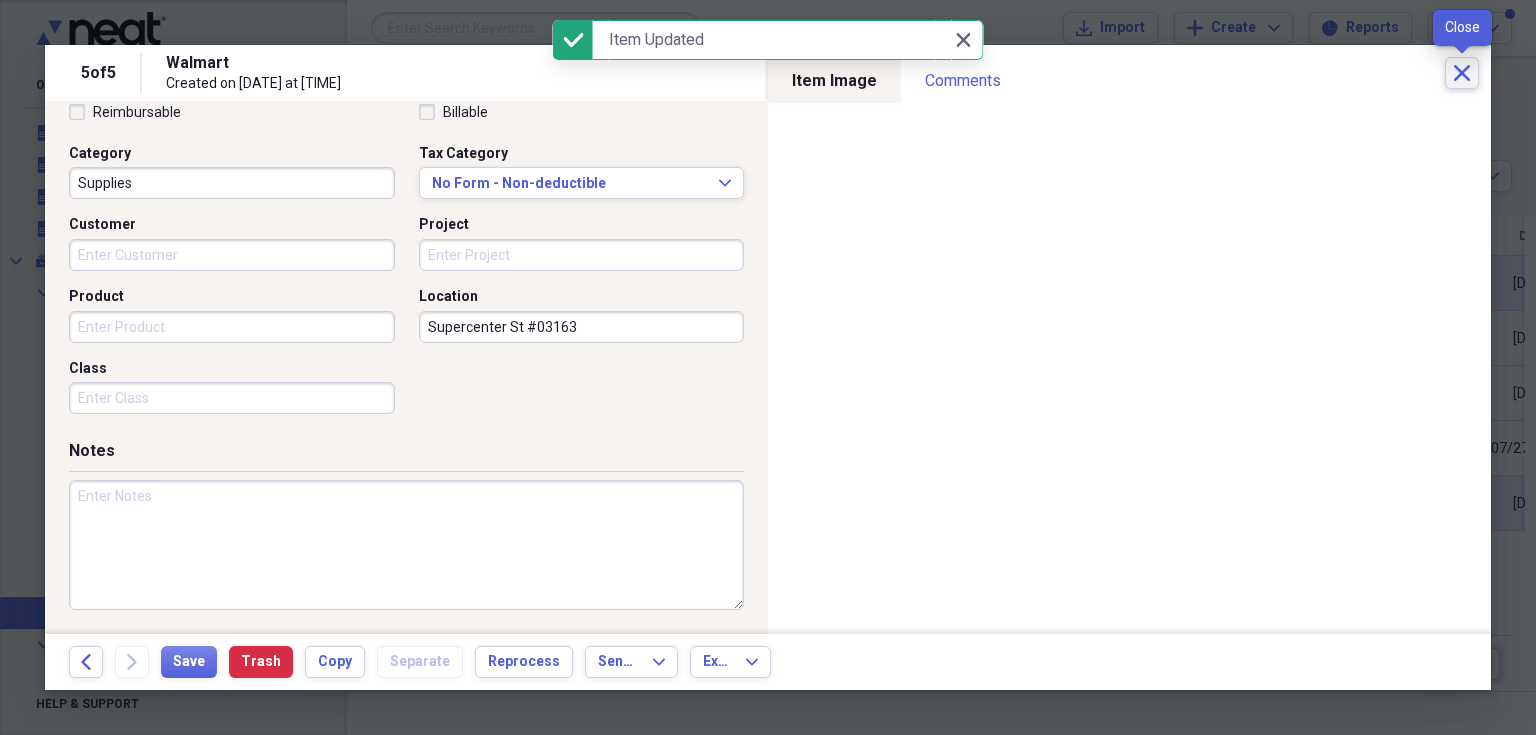 click 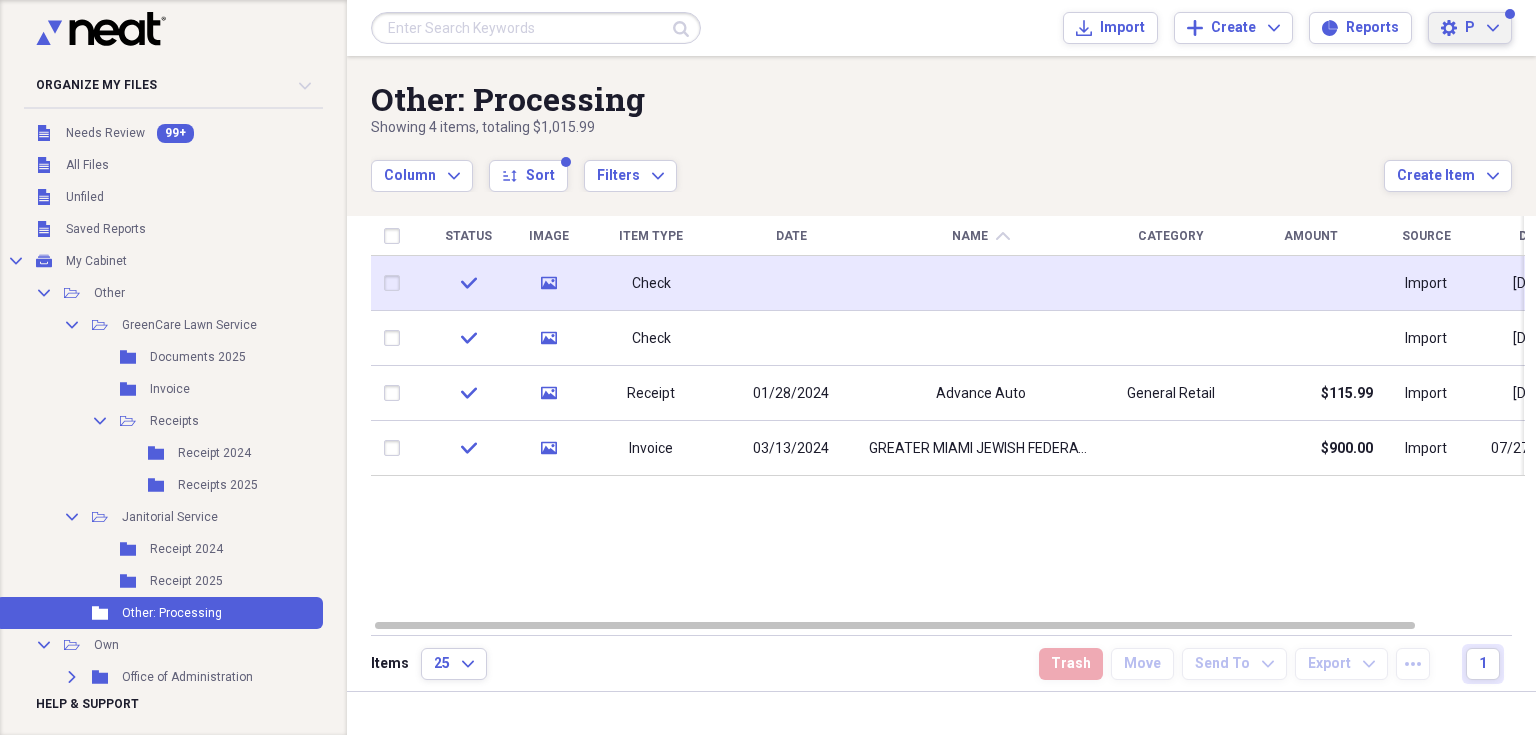 click on "Expand" 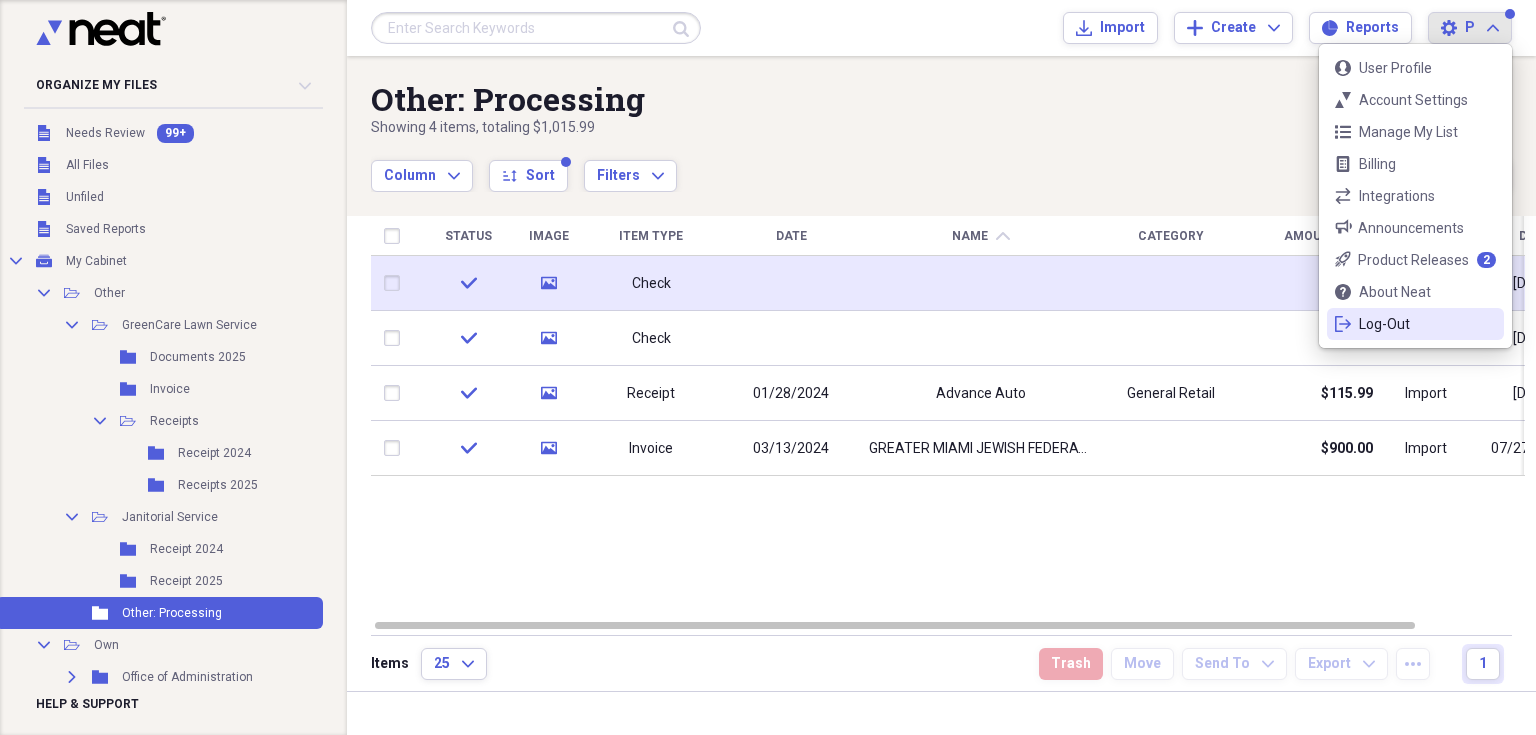 click on "Log-Out" at bounding box center [1415, 324] 